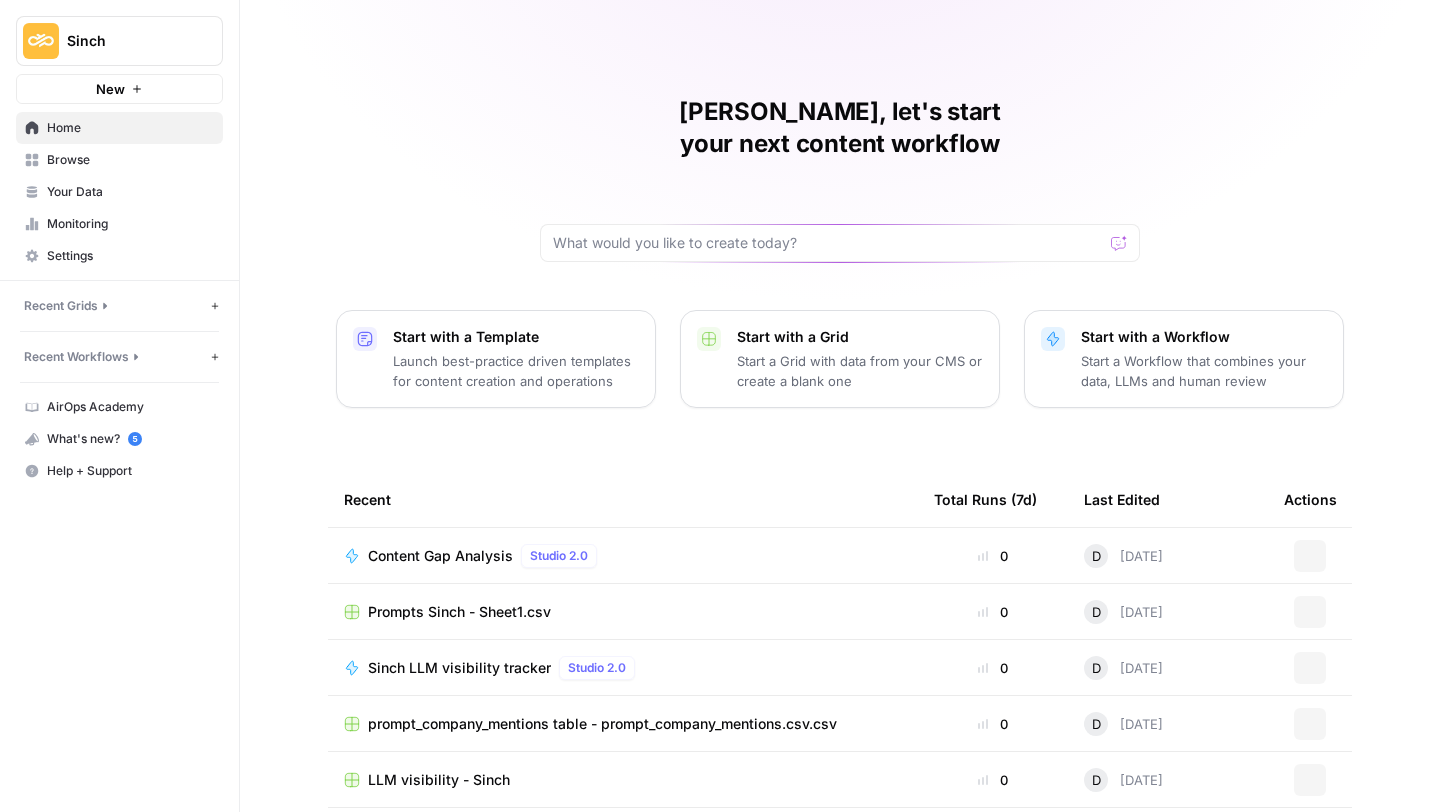 scroll, scrollTop: 0, scrollLeft: 0, axis: both 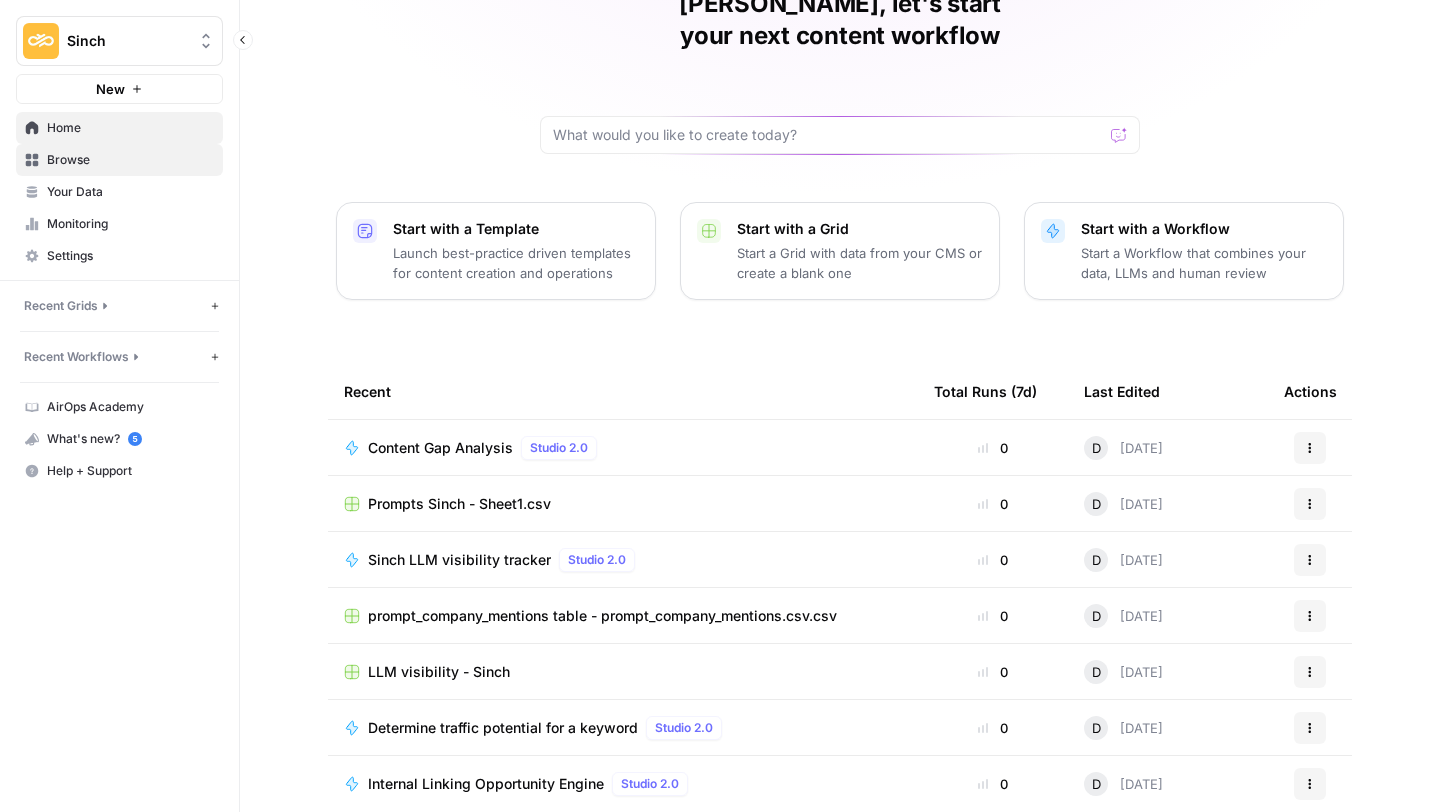 click on "Browse" at bounding box center (130, 160) 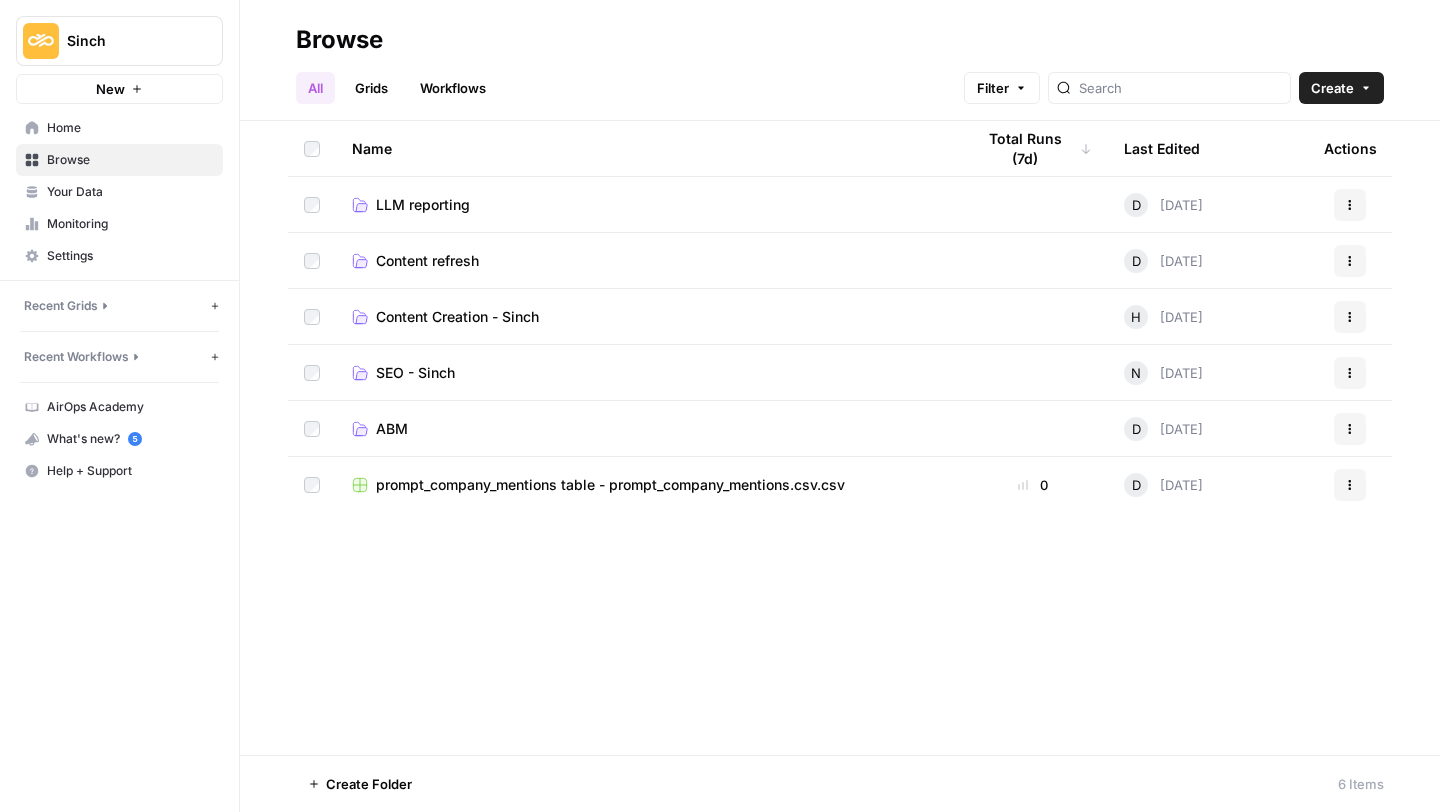 click on "Content refresh" at bounding box center (427, 261) 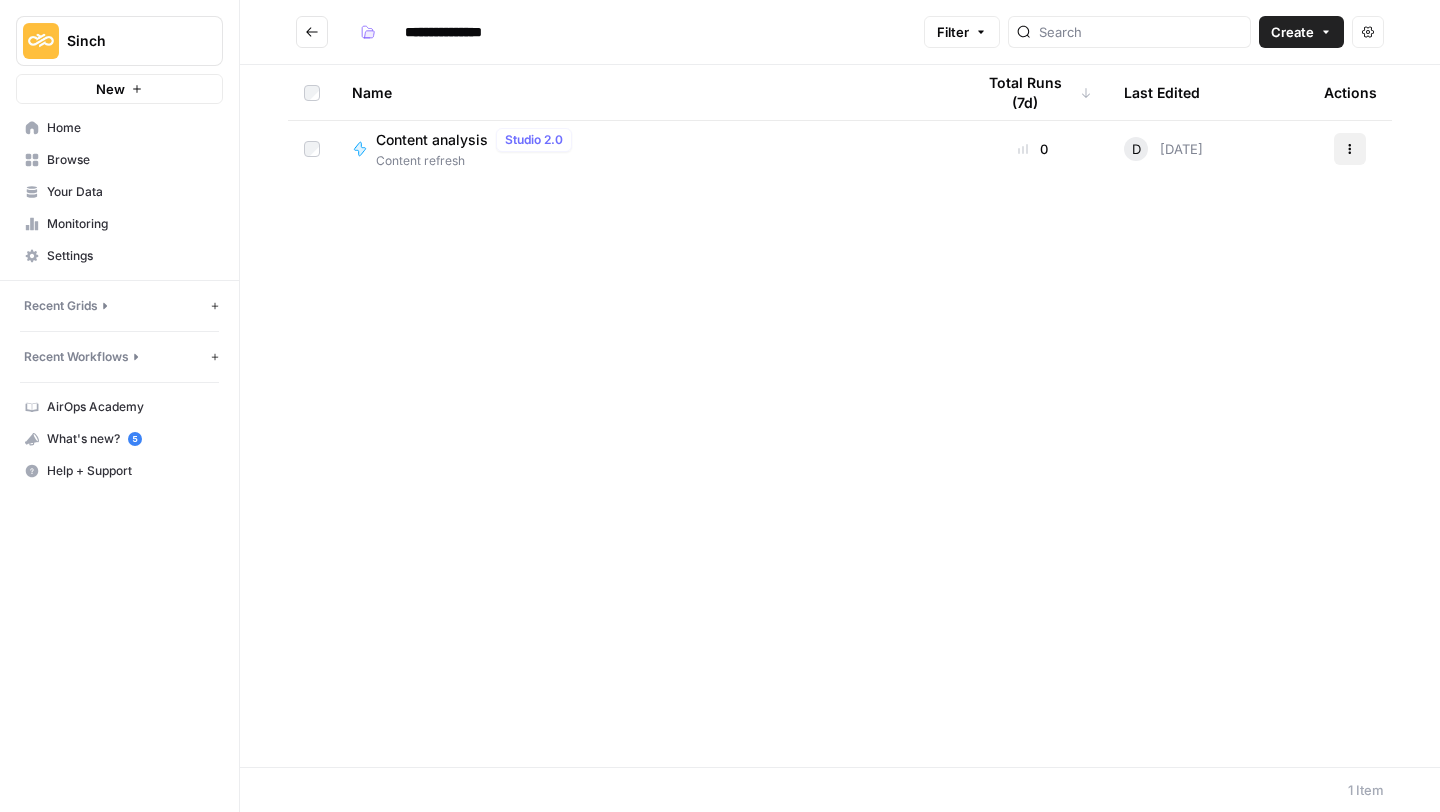 click 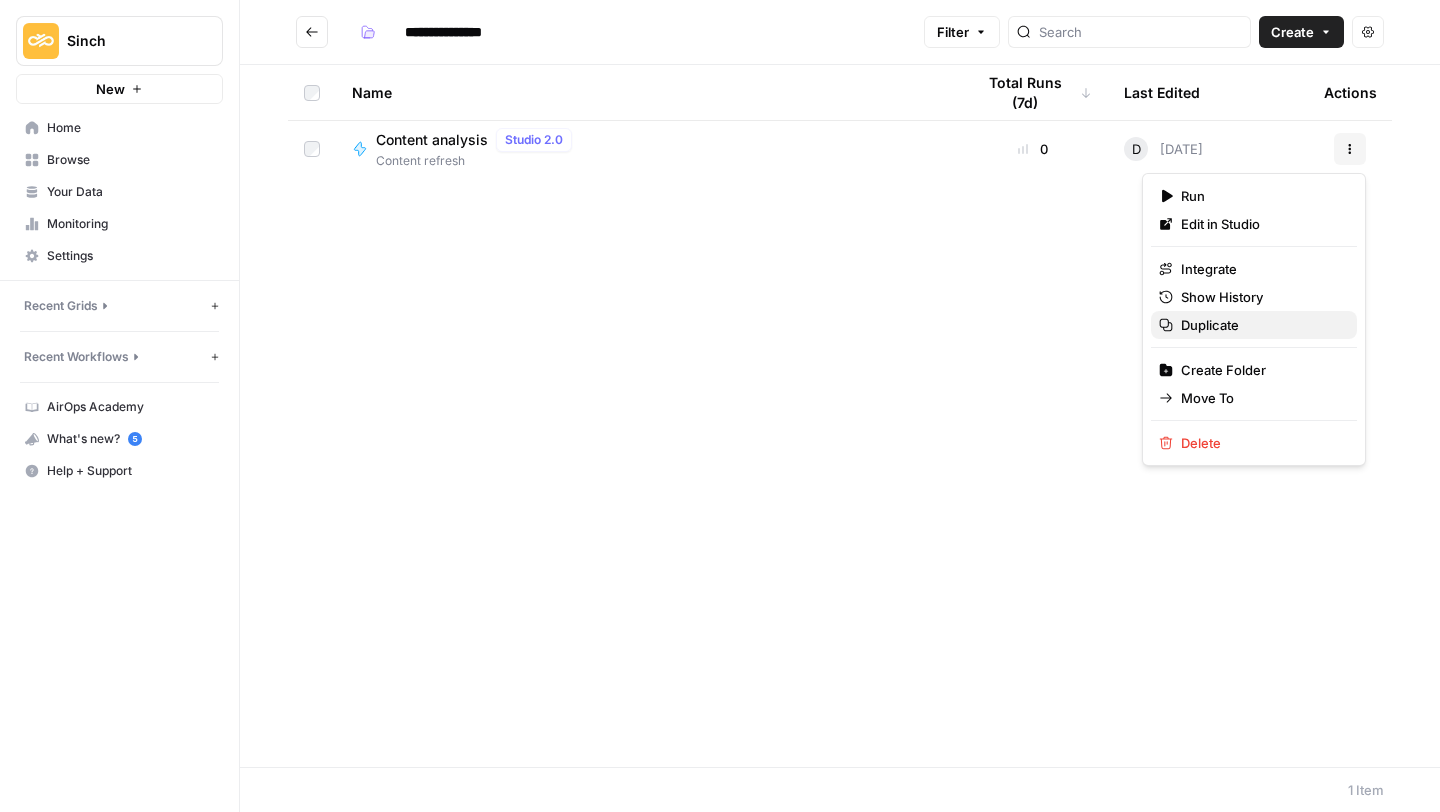 click on "Duplicate" at bounding box center (1254, 325) 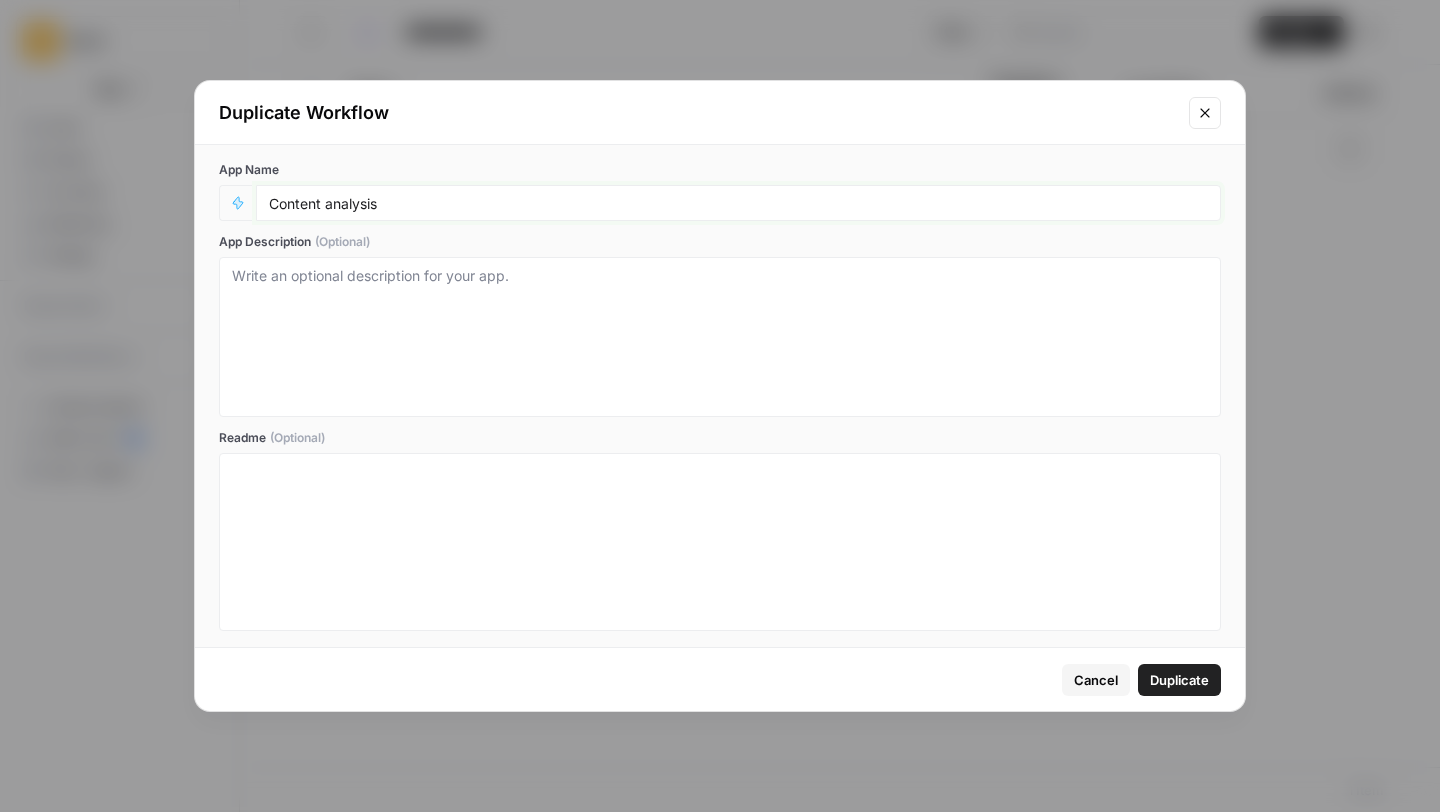 click on "Content analysis" at bounding box center (738, 203) 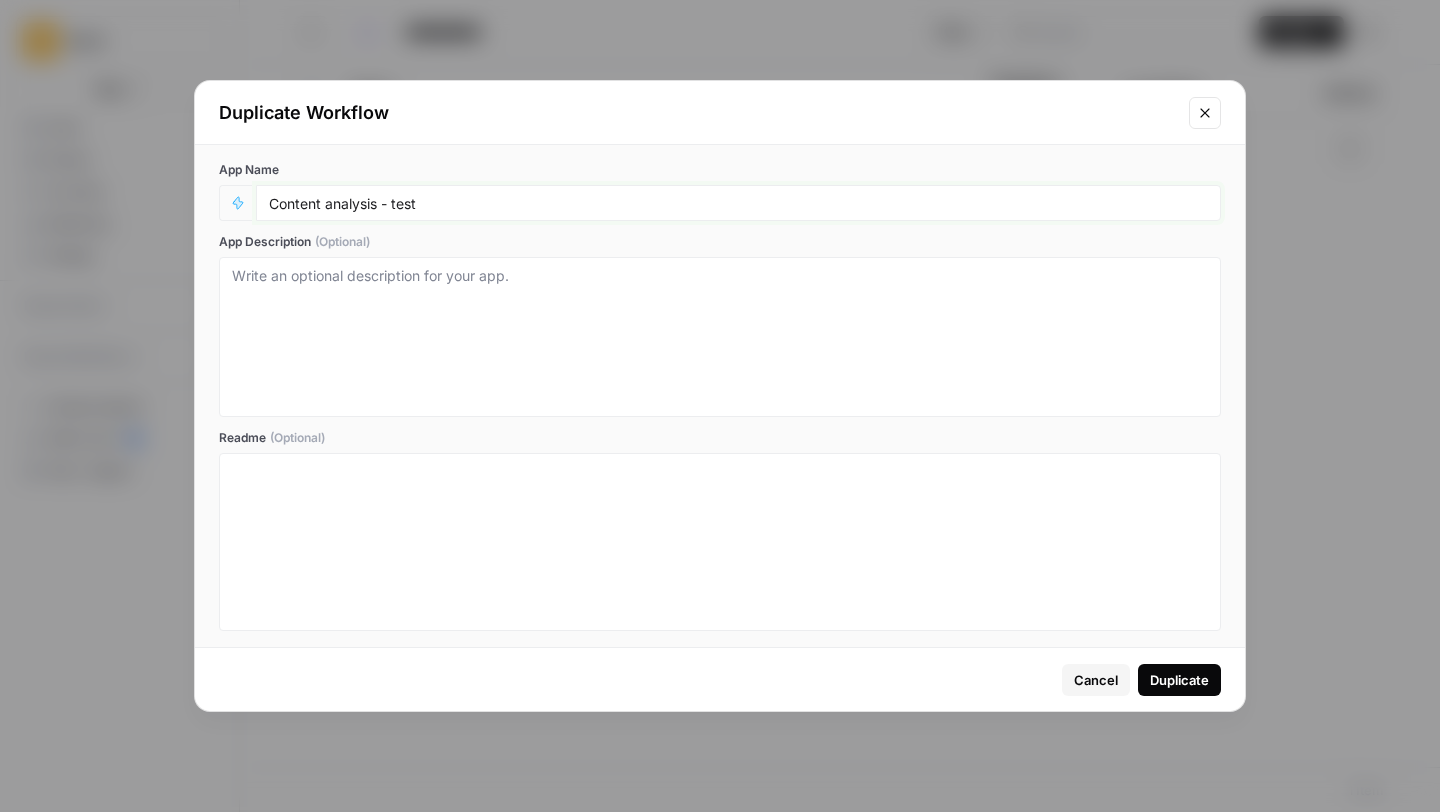 type on "Content analysis - test" 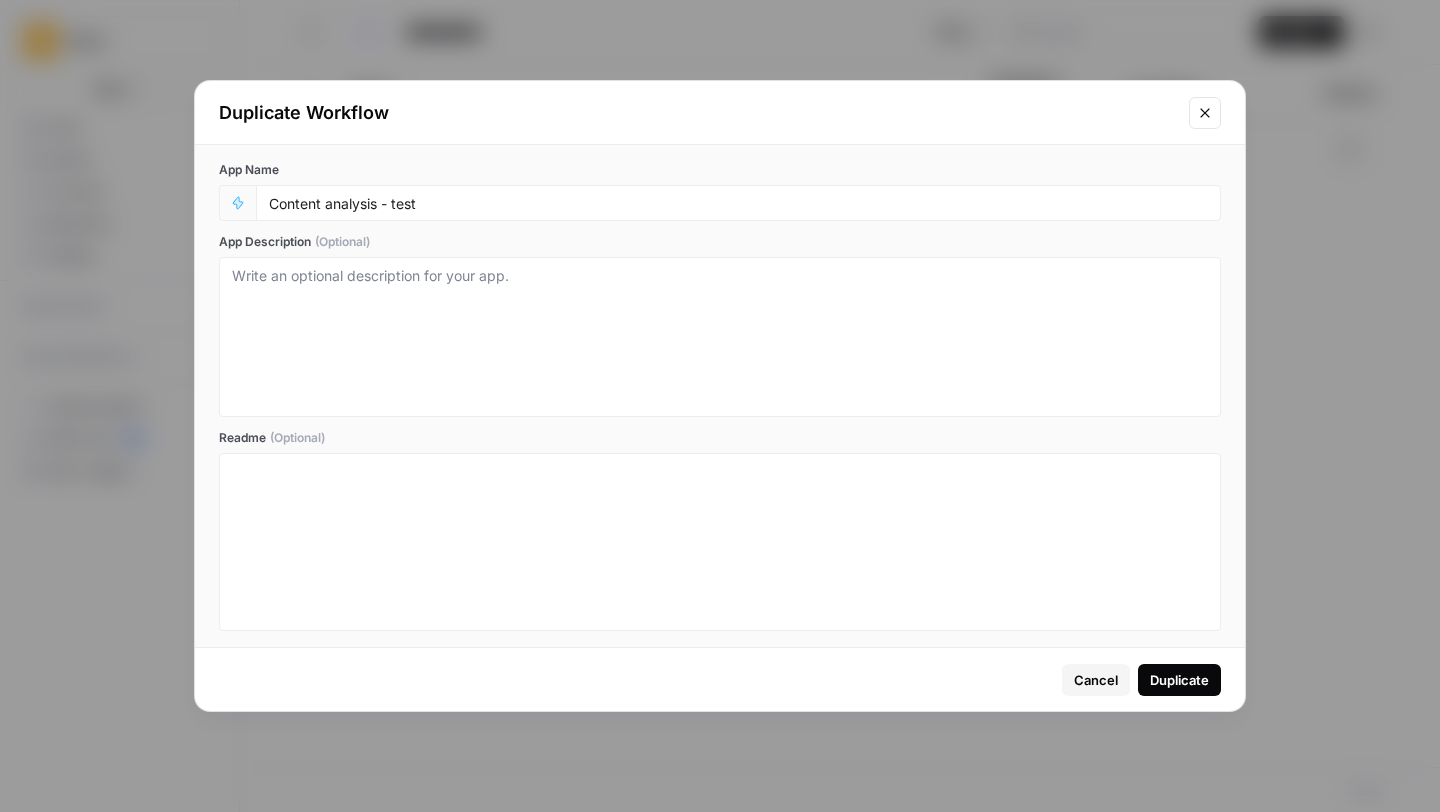 click on "Duplicate" at bounding box center [1179, 680] 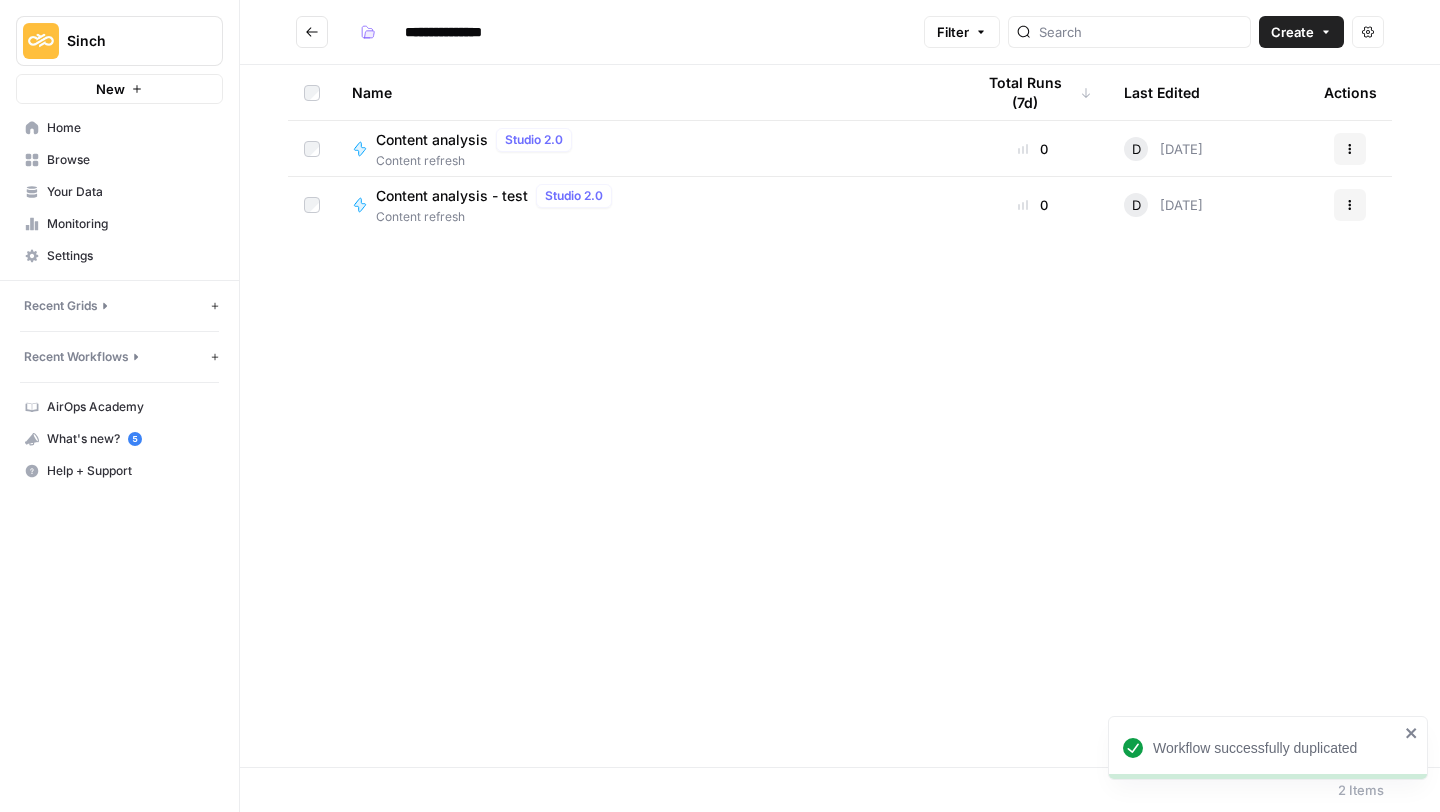 click on "Content refresh" at bounding box center (498, 217) 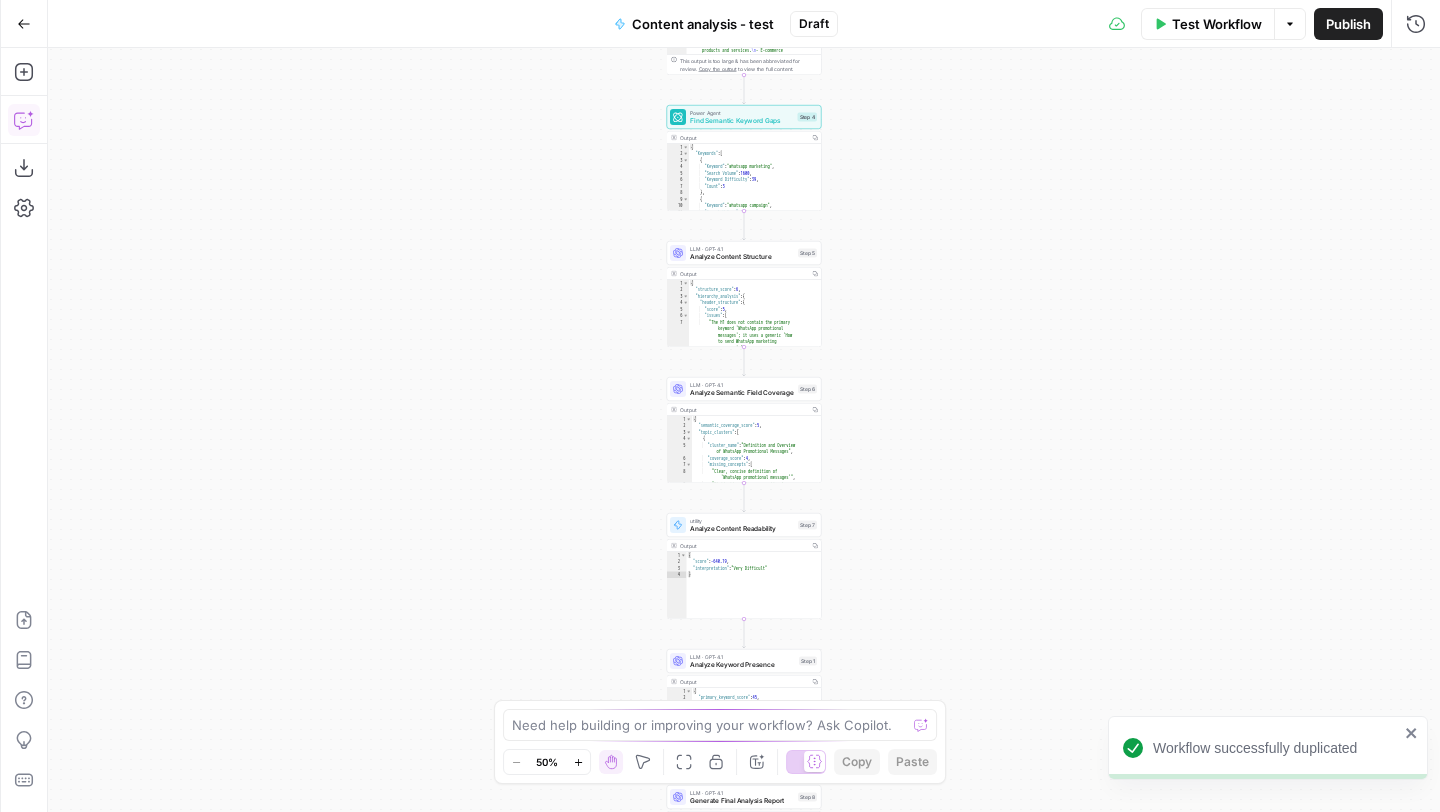 click 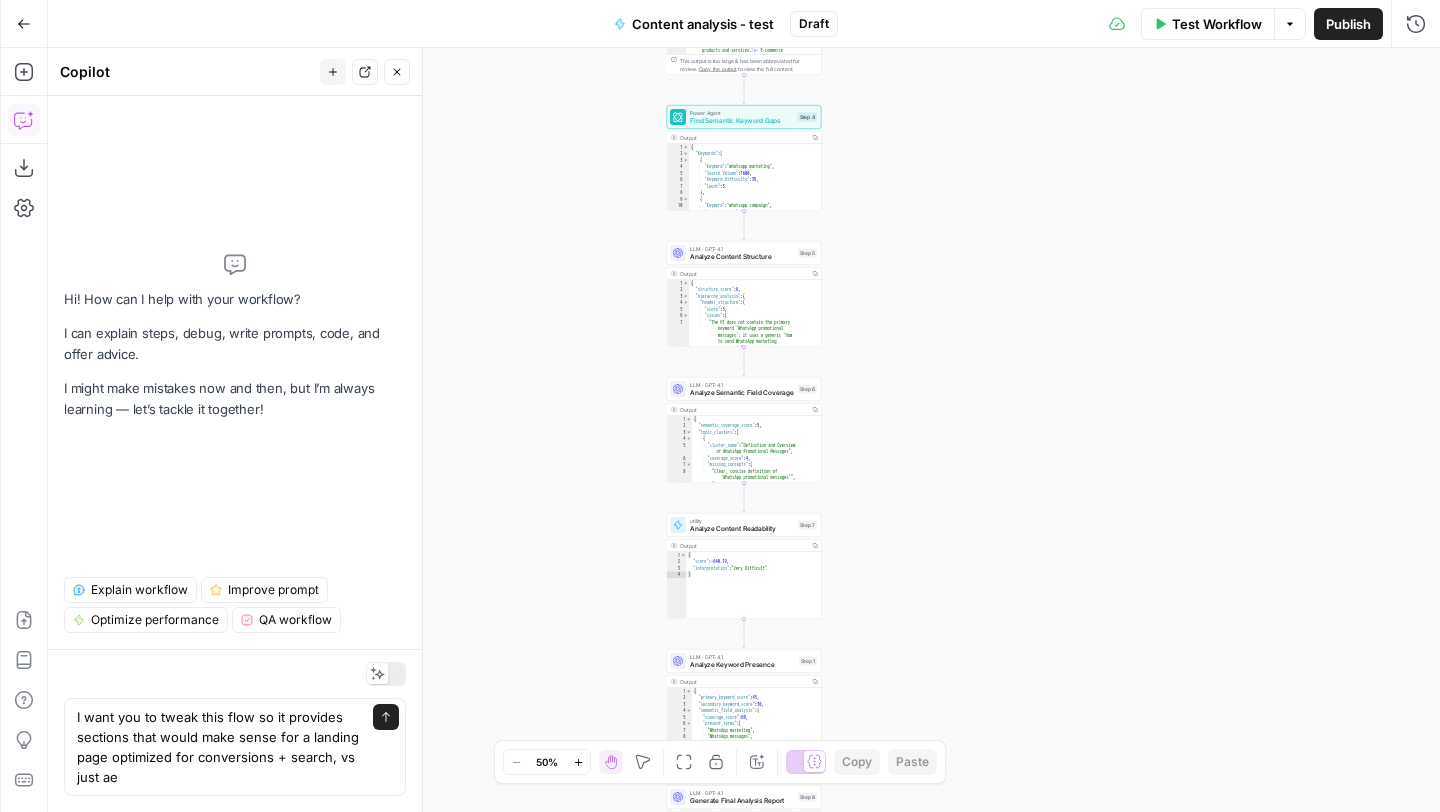 type on "I want you to tweak this flow so it provides sections that would make sense for a landing page optimized for conversions + search, vs just aeo" 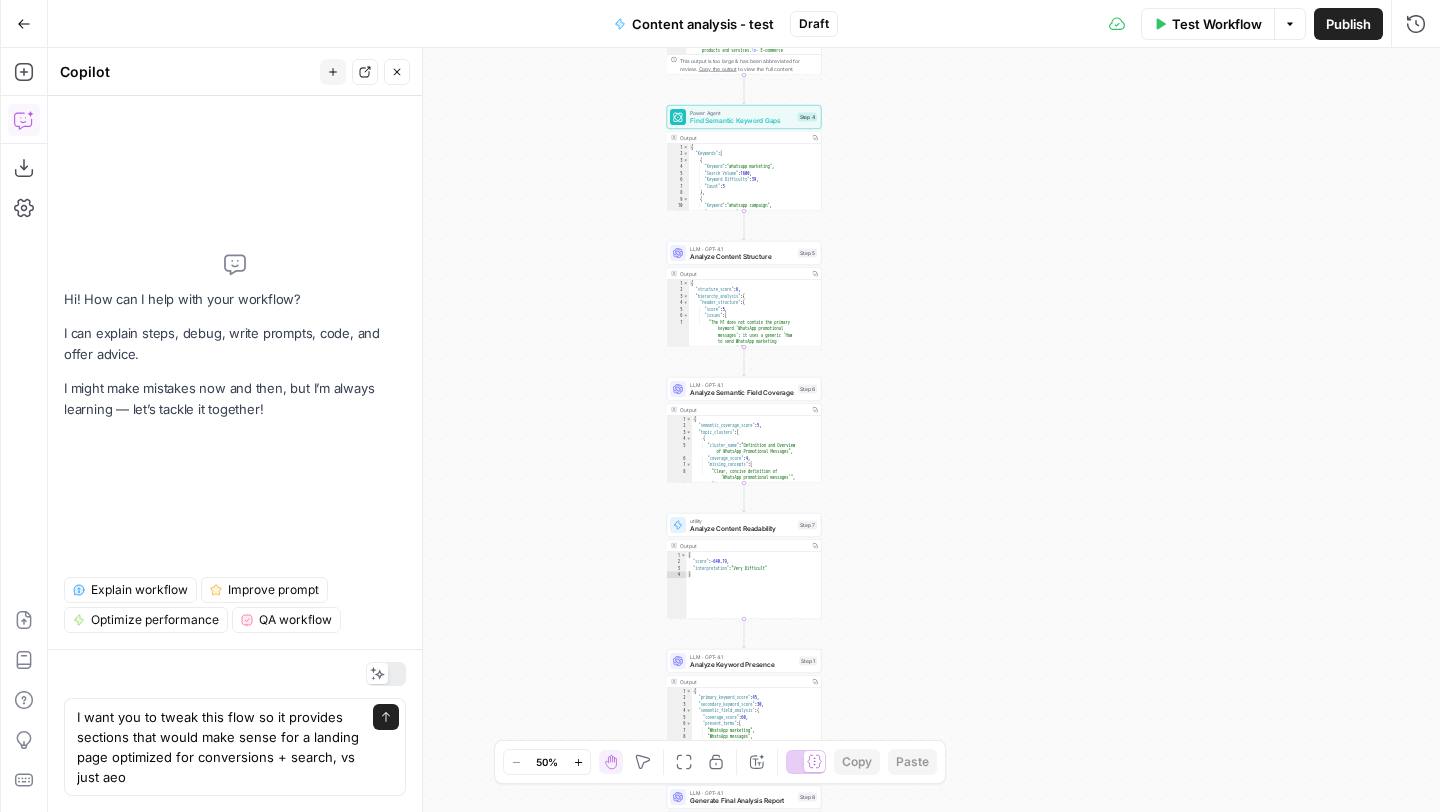 type 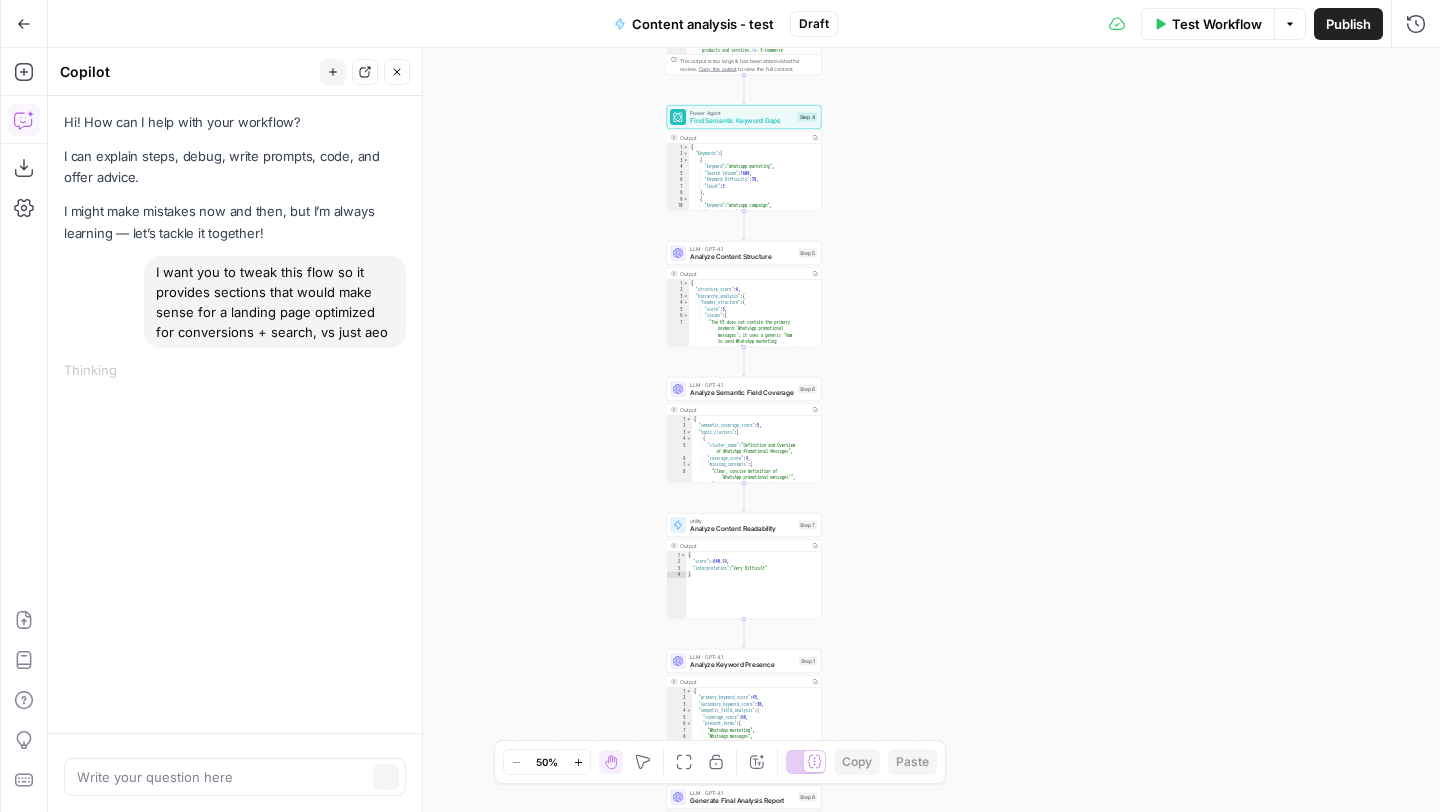 scroll, scrollTop: 0, scrollLeft: 0, axis: both 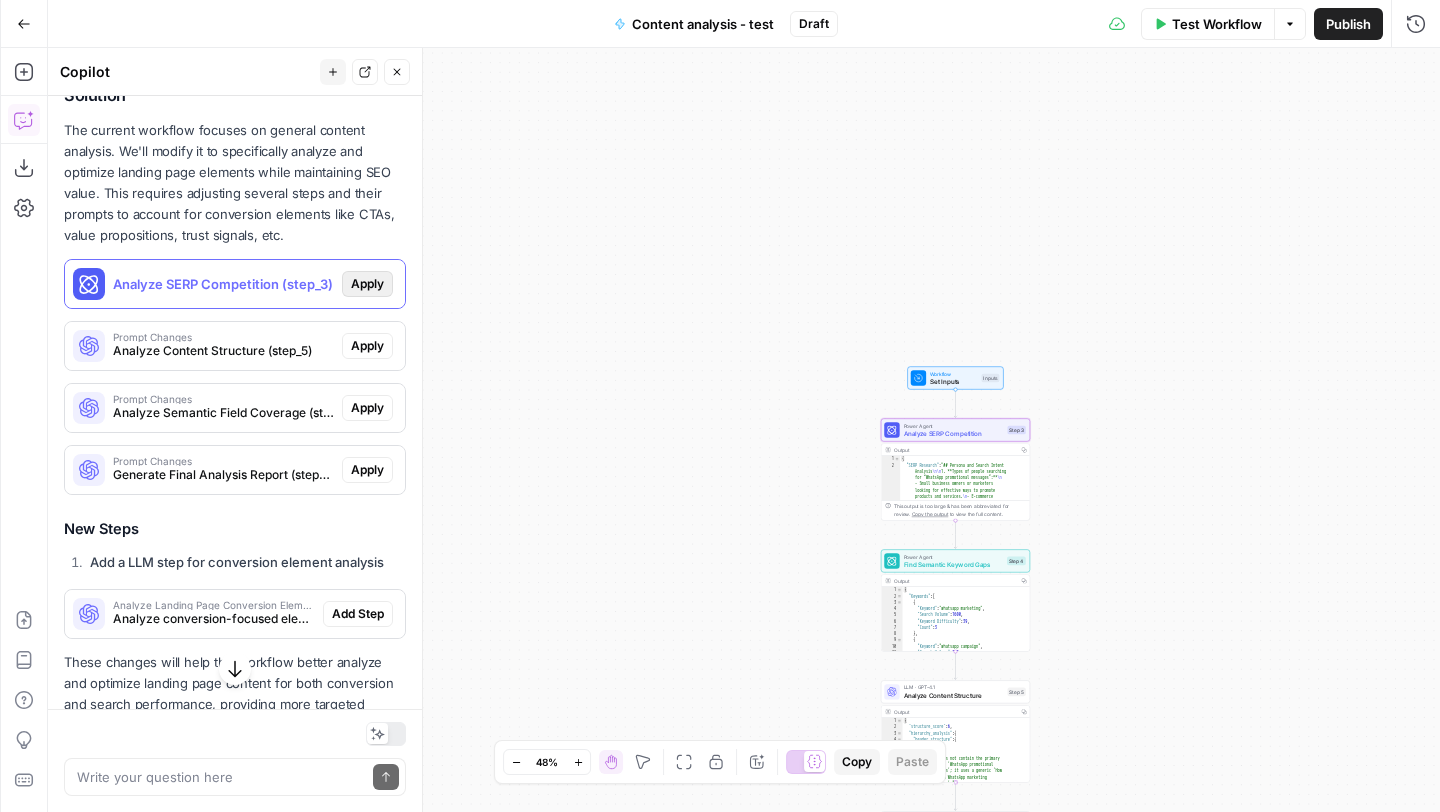 click on "Apply" at bounding box center (367, 284) 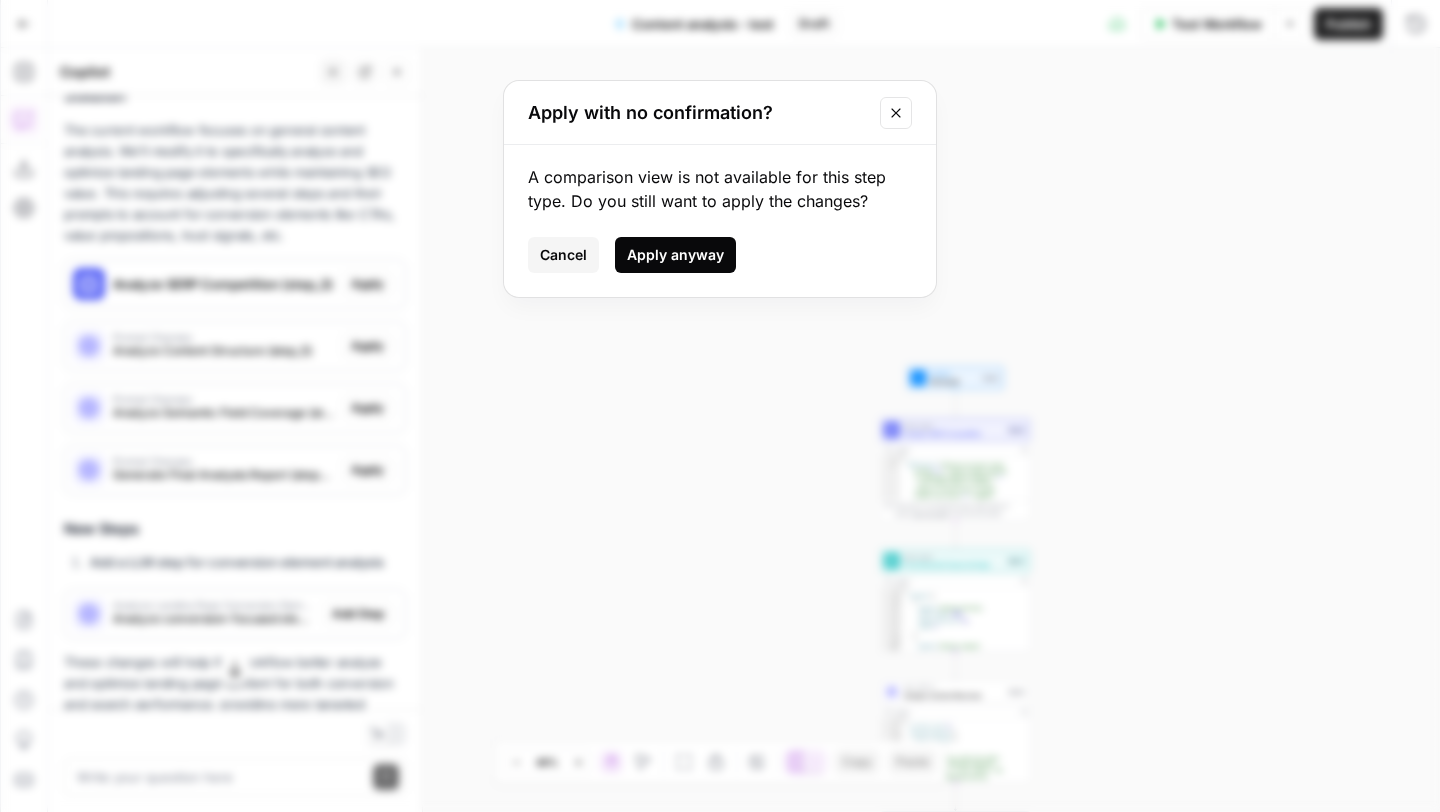 click on "Apply anyway" at bounding box center [675, 255] 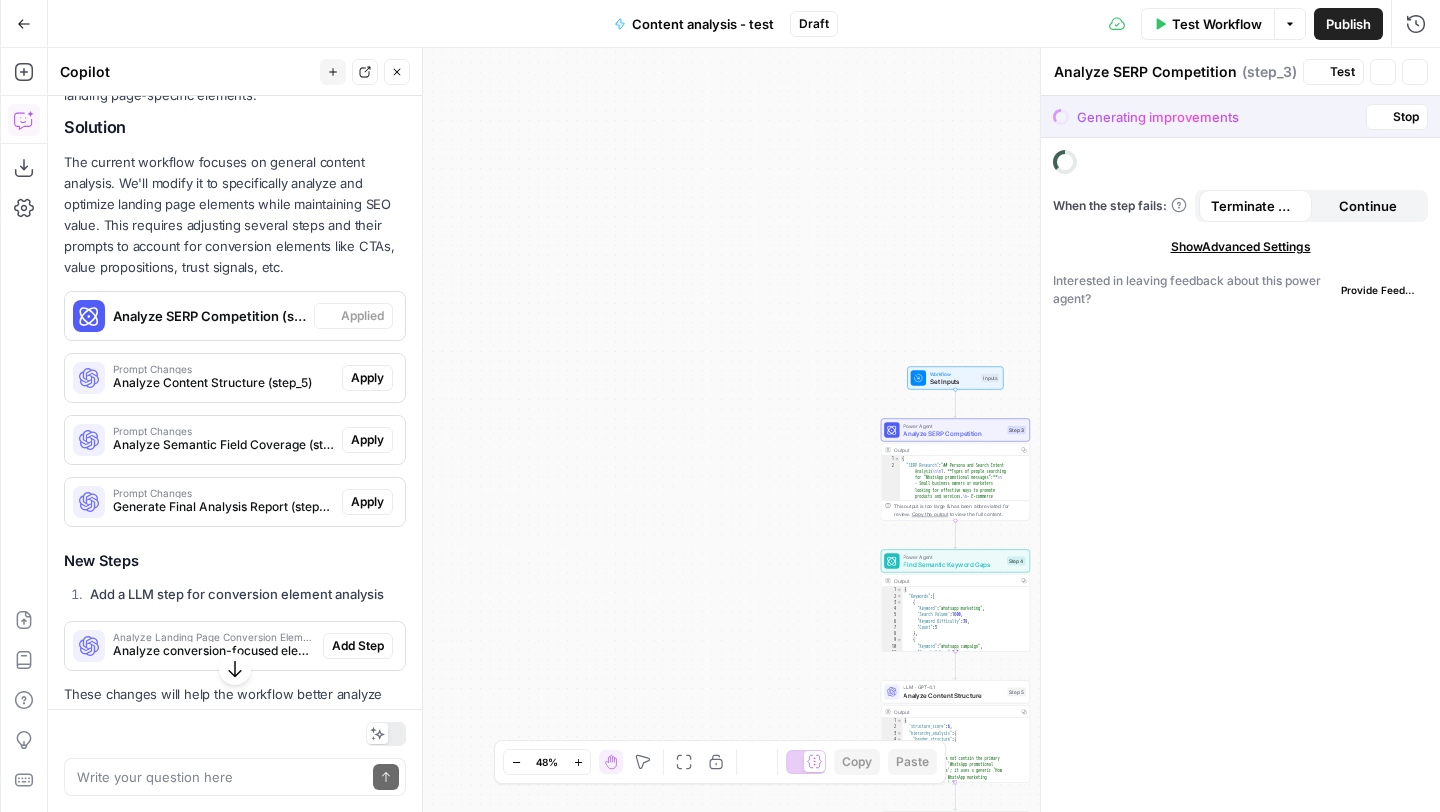 scroll, scrollTop: 423, scrollLeft: 0, axis: vertical 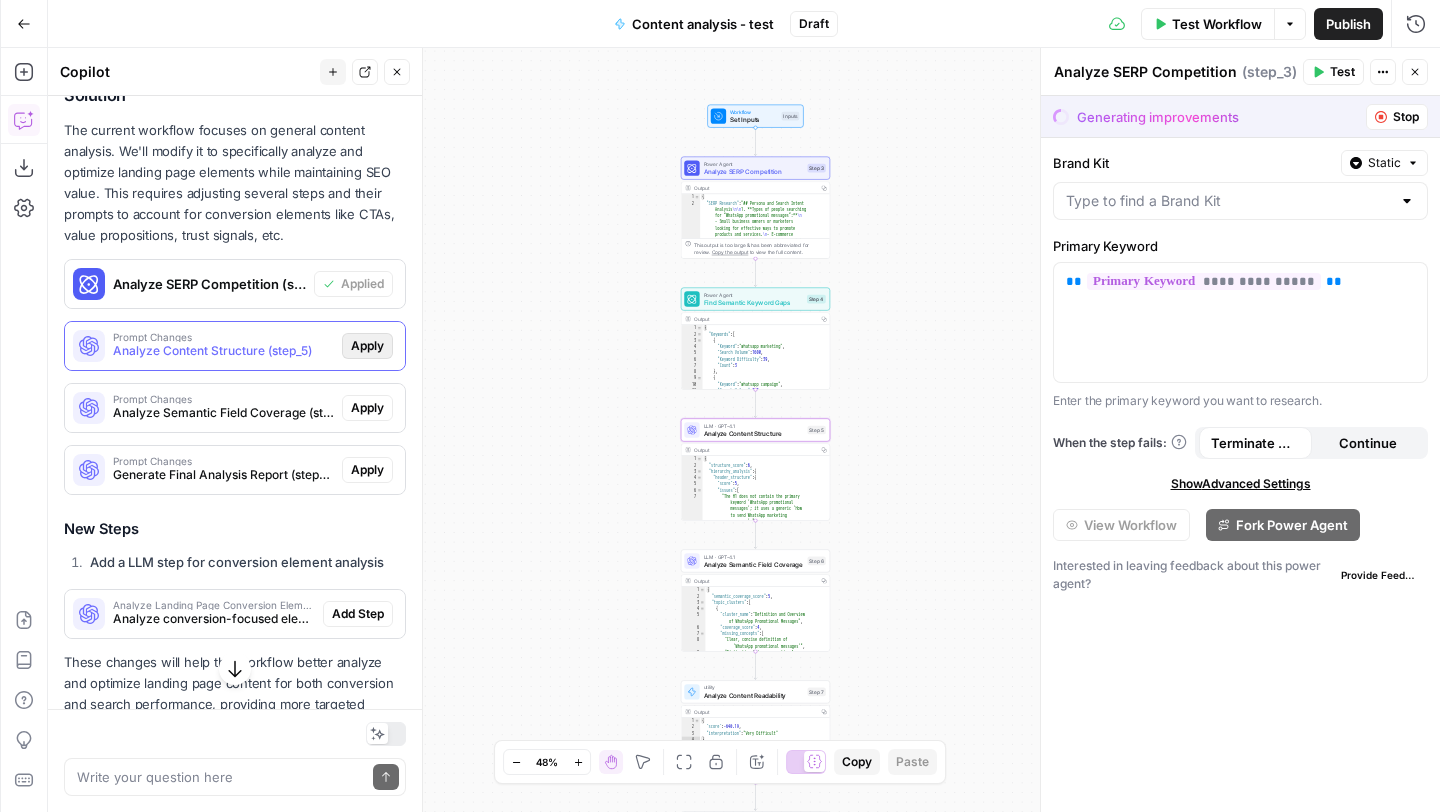 click on "Apply" at bounding box center (367, 346) 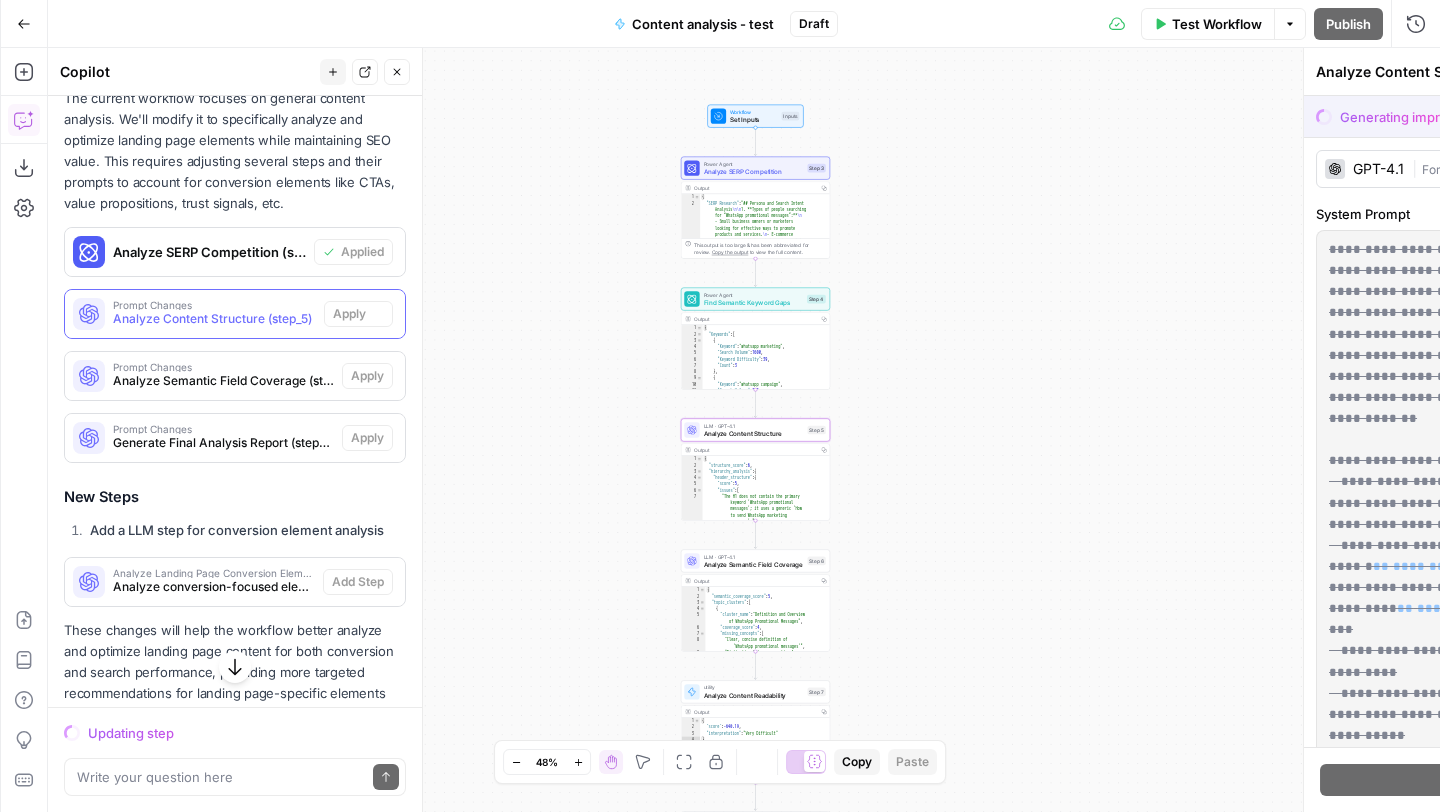 scroll, scrollTop: 391, scrollLeft: 0, axis: vertical 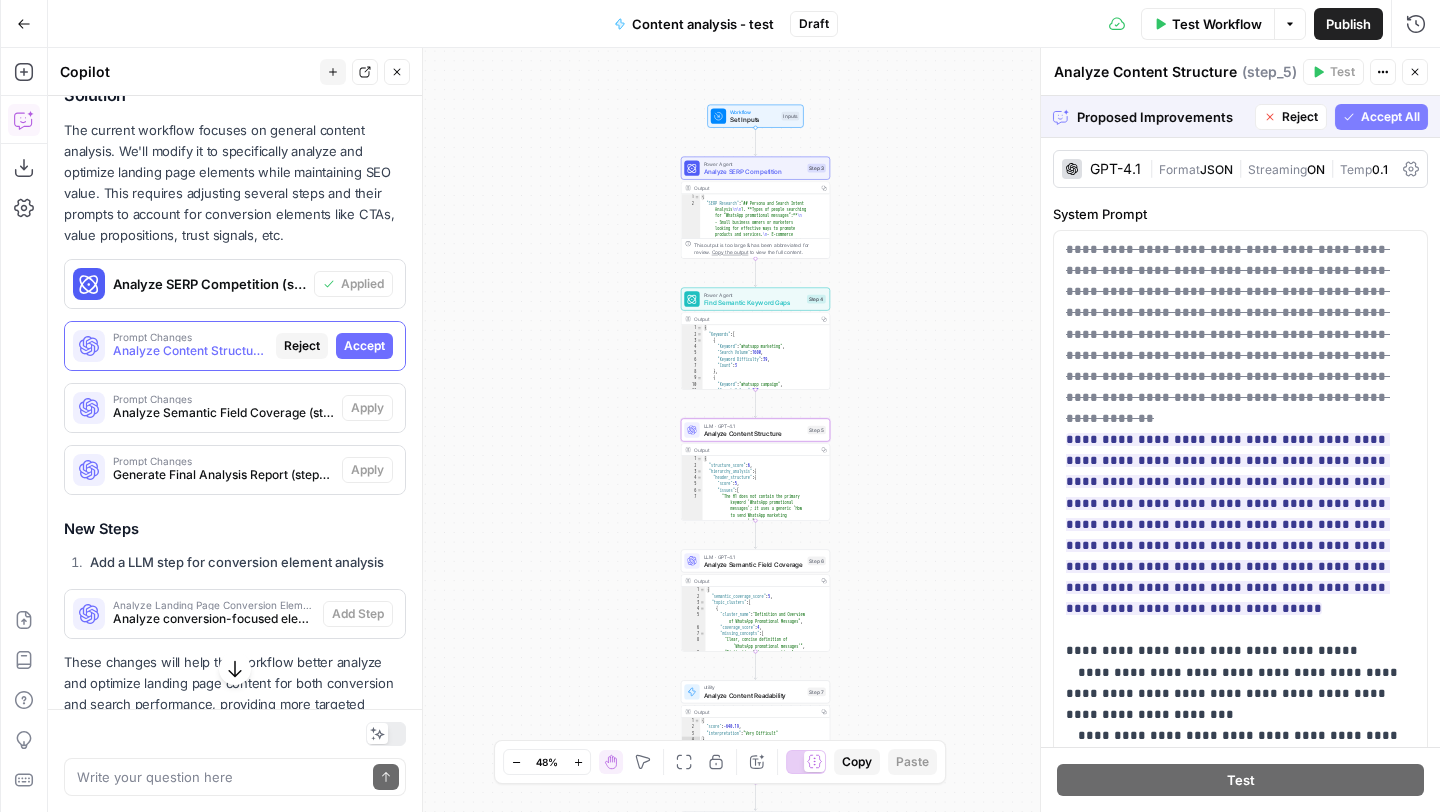 click on "Accept" at bounding box center (364, 346) 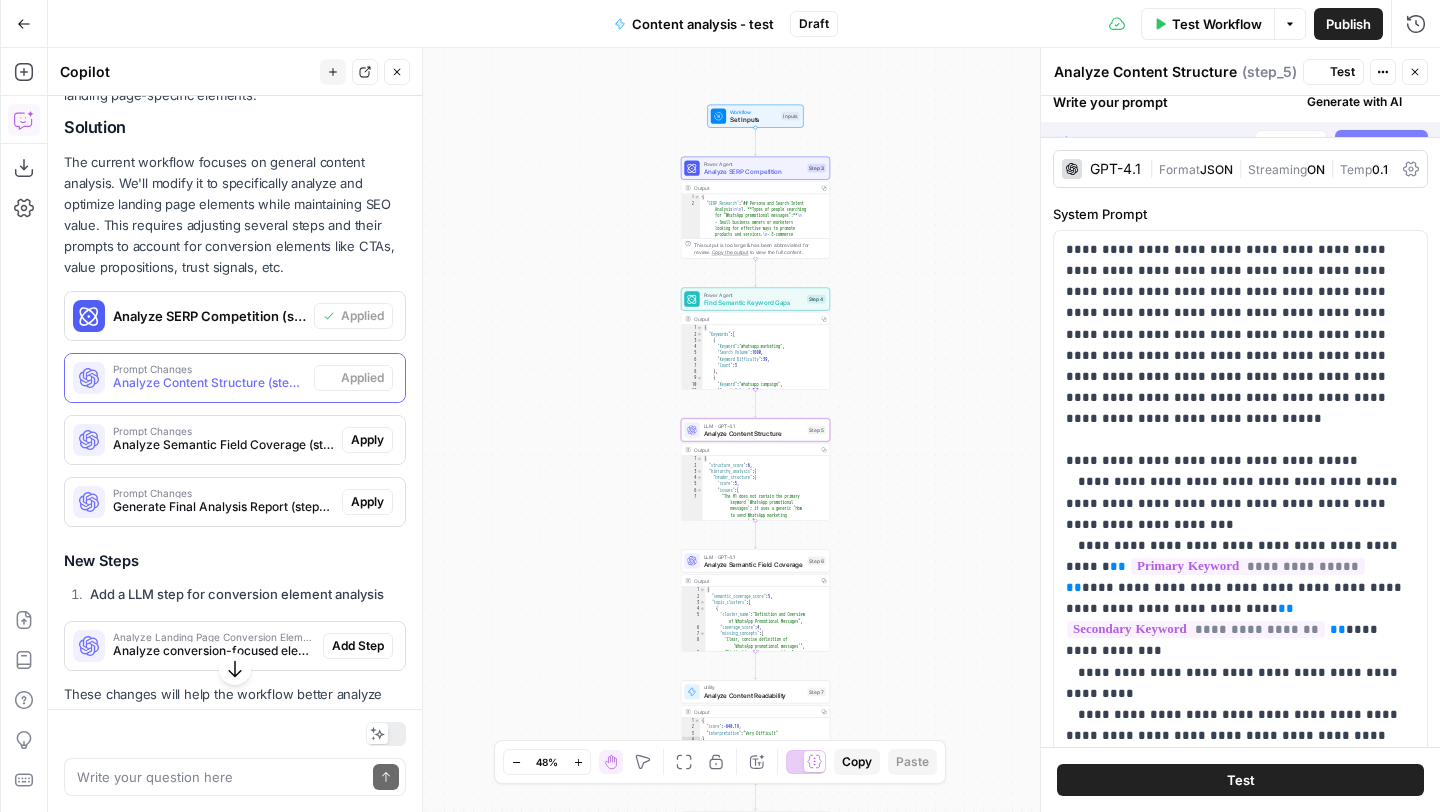 scroll, scrollTop: 423, scrollLeft: 0, axis: vertical 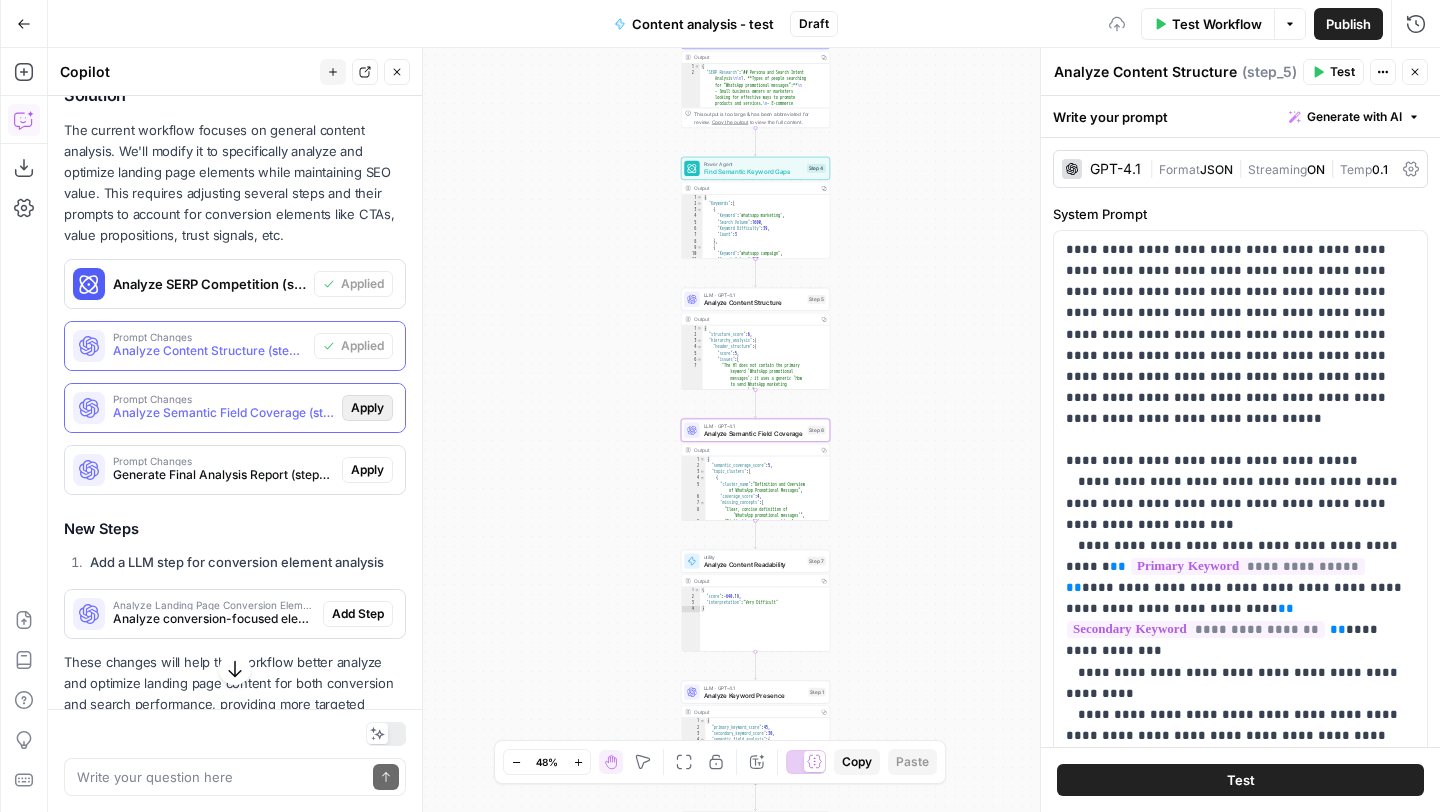 click on "Apply" at bounding box center [367, 408] 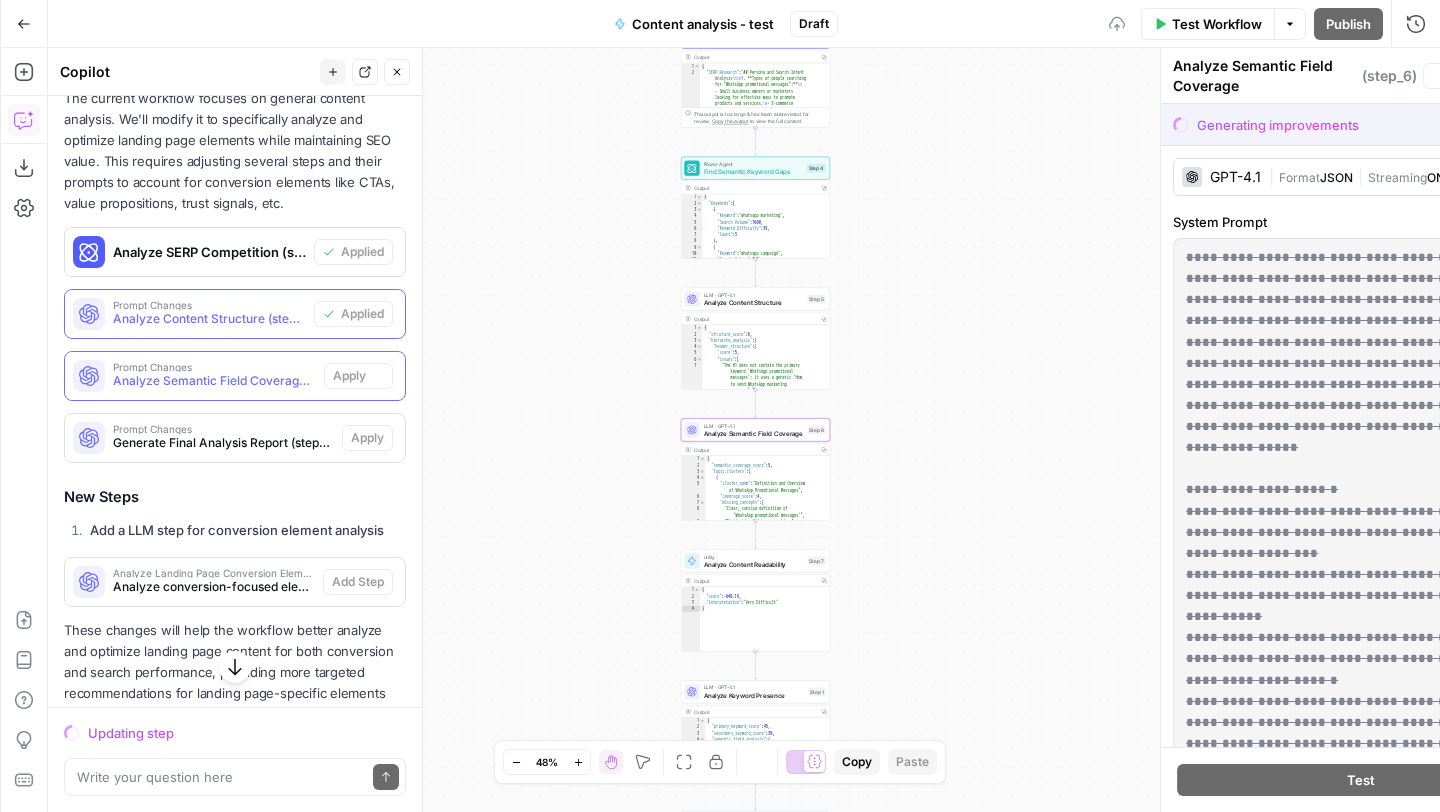 scroll, scrollTop: 391, scrollLeft: 0, axis: vertical 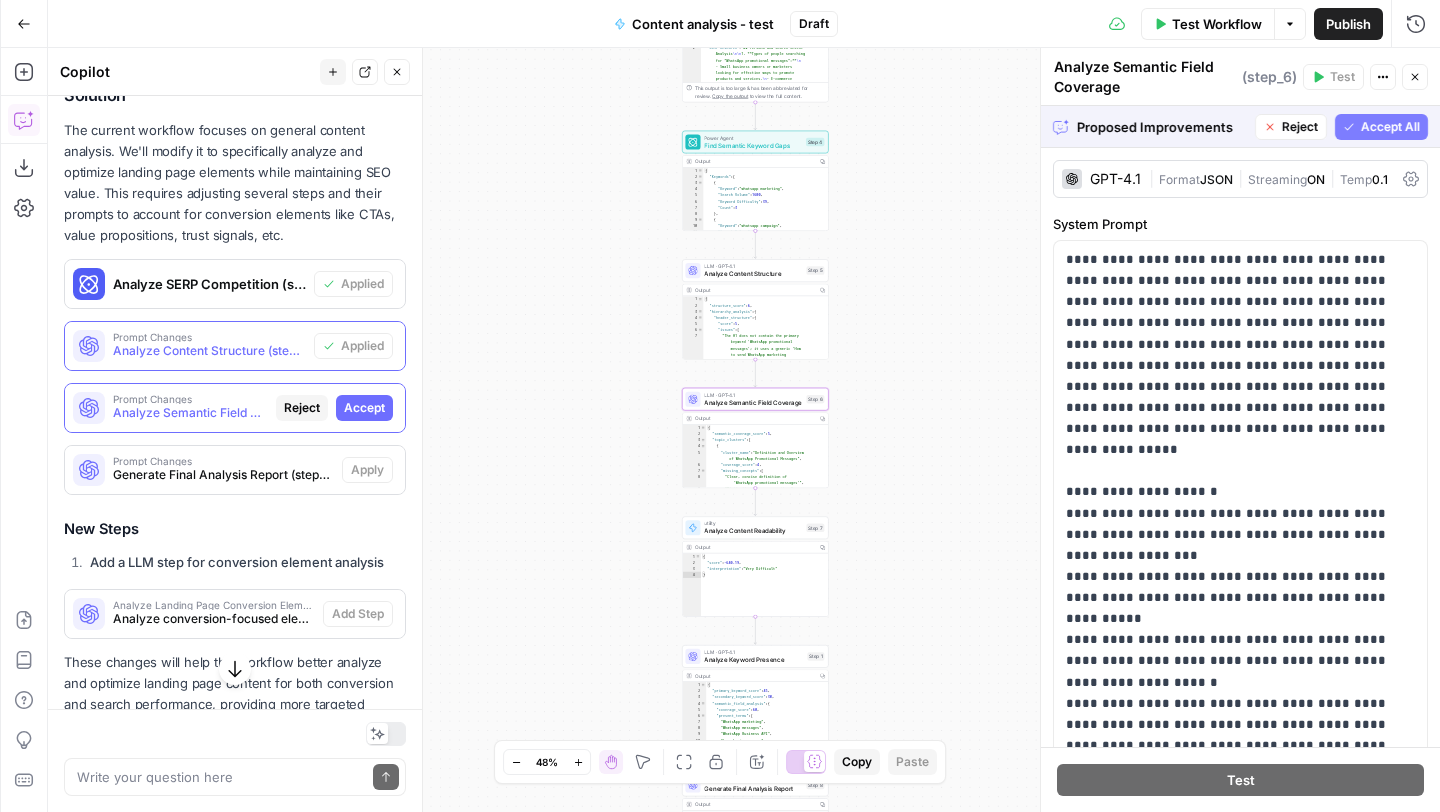 click on "Accept" at bounding box center [364, 408] 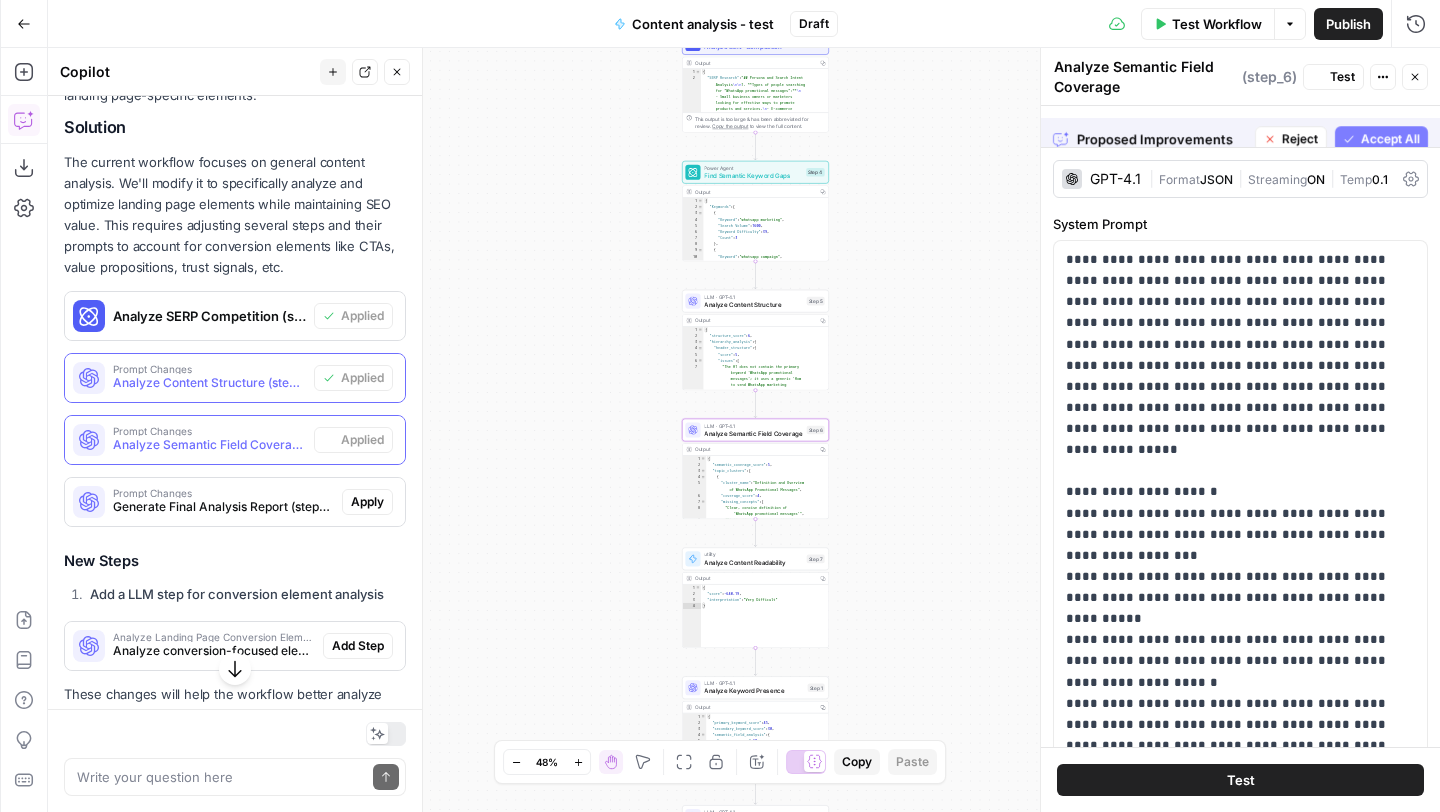 scroll, scrollTop: 423, scrollLeft: 0, axis: vertical 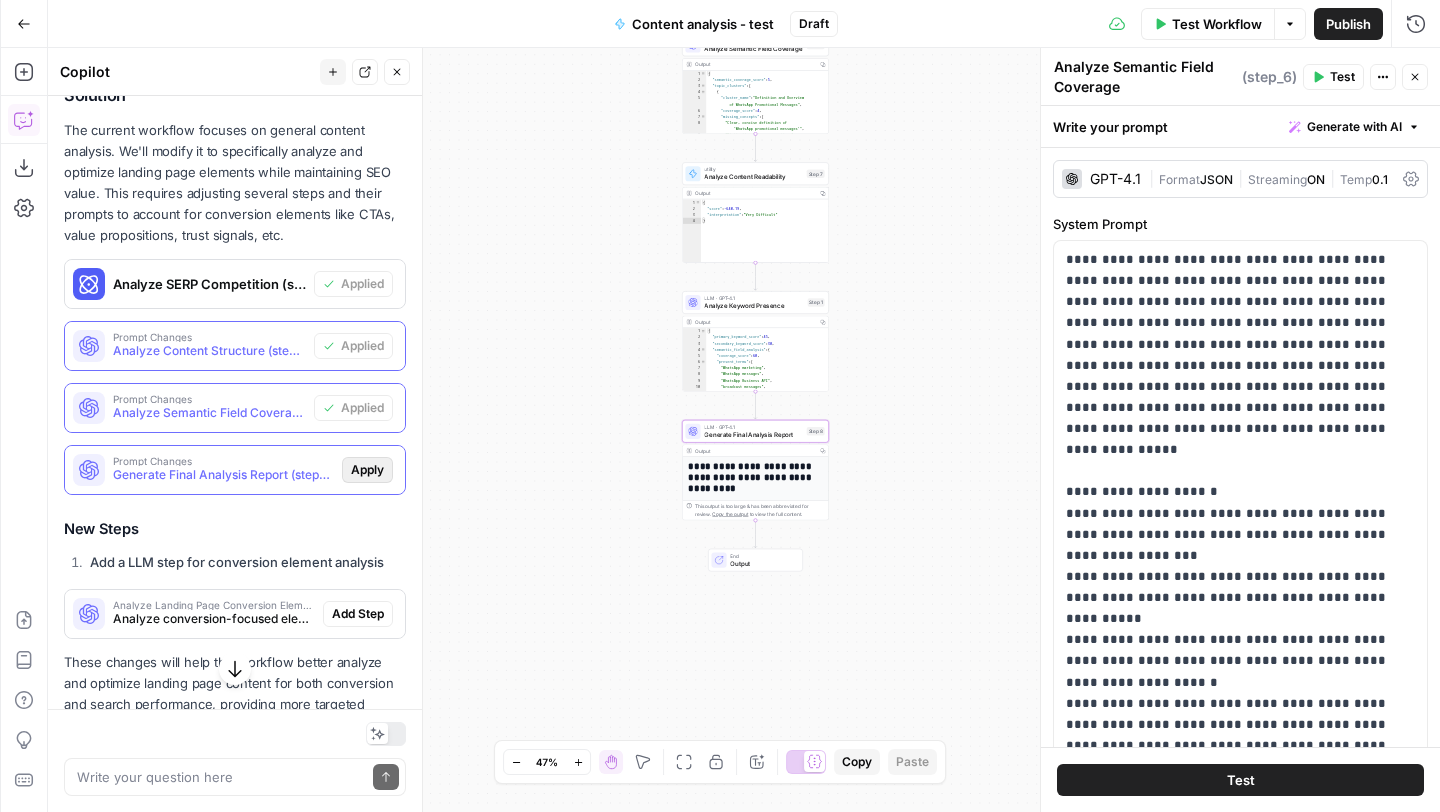 click on "Apply" at bounding box center (367, 470) 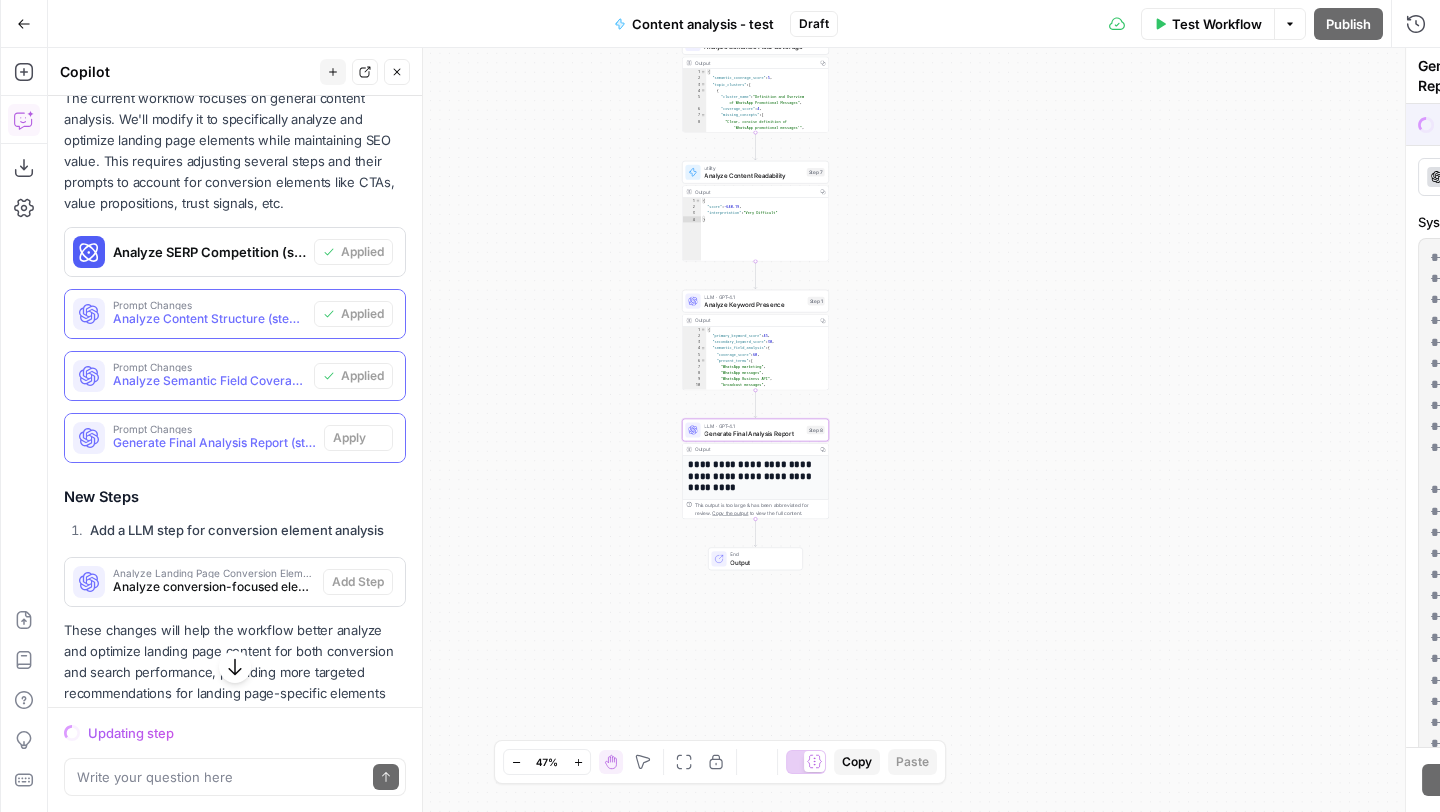 scroll, scrollTop: 391, scrollLeft: 0, axis: vertical 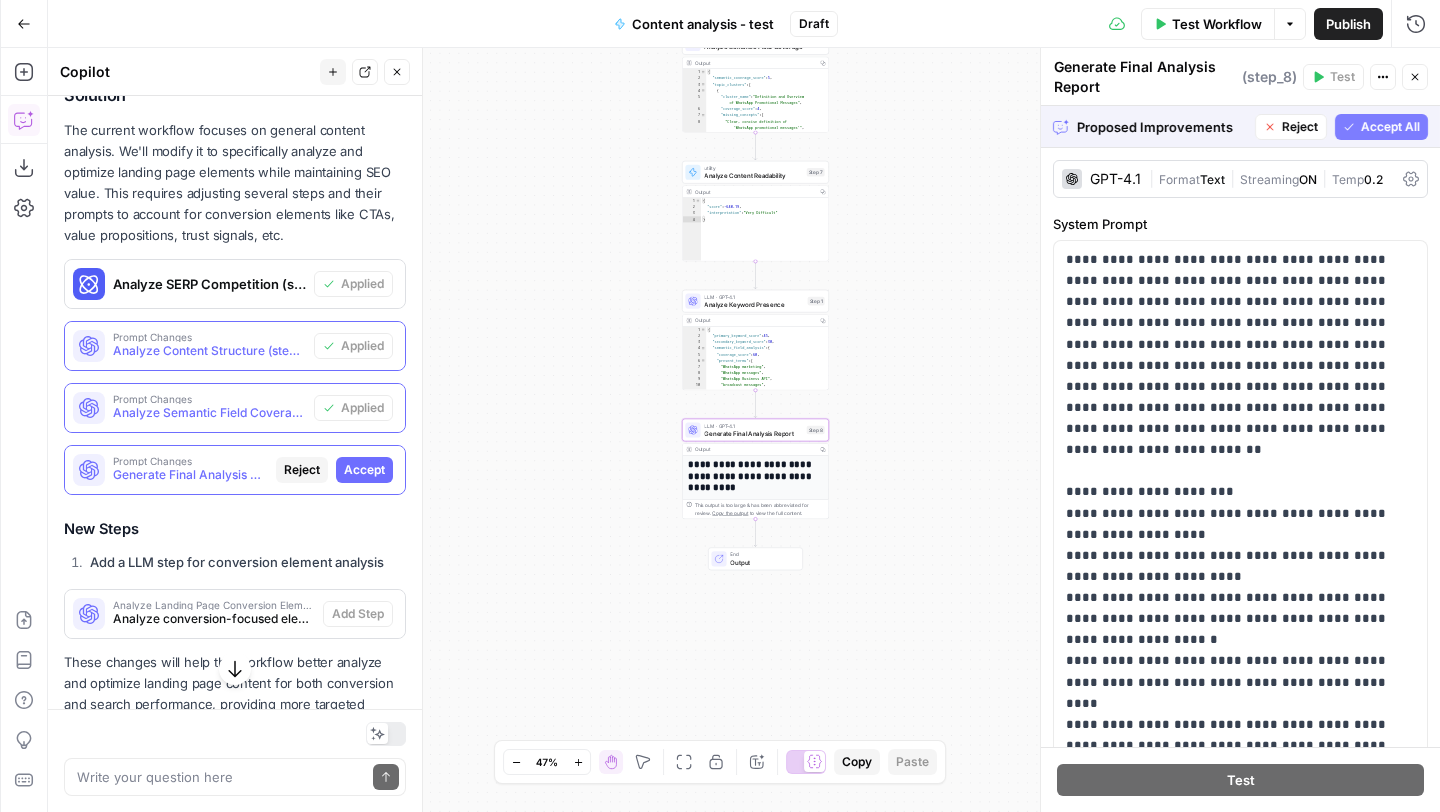 click on "Accept" at bounding box center (364, 470) 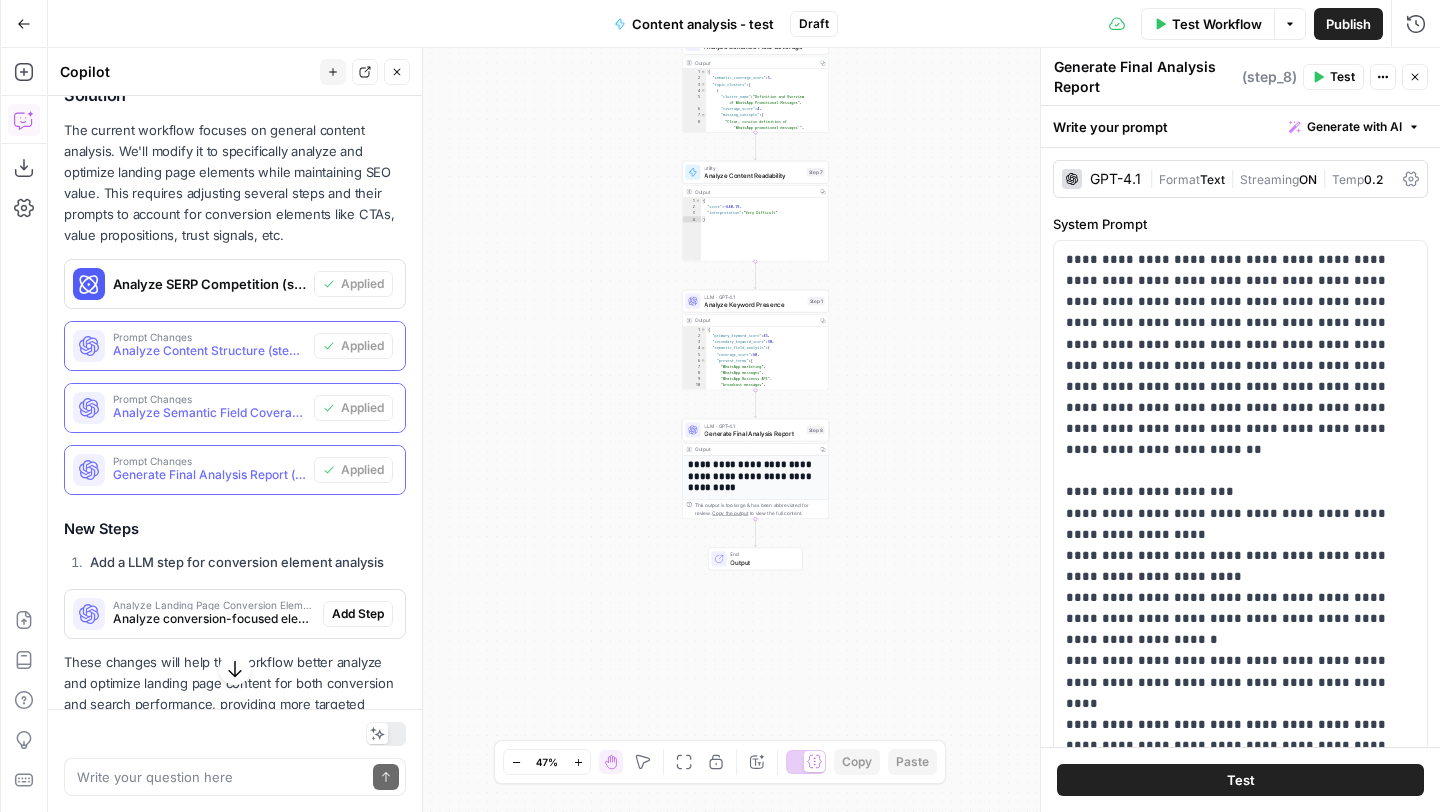 scroll, scrollTop: 519, scrollLeft: 0, axis: vertical 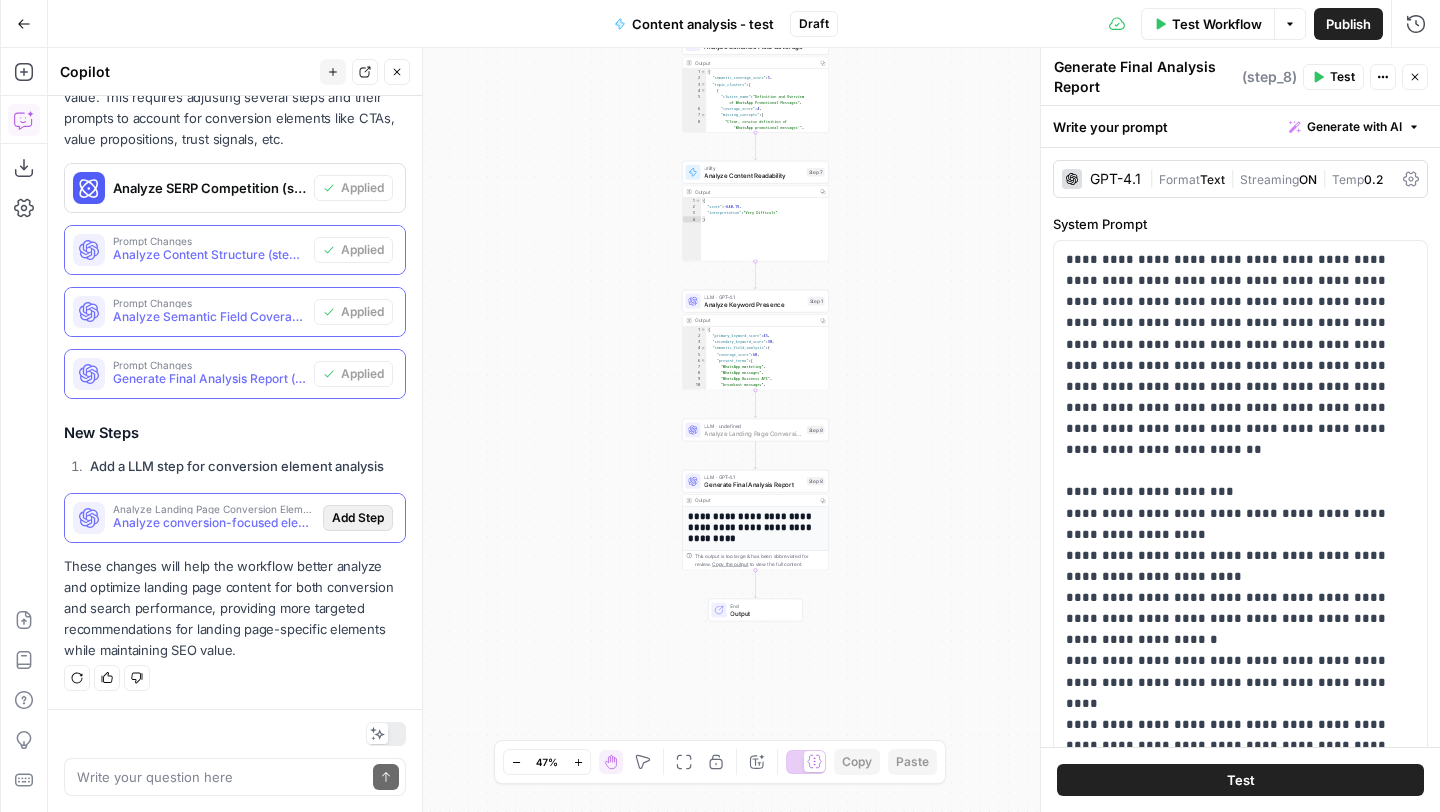 click on "Add Step" at bounding box center (358, 518) 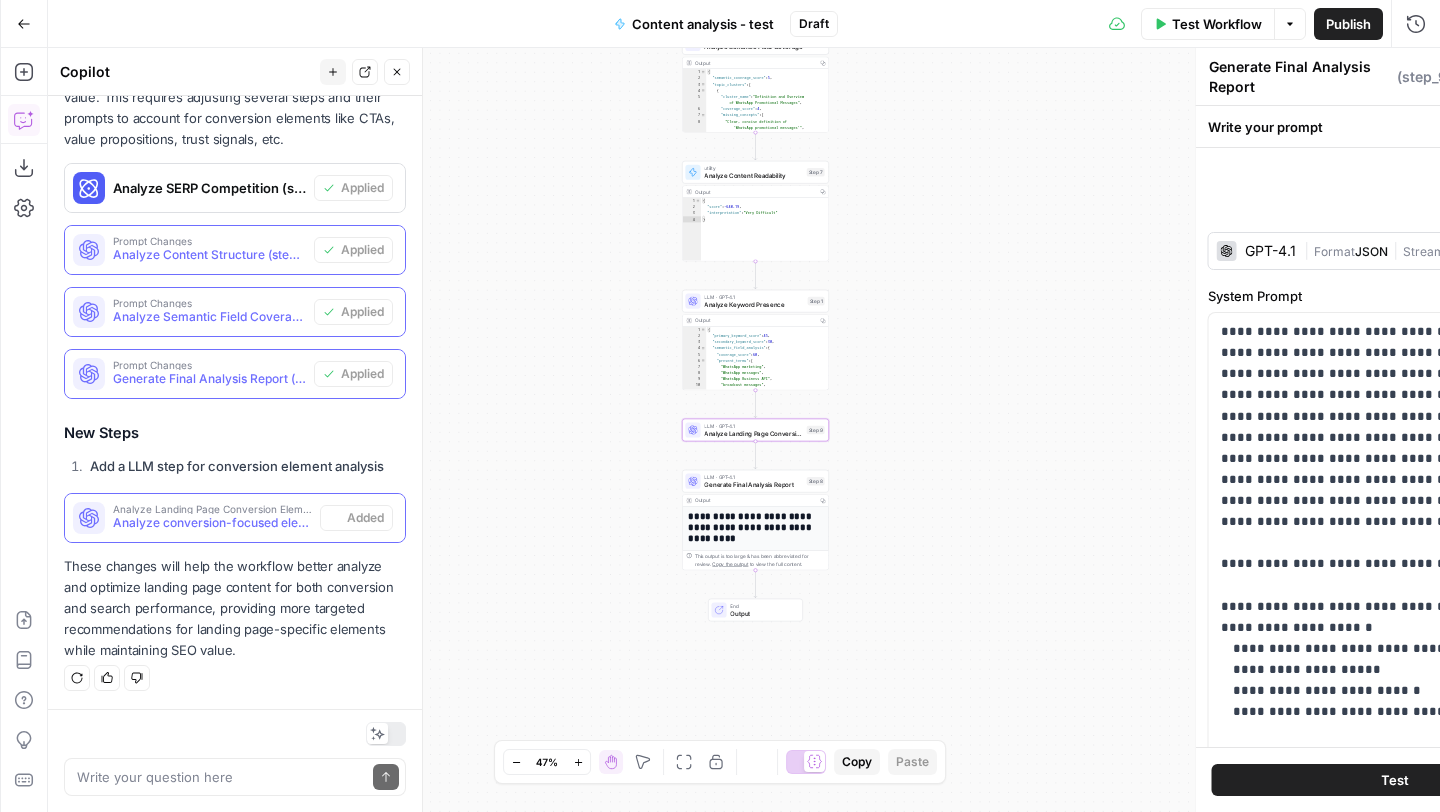 scroll, scrollTop: 519, scrollLeft: 0, axis: vertical 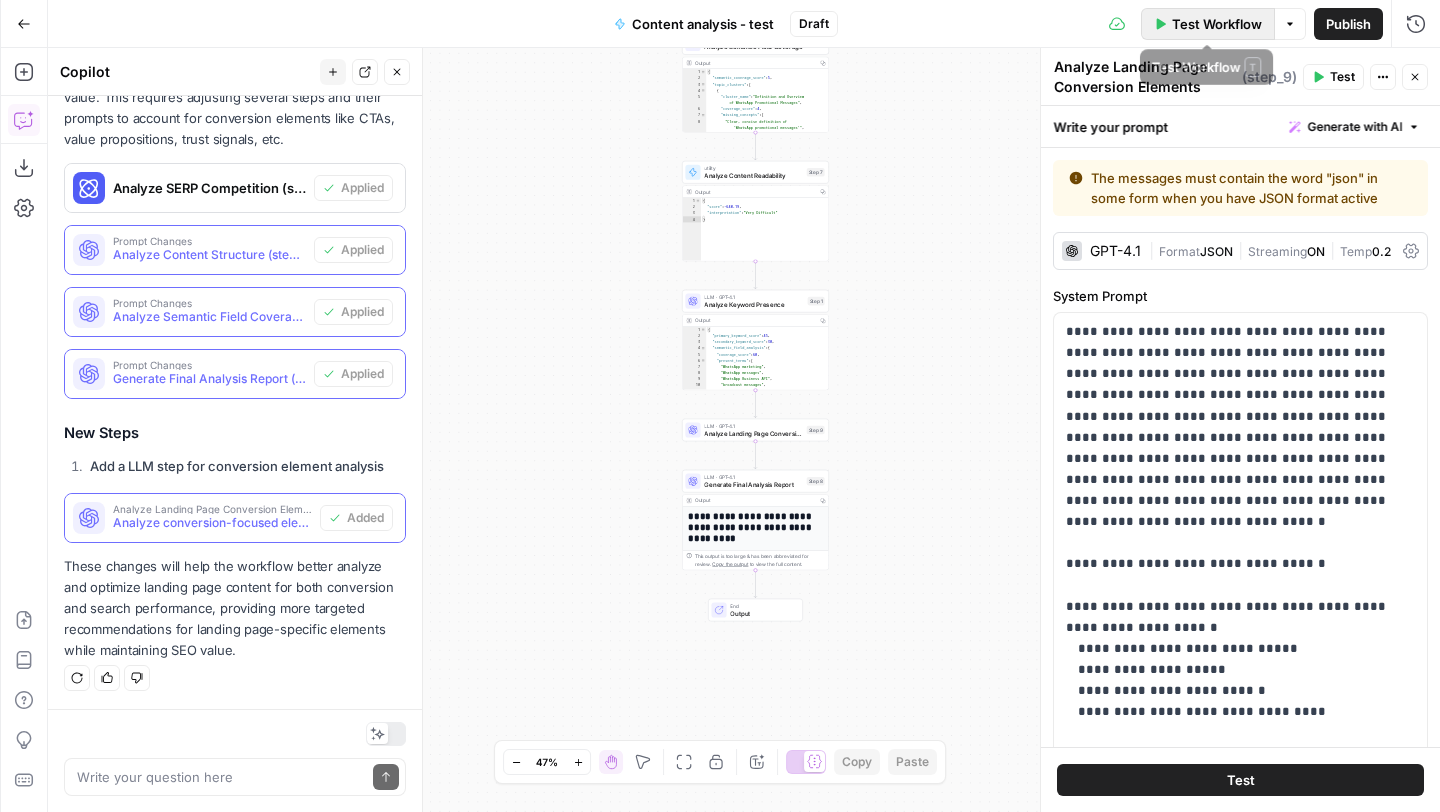 click on "Test Workflow" at bounding box center [1217, 24] 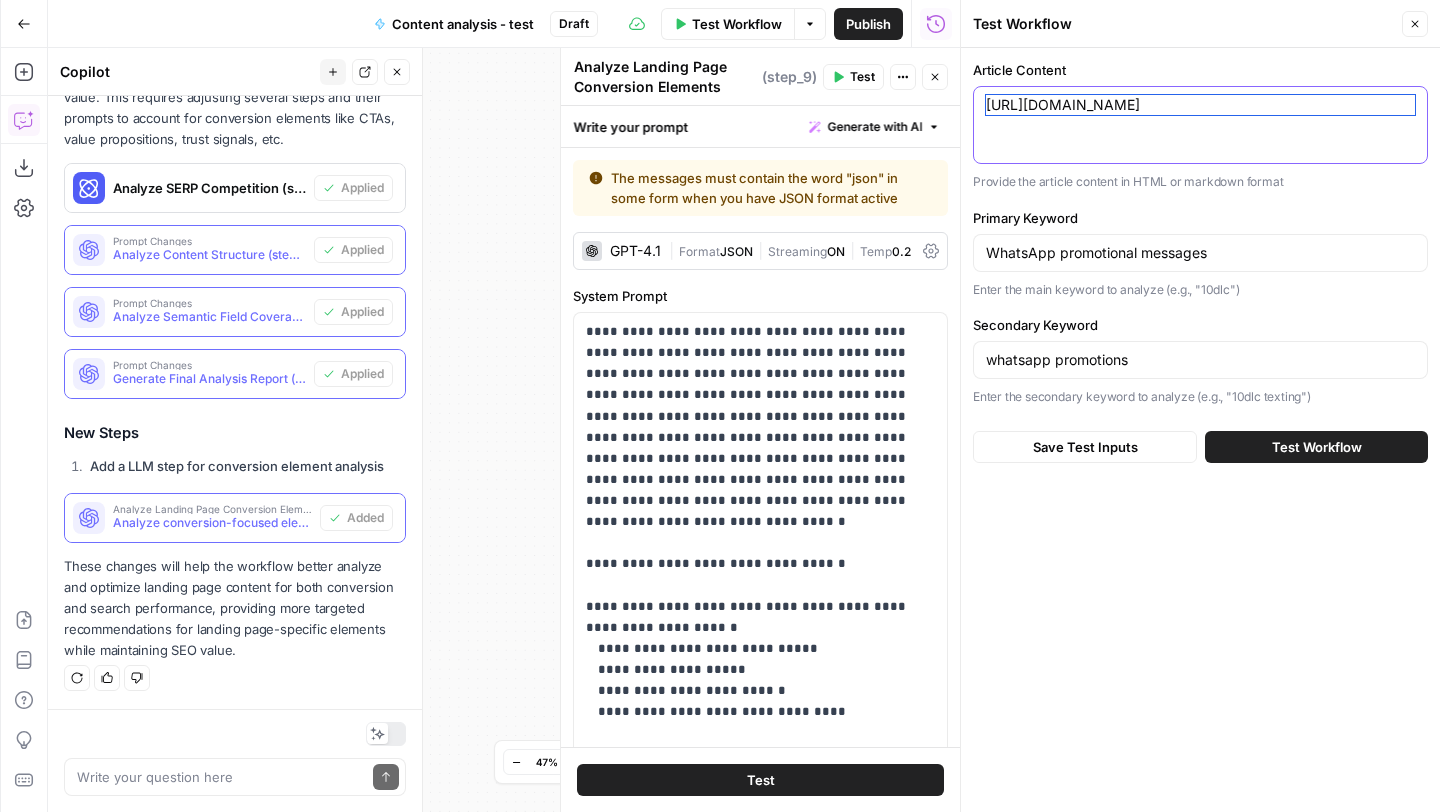 click on "[URL][DOMAIN_NAME]" at bounding box center [1200, 105] 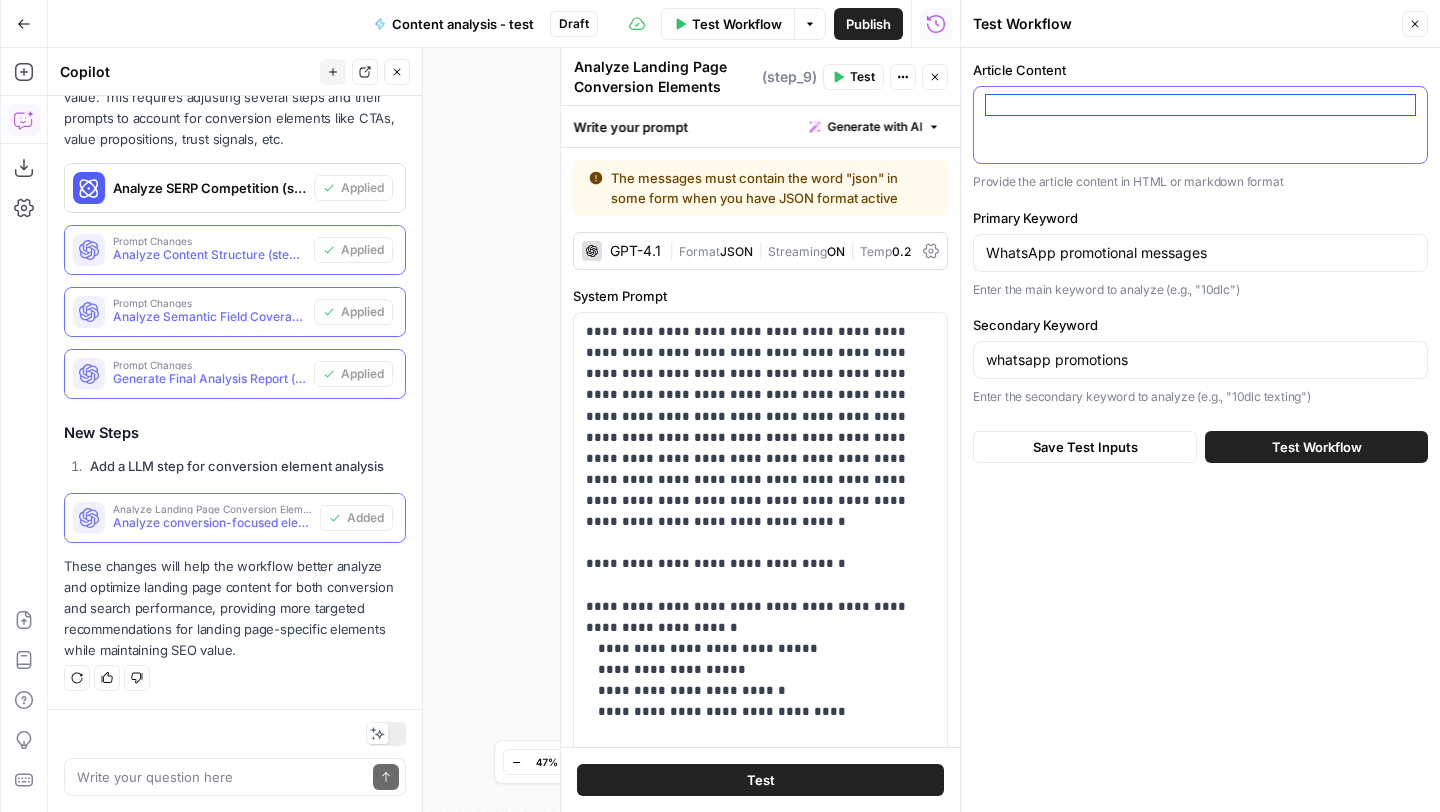 paste on "[URL][DOMAIN_NAME]" 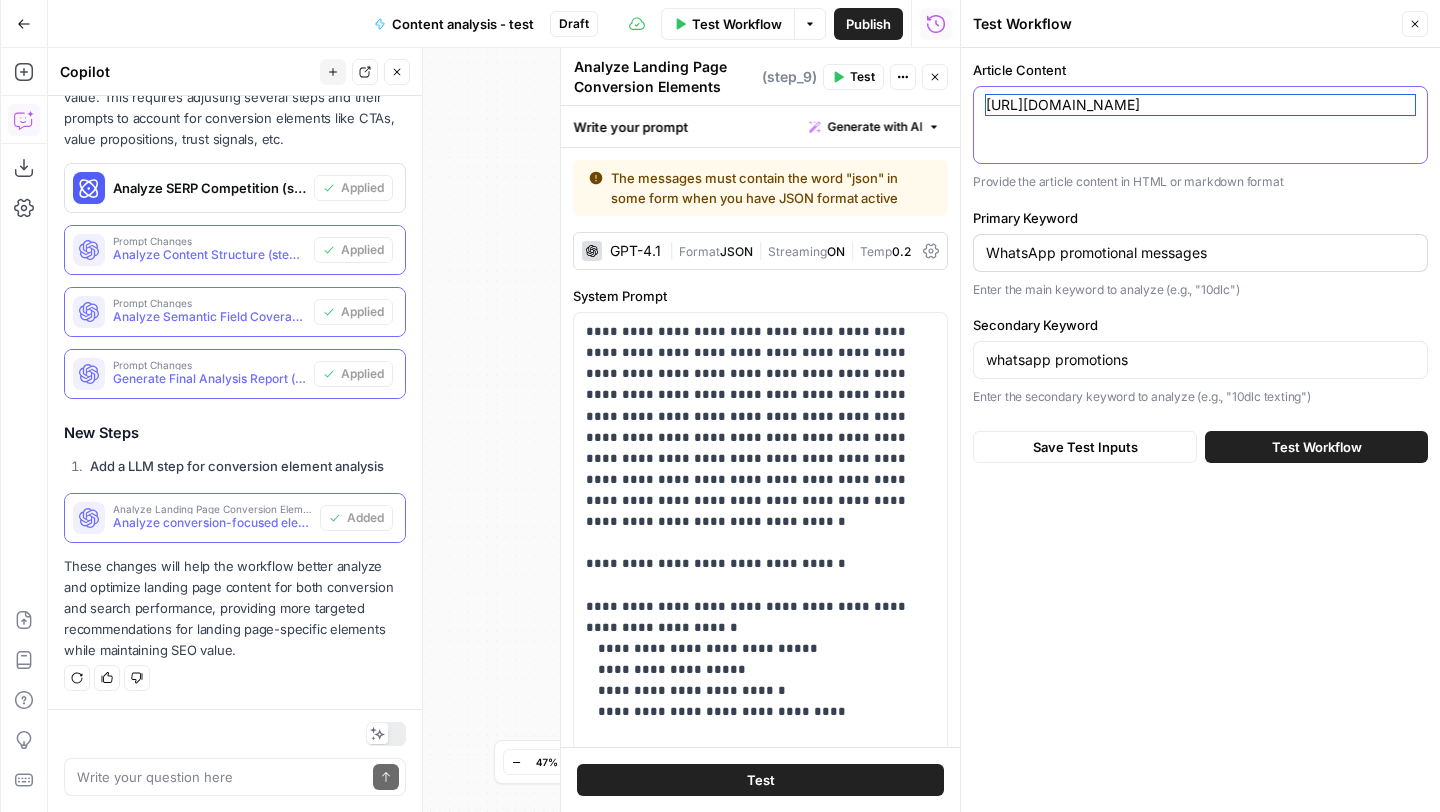 type on "[URL][DOMAIN_NAME]" 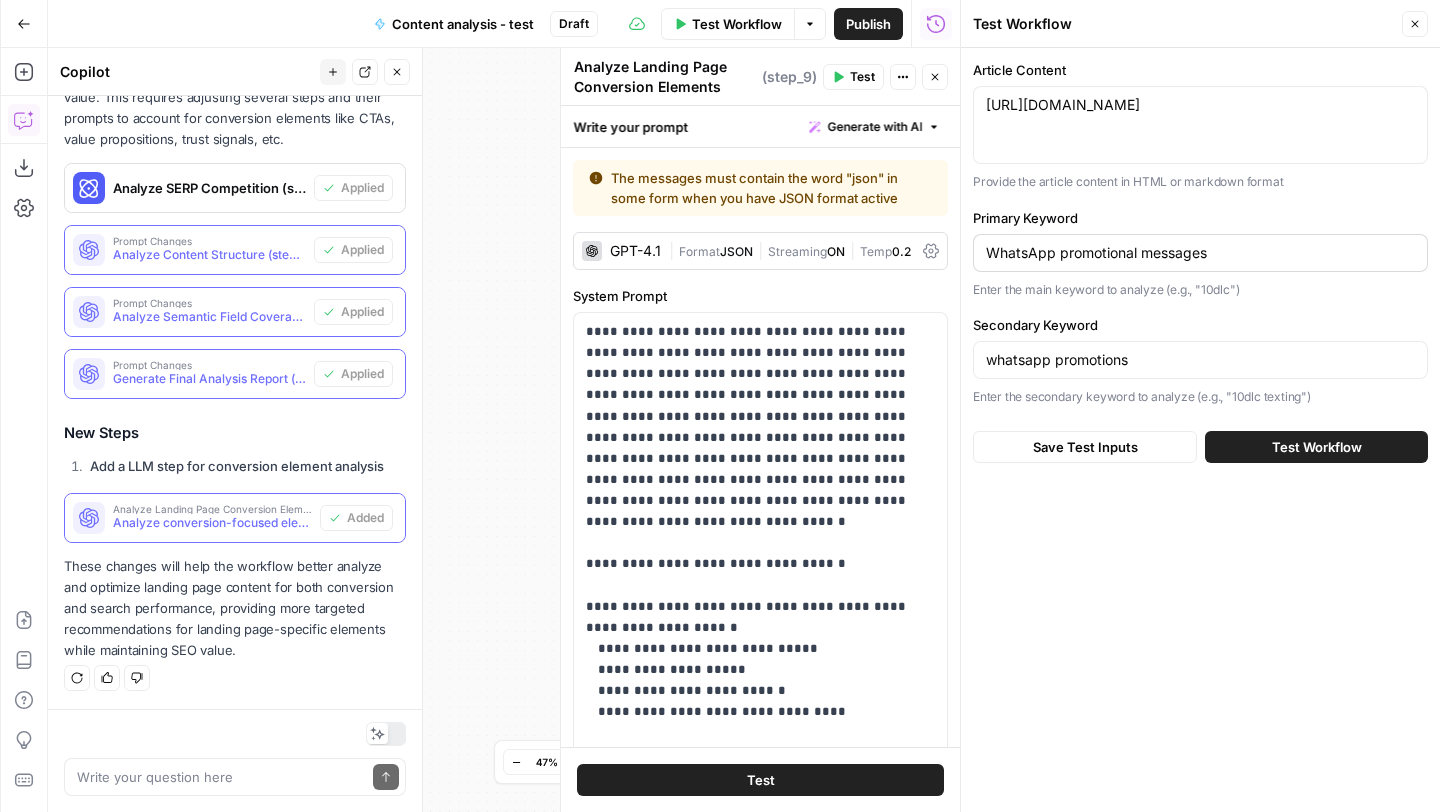 click on "WhatsApp promotional messages" at bounding box center [1200, 253] 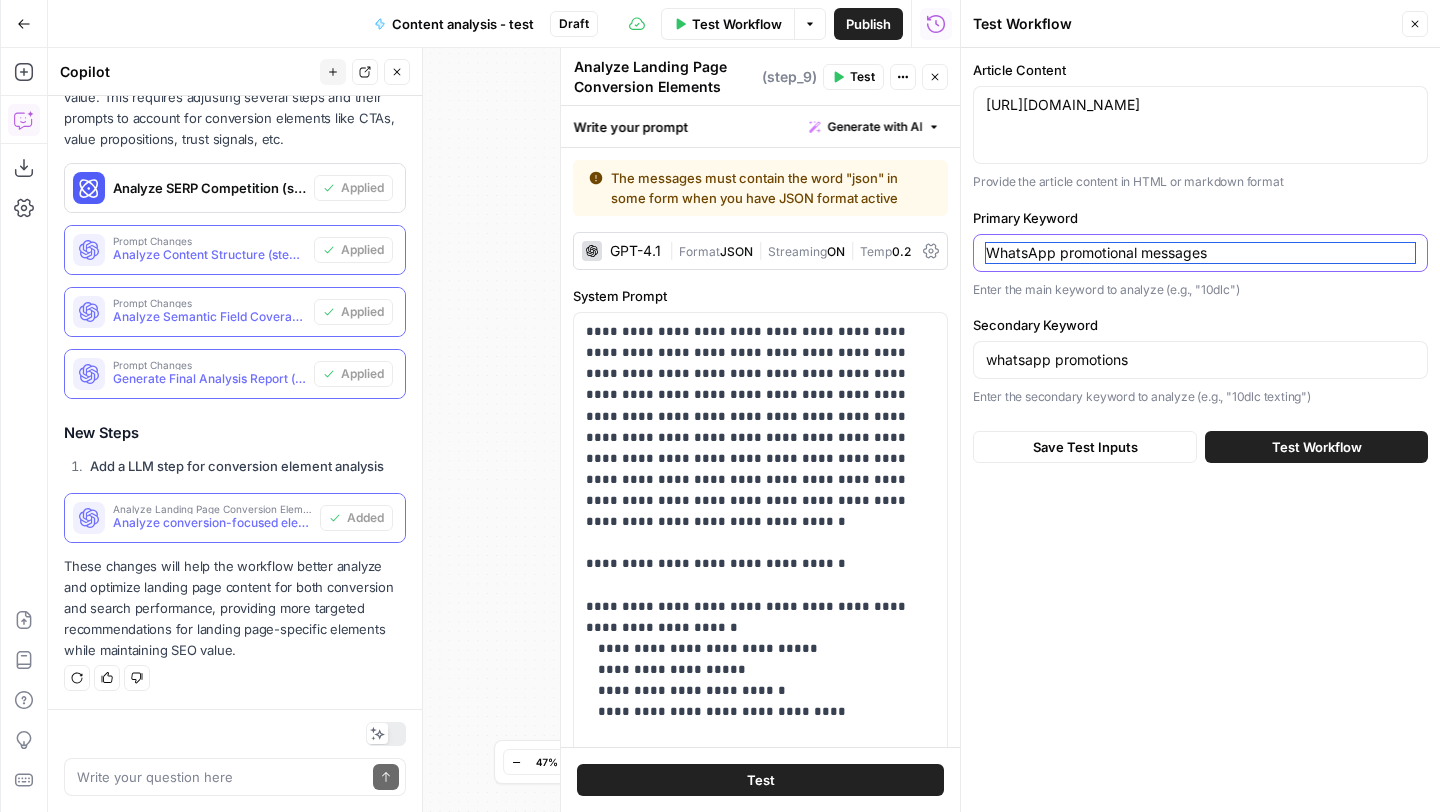 click on "WhatsApp promotional messages" at bounding box center [1200, 253] 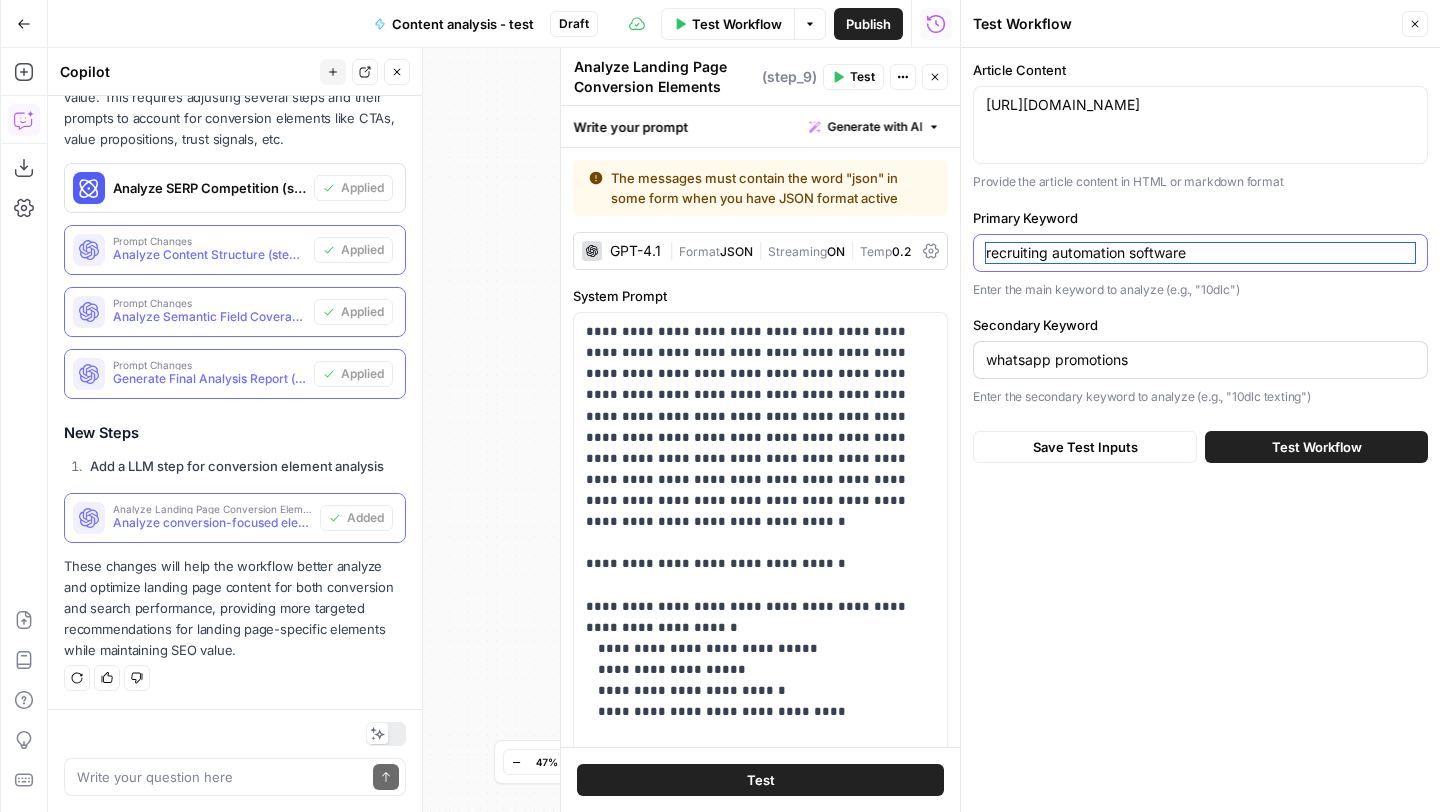 type on "recruiting automation software" 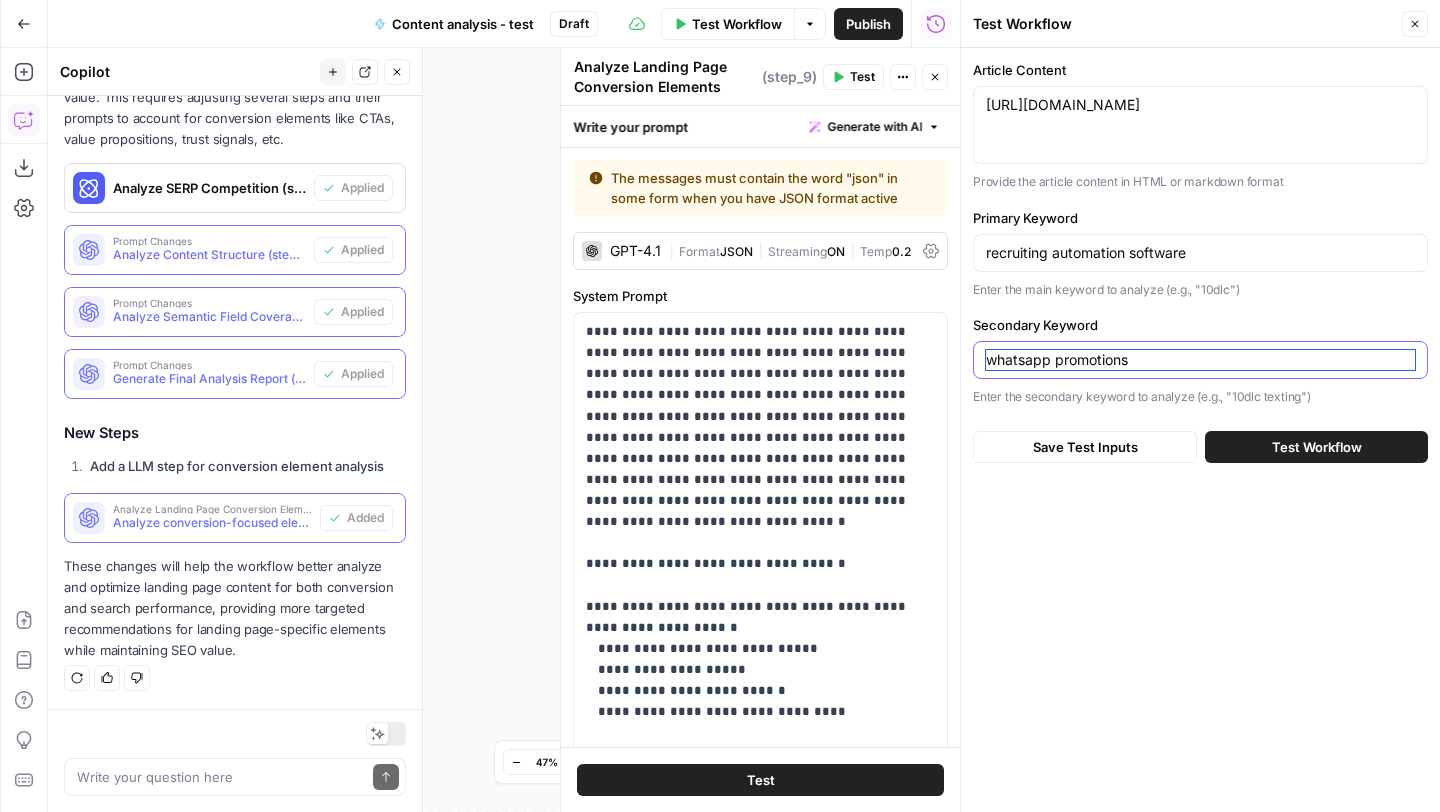 click on "whatsapp promotions" at bounding box center (1200, 360) 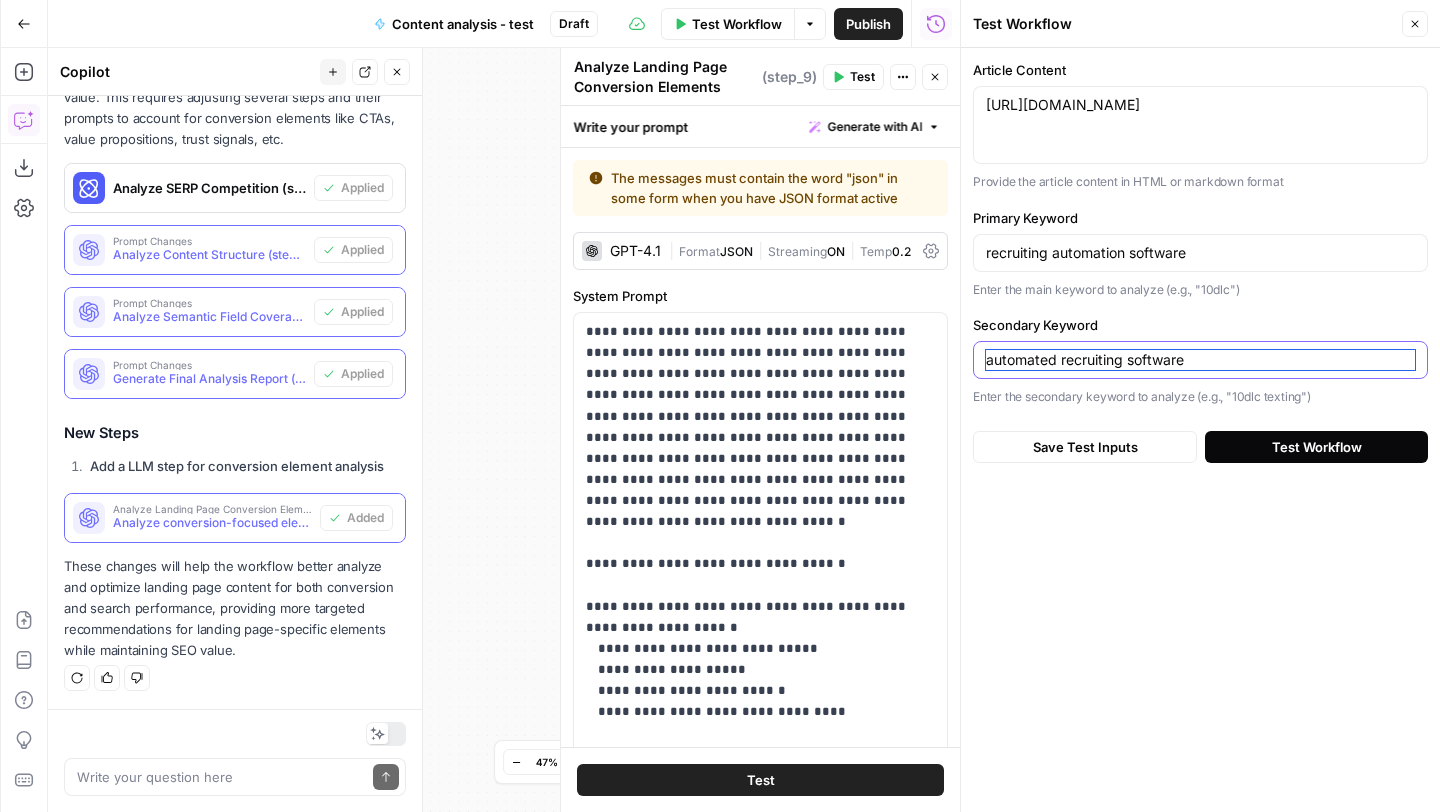type on "automated recruiting software" 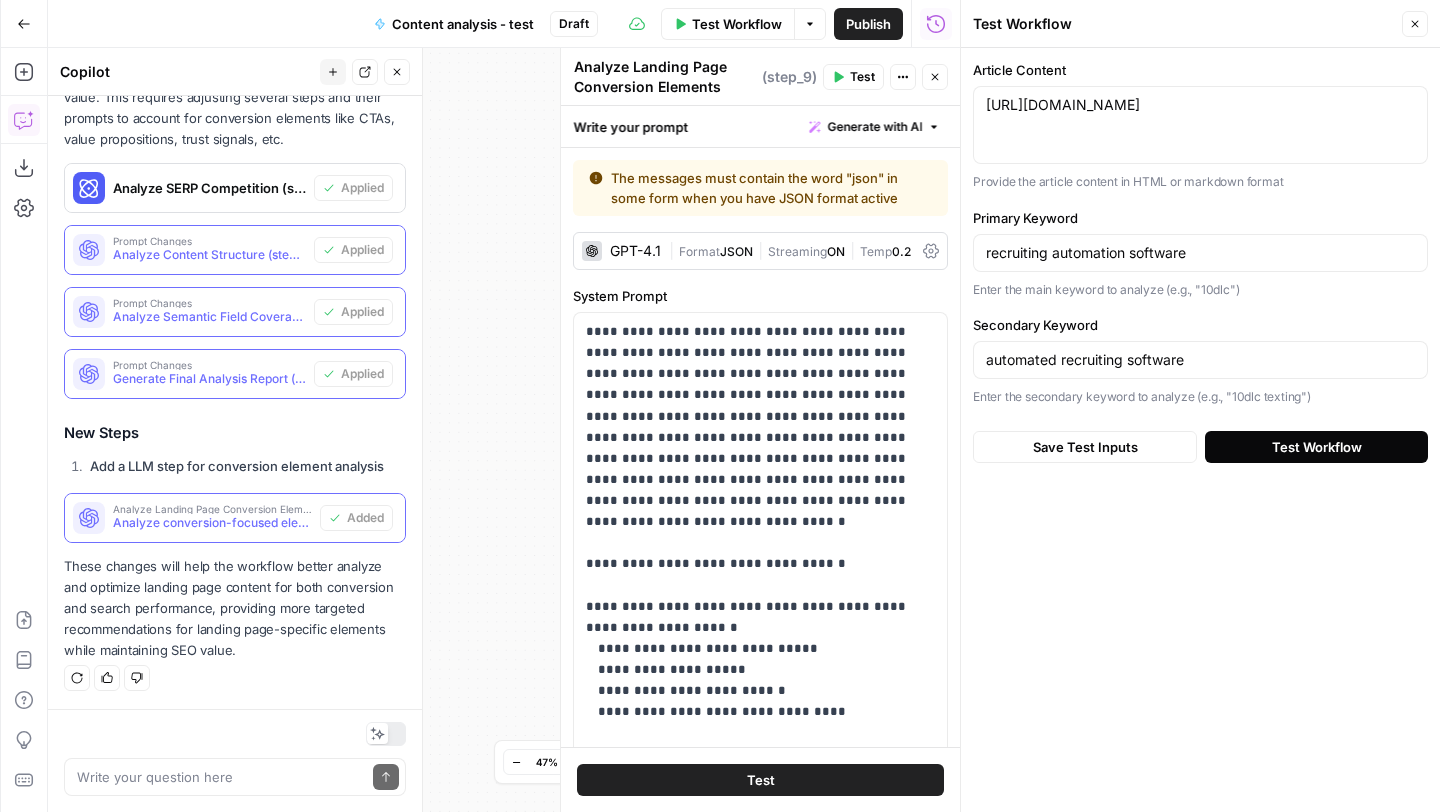 click on "Test Workflow" at bounding box center [1317, 447] 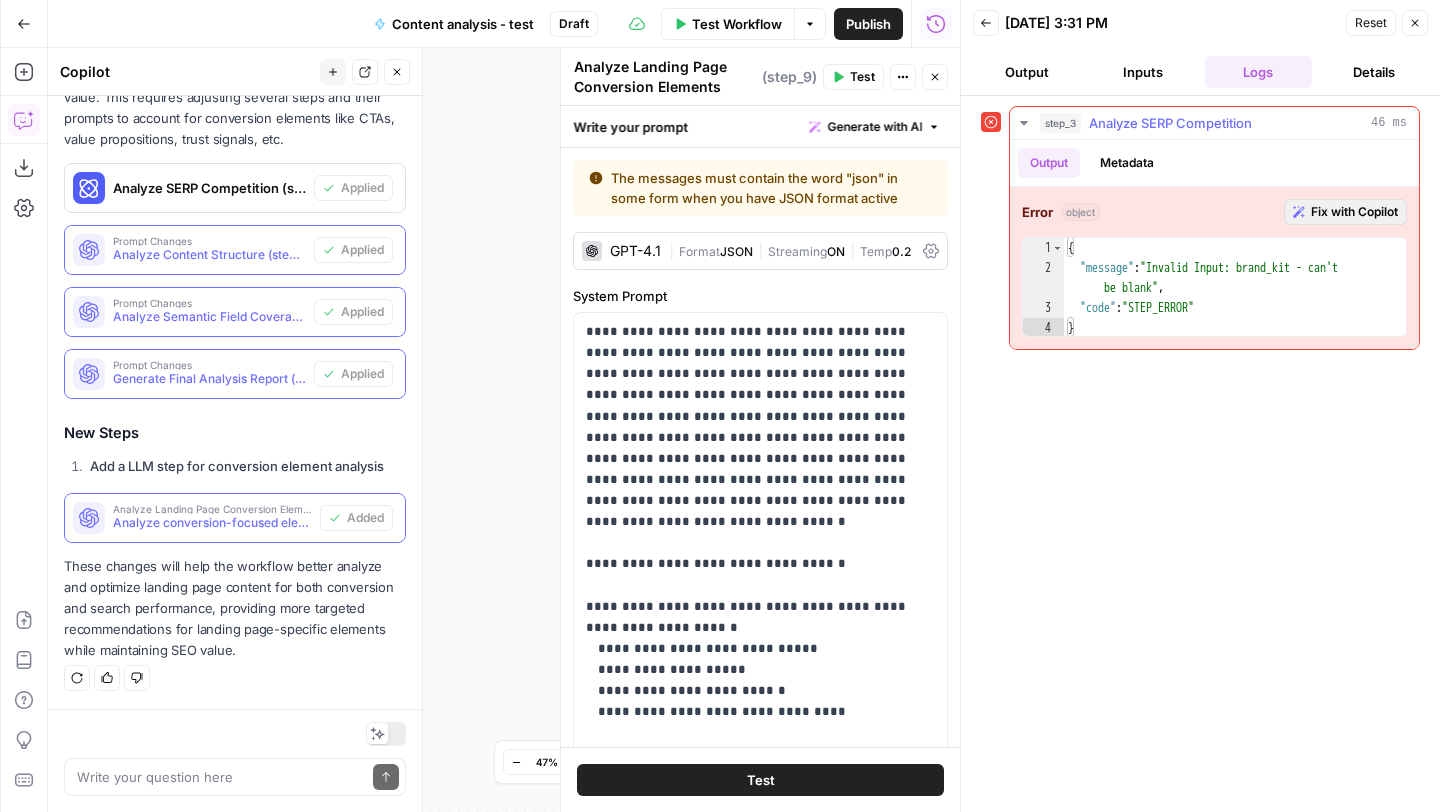 click on "Fix with Copilot" at bounding box center (1354, 212) 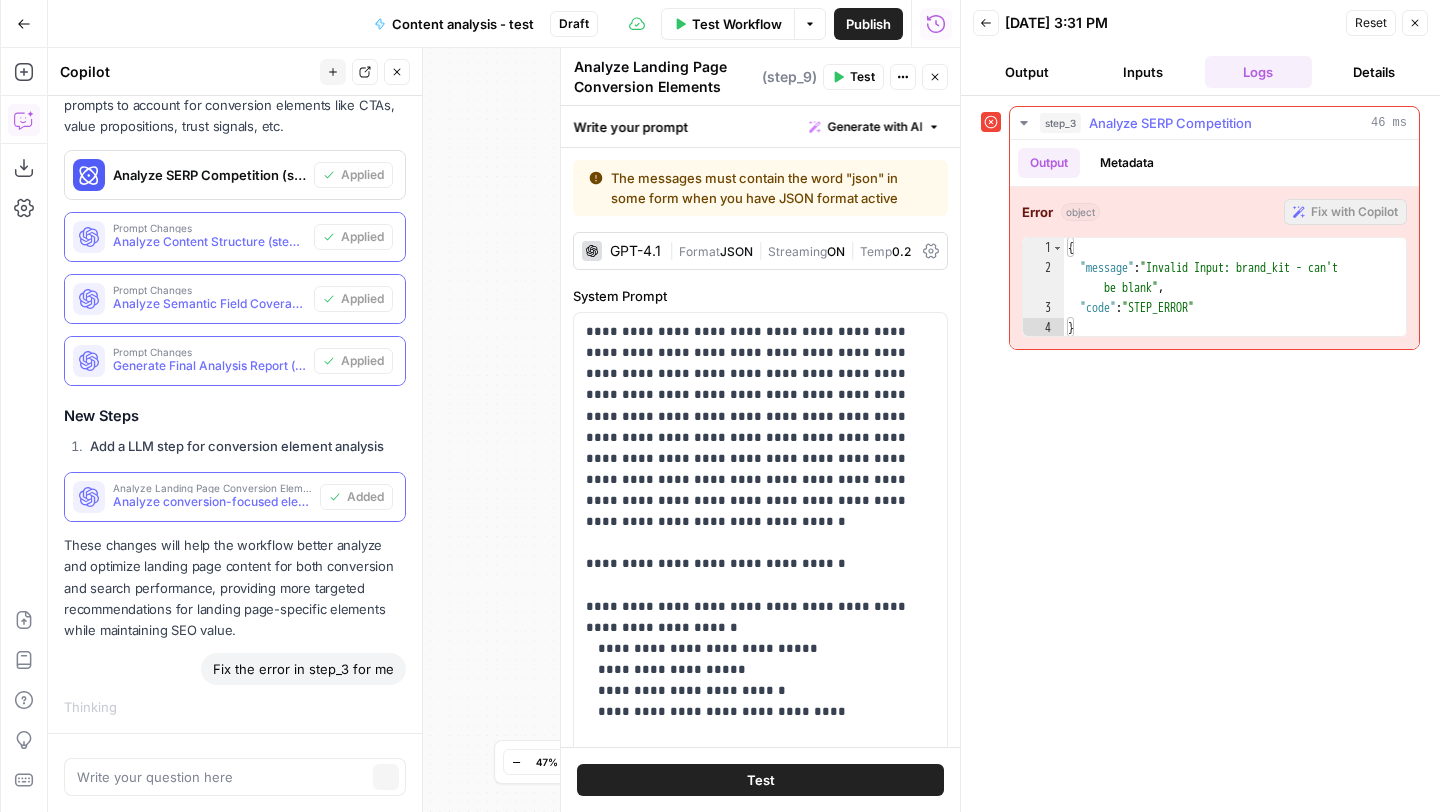 scroll, scrollTop: 500, scrollLeft: 0, axis: vertical 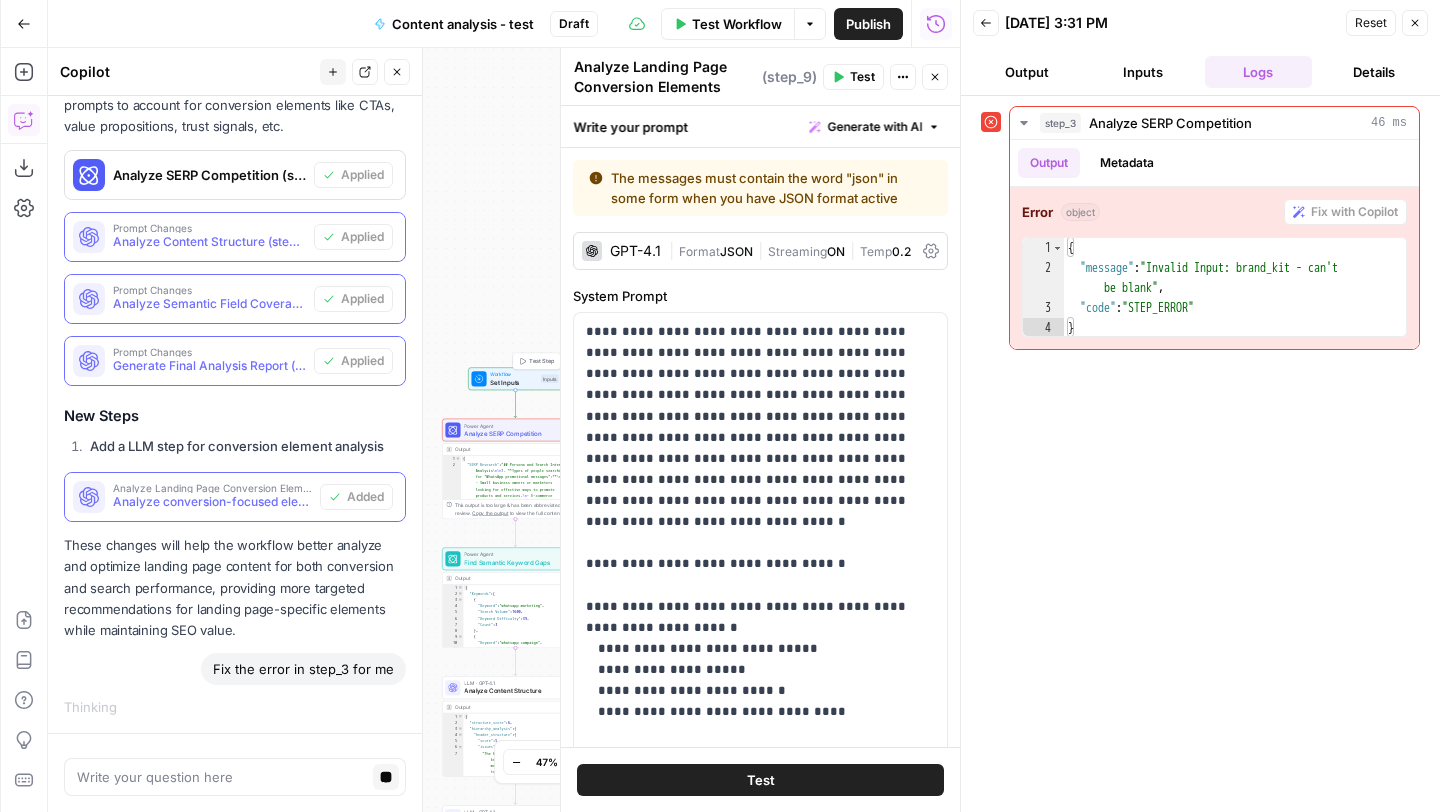 click on "Set Inputs" at bounding box center [513, 381] 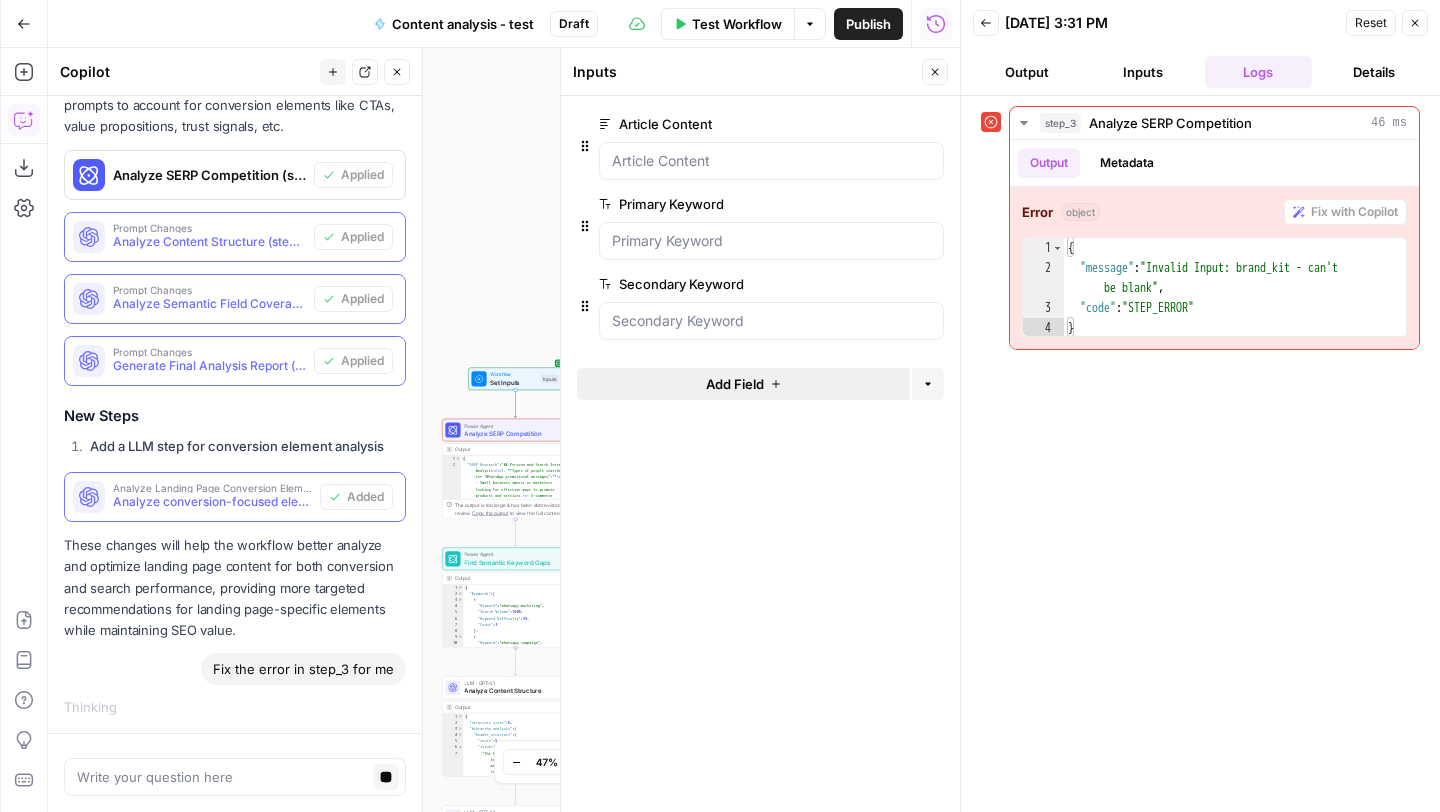 click on "Add Field" at bounding box center [735, 384] 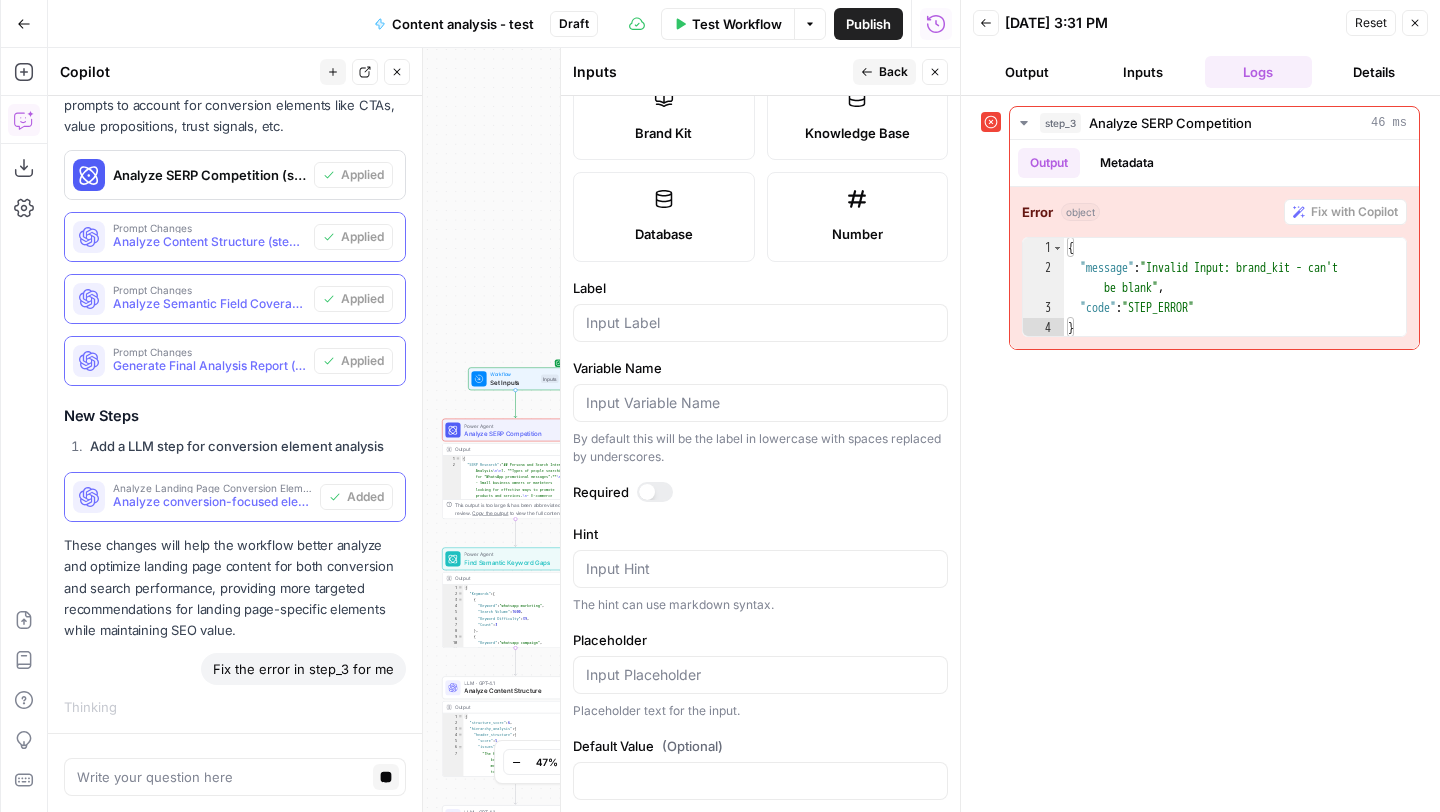 scroll, scrollTop: 497, scrollLeft: 0, axis: vertical 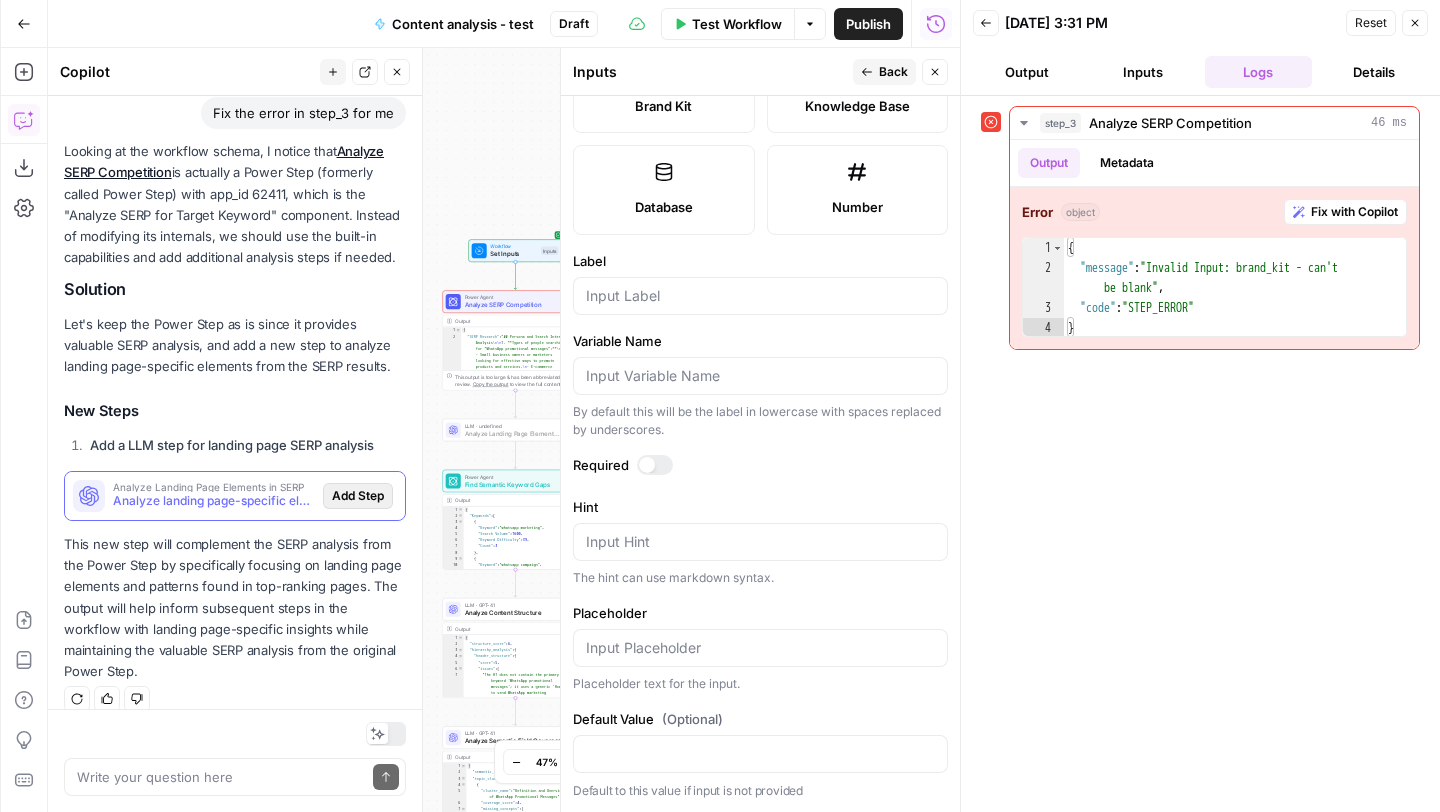 click on "Add Step" at bounding box center (358, 496) 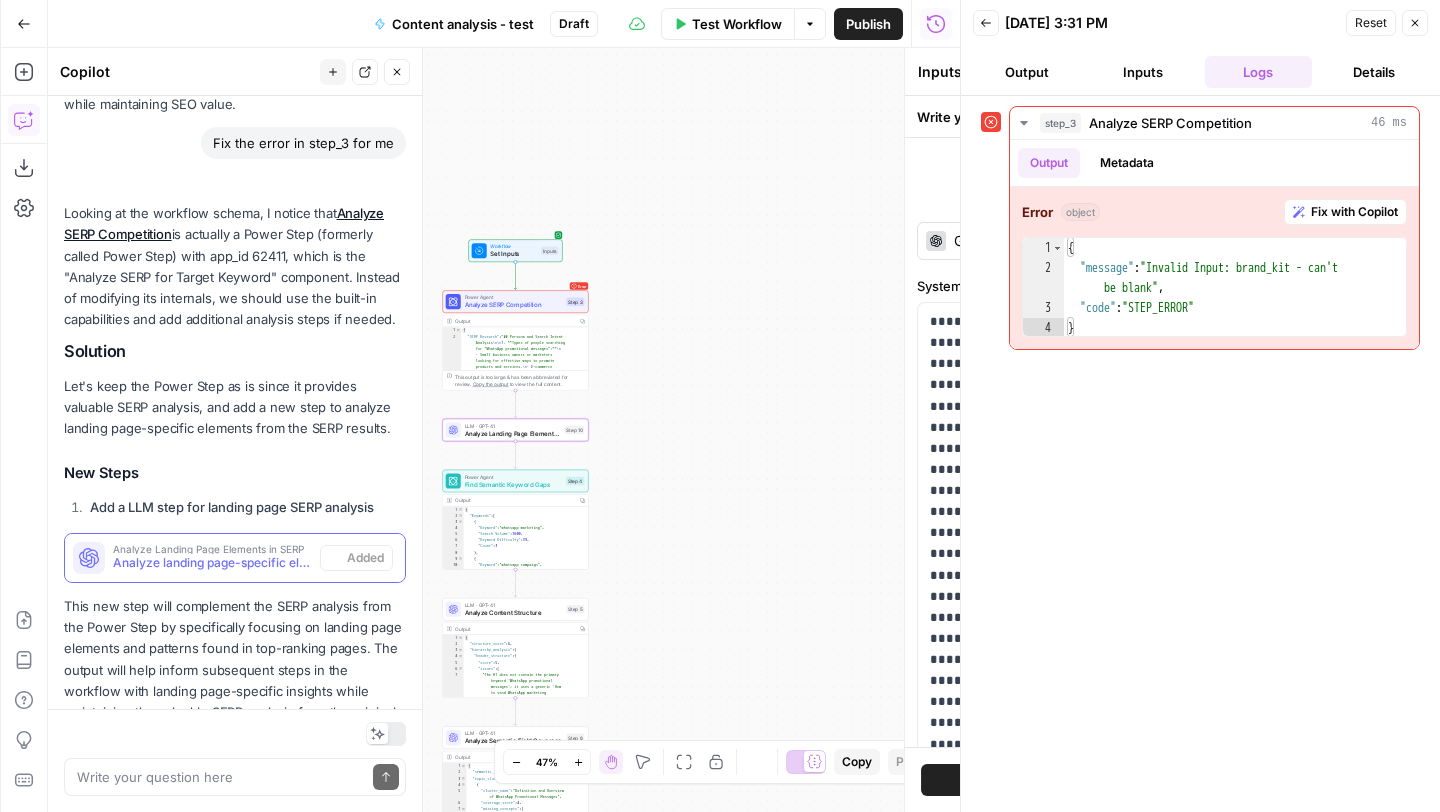 type on "Analyze Landing Page Elements in SERP" 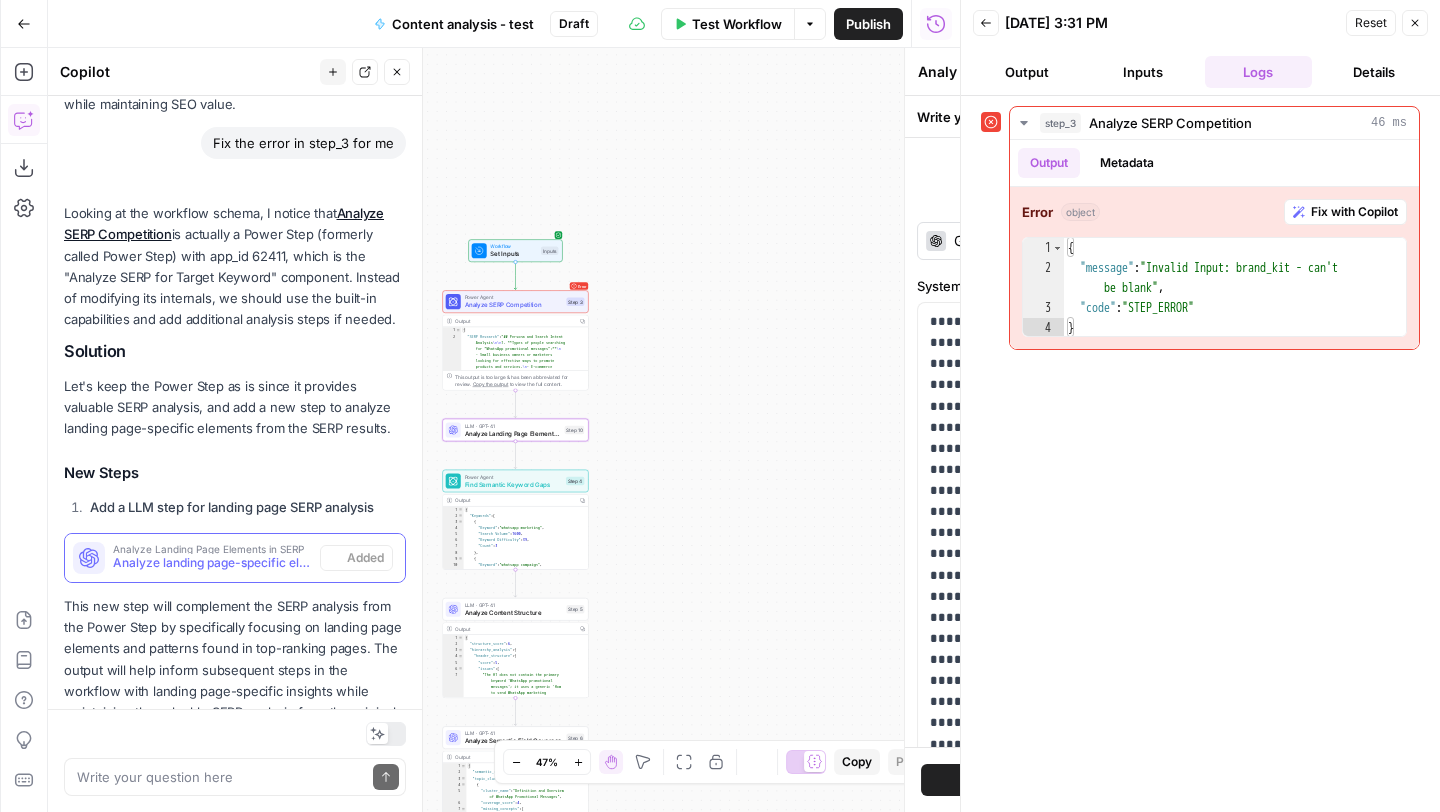 scroll, scrollTop: 1127, scrollLeft: 0, axis: vertical 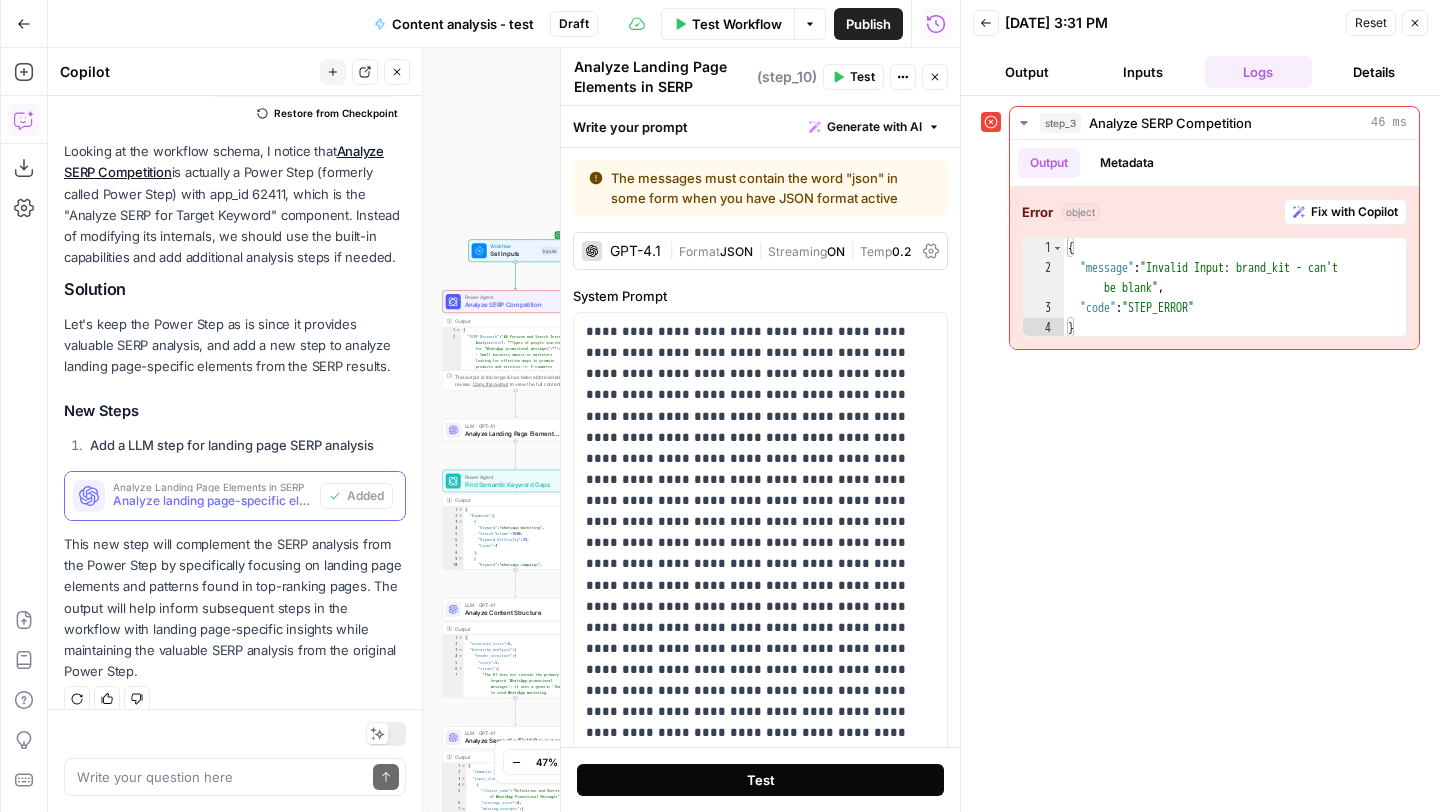 click on "Test" at bounding box center [760, 780] 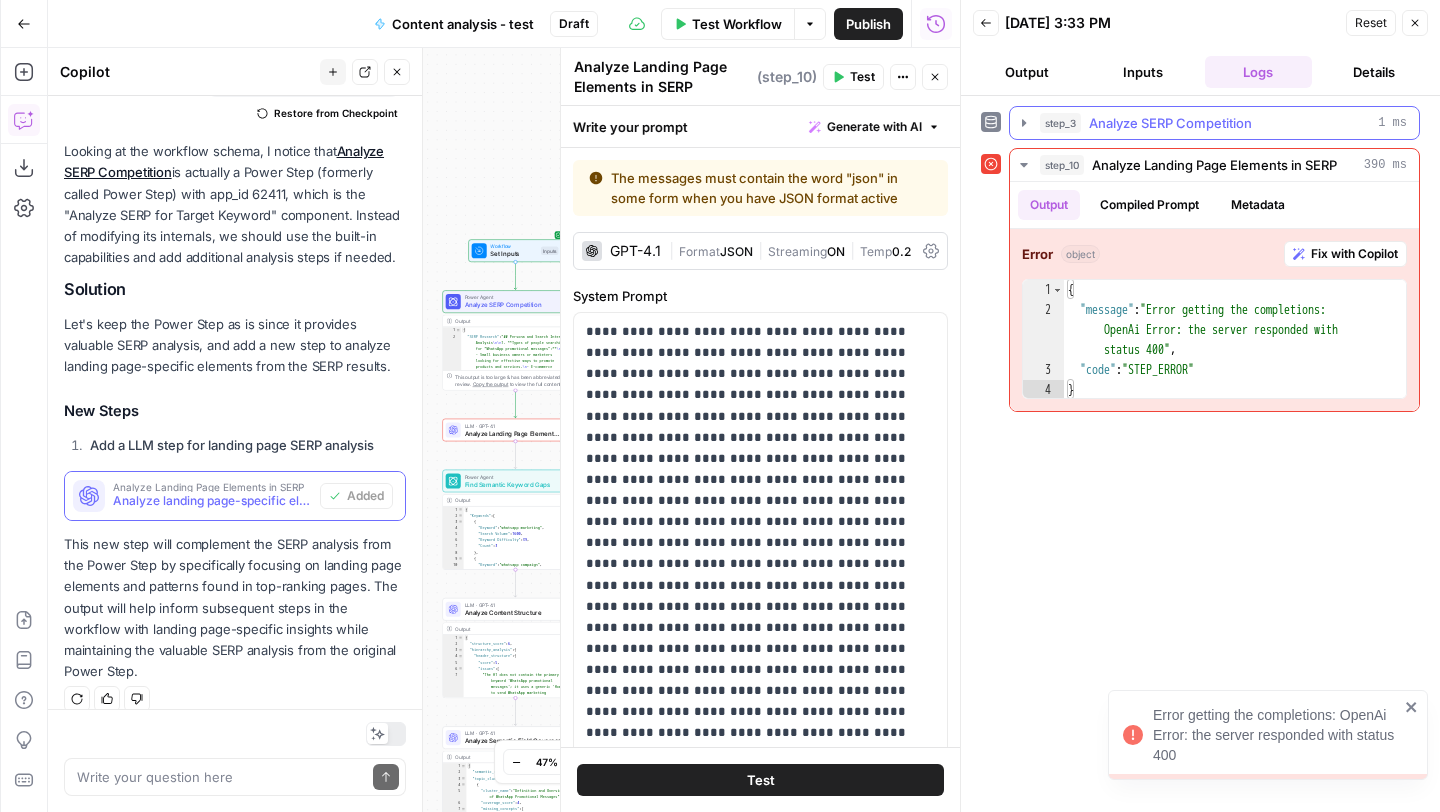 click 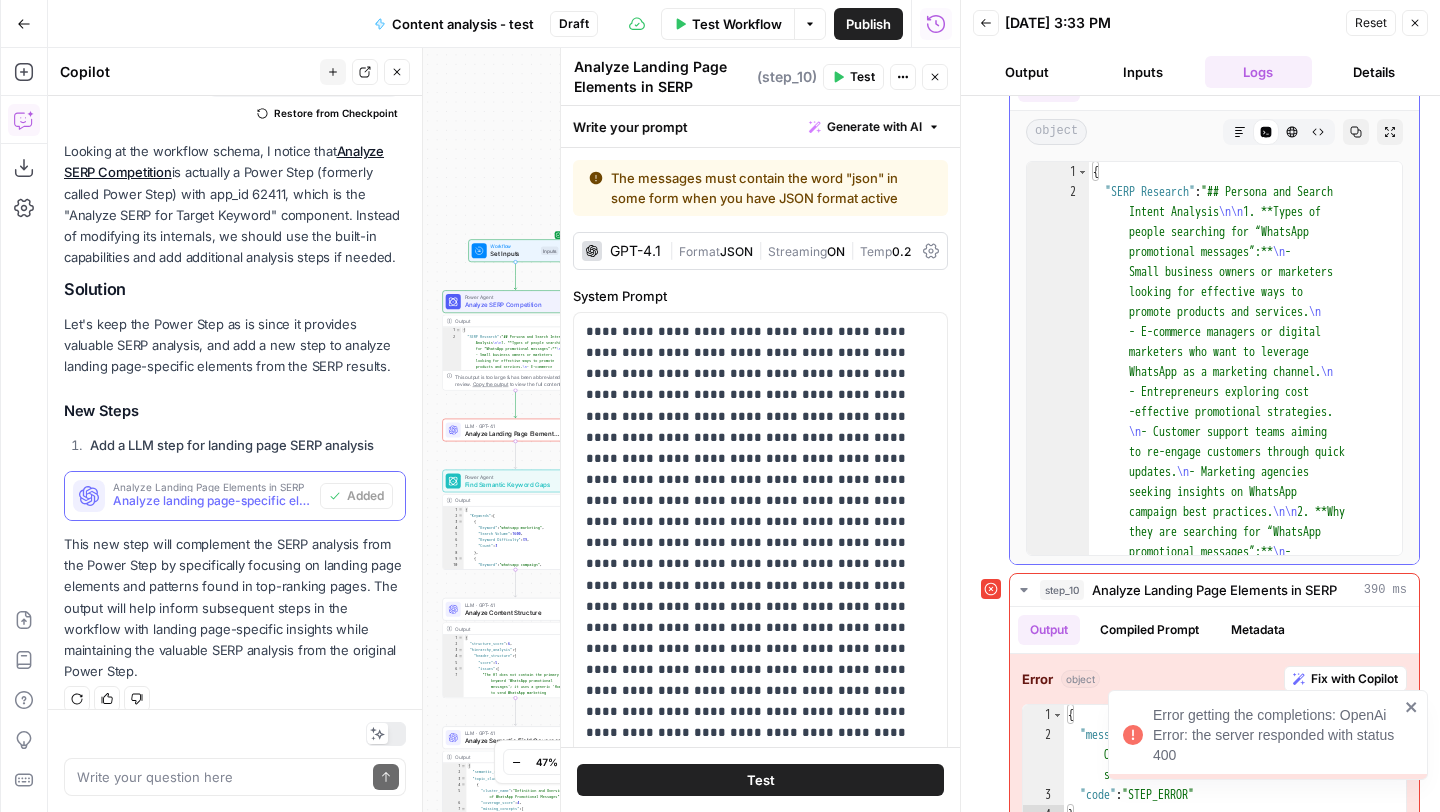 scroll, scrollTop: 111, scrollLeft: 0, axis: vertical 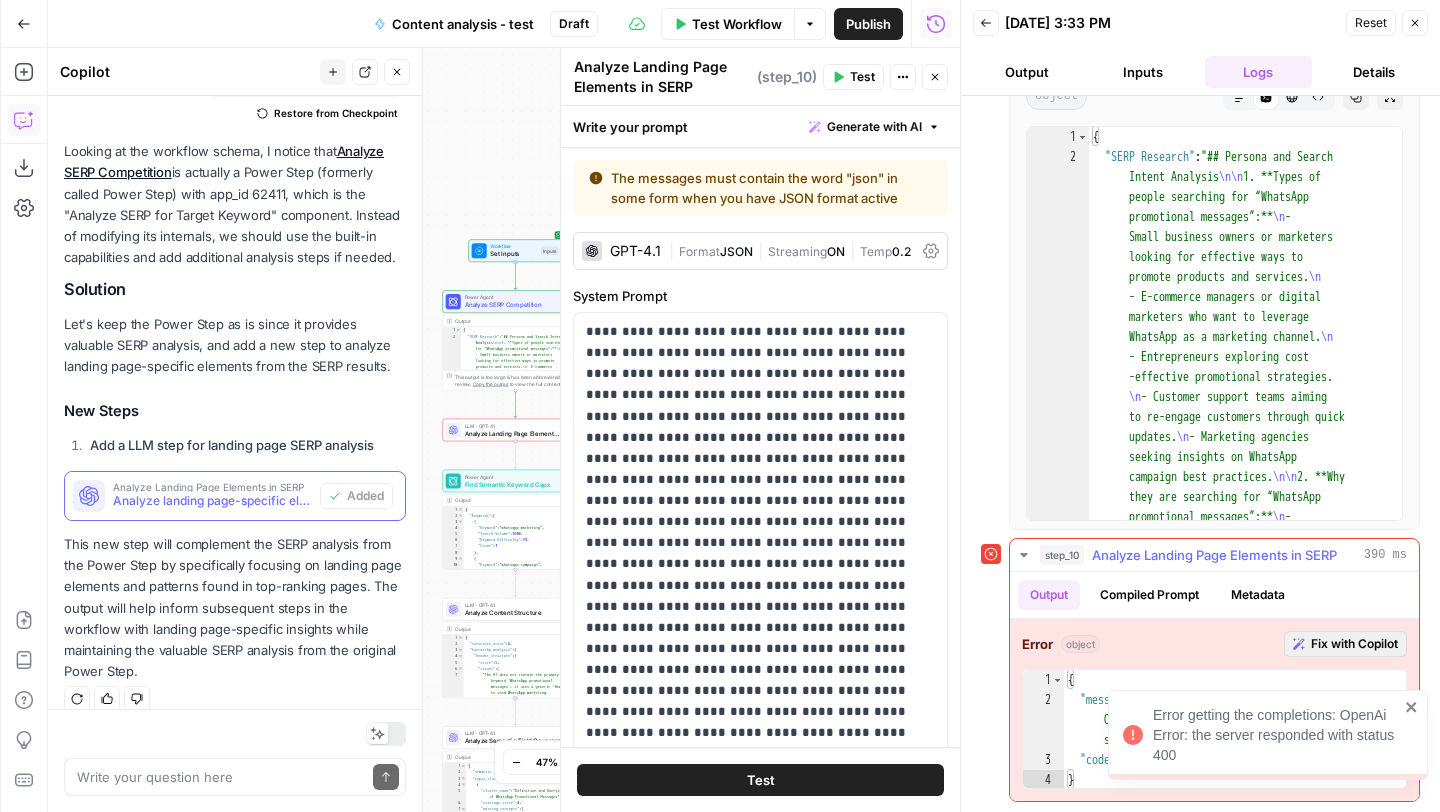 click on "Fix with Copilot" at bounding box center [1354, 644] 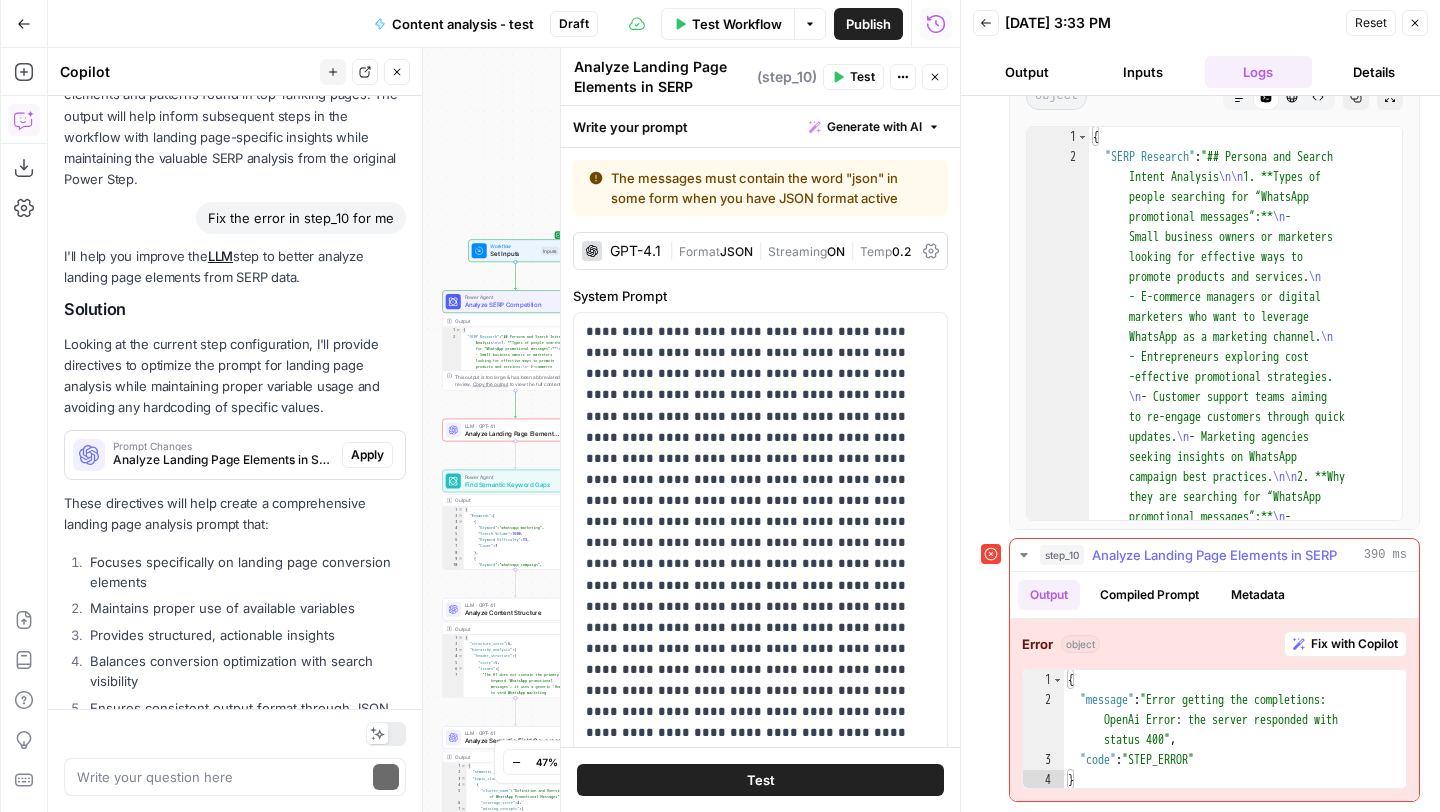 scroll, scrollTop: 1754, scrollLeft: 0, axis: vertical 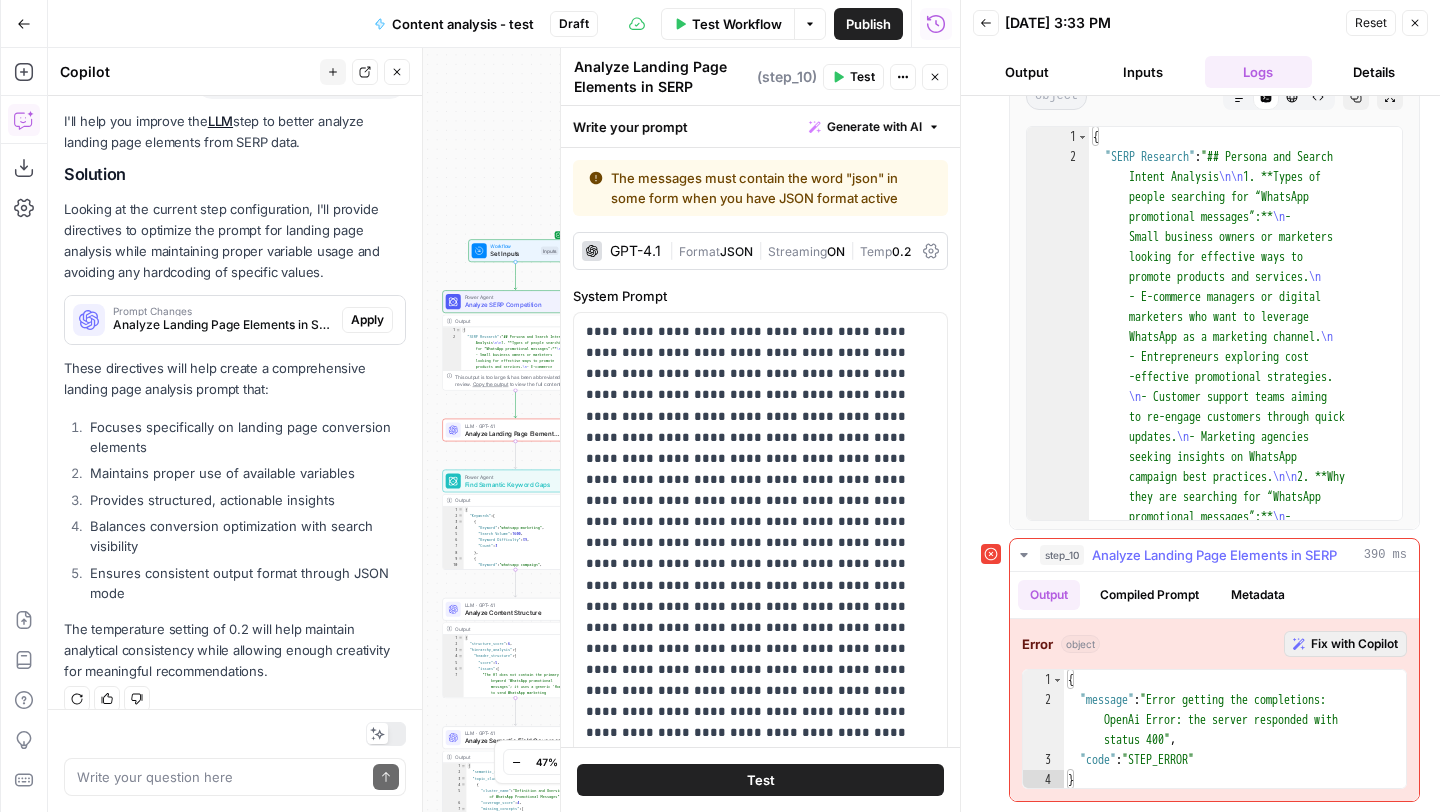 click on "Fix with Copilot" at bounding box center (1354, 644) 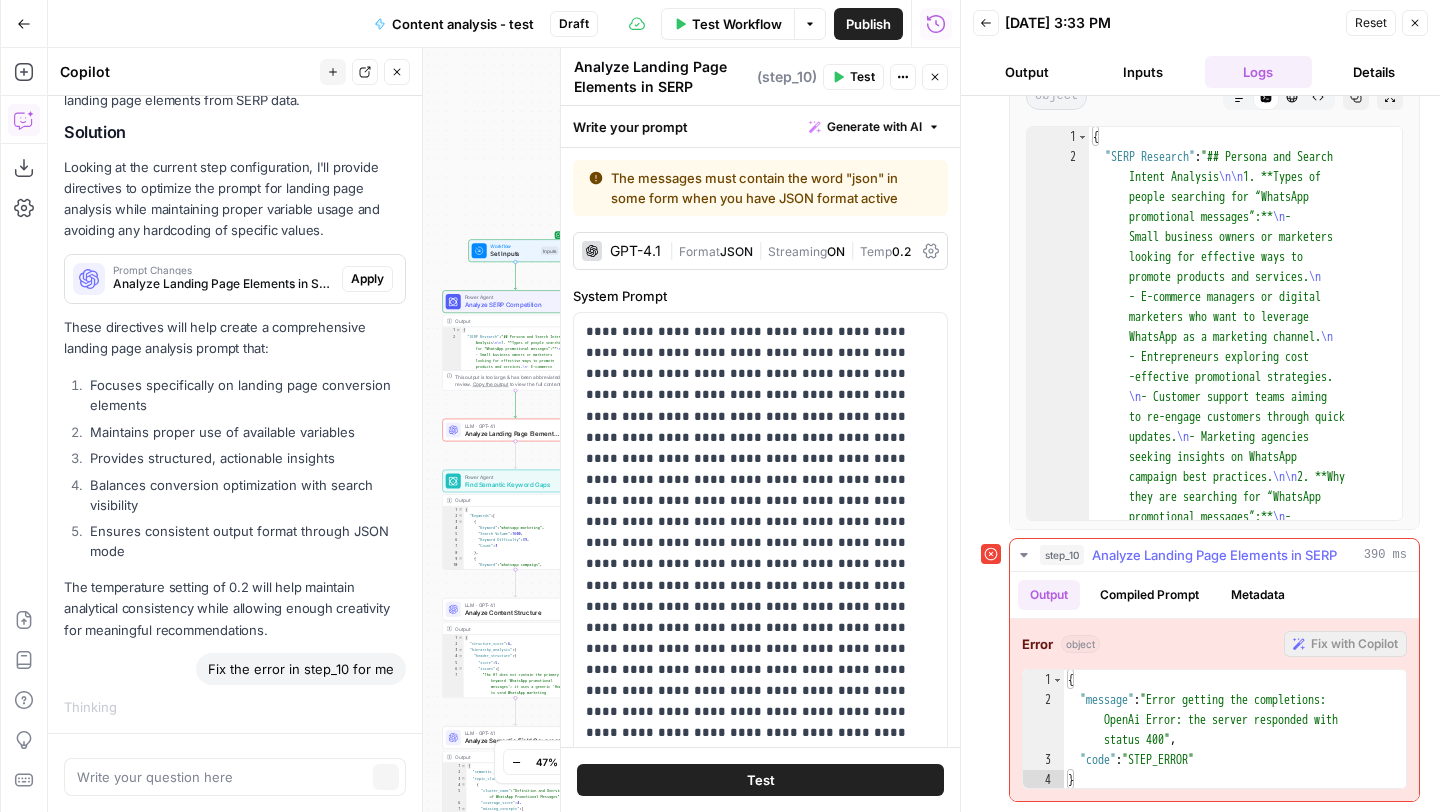scroll, scrollTop: 1695, scrollLeft: 0, axis: vertical 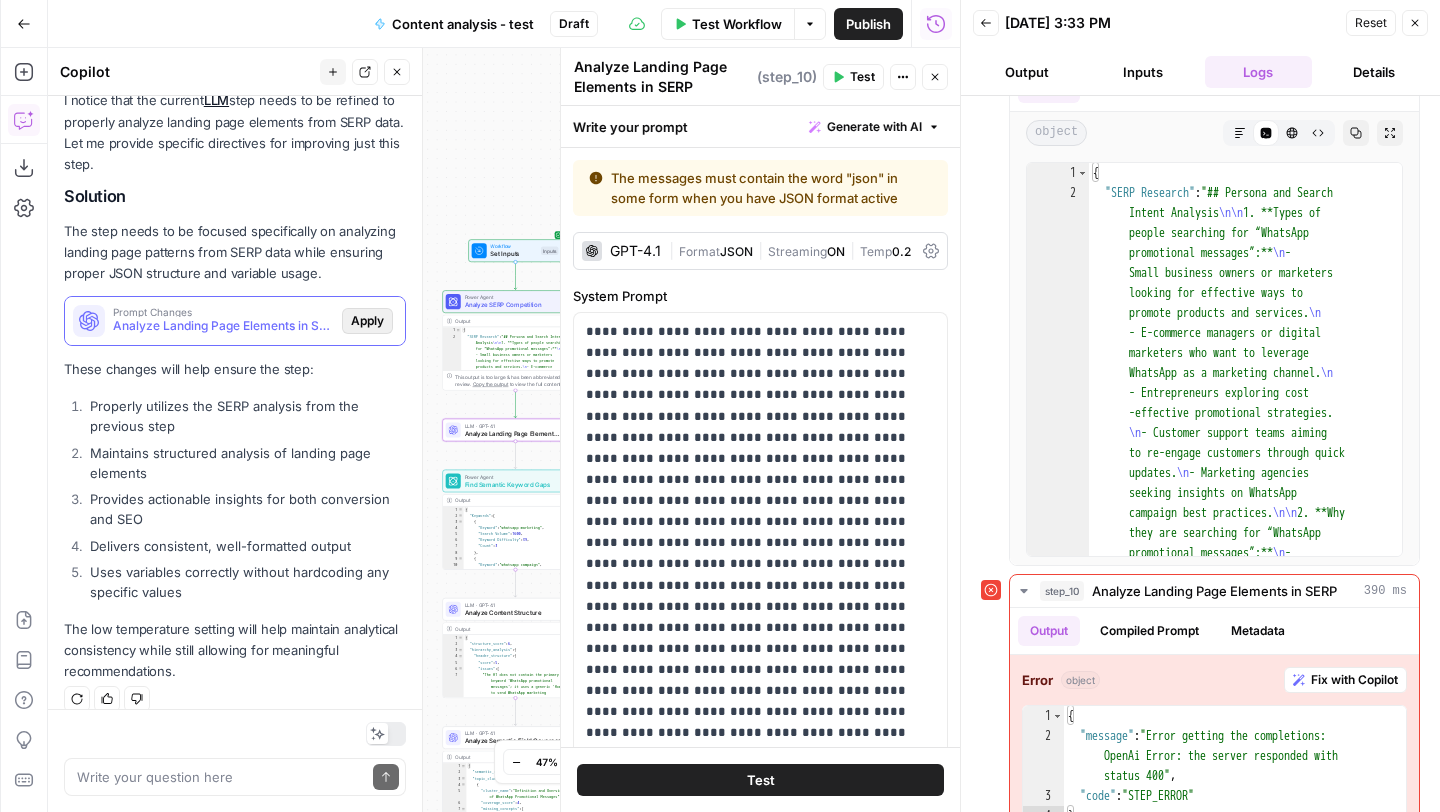 click on "Apply" at bounding box center [367, 321] 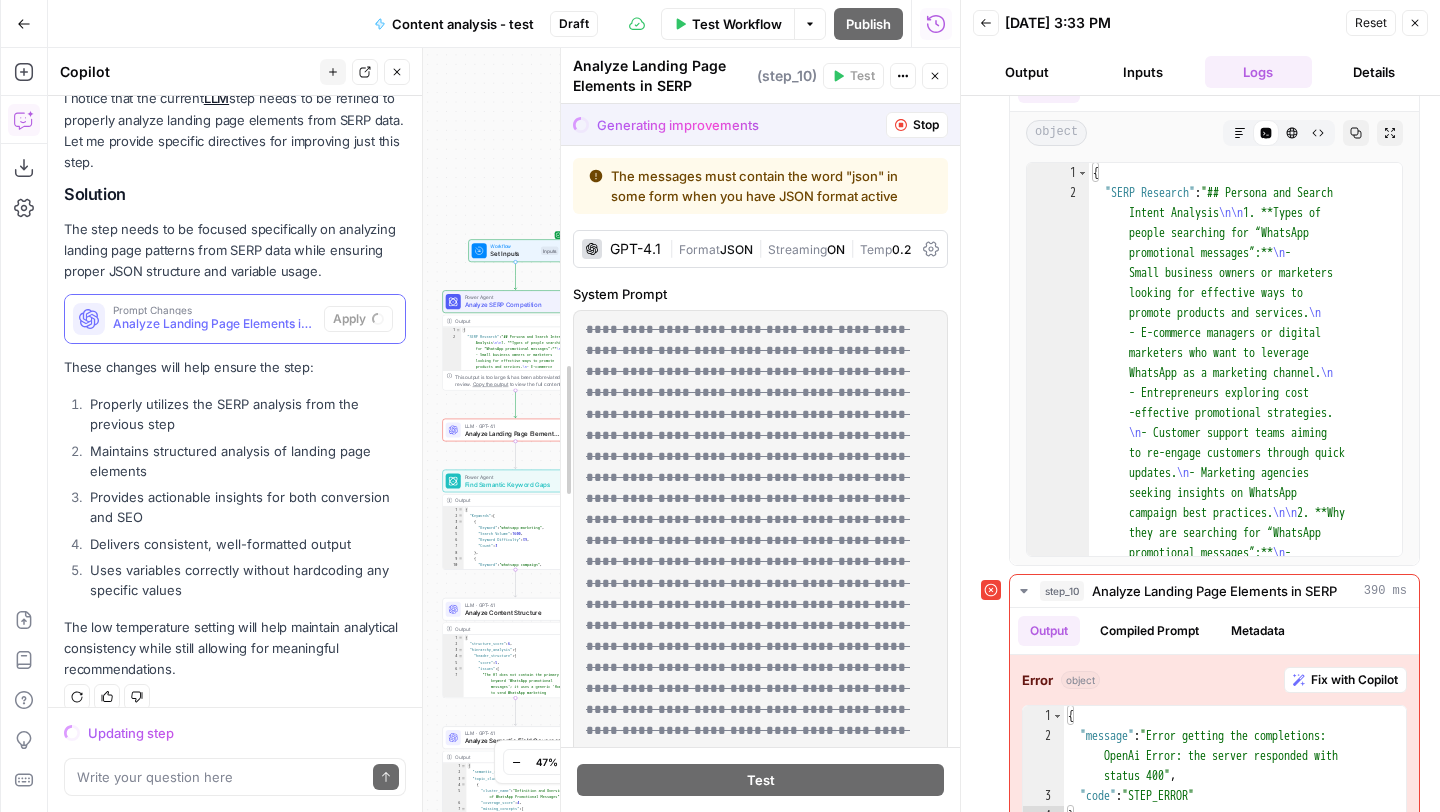 scroll, scrollTop: 2338, scrollLeft: 0, axis: vertical 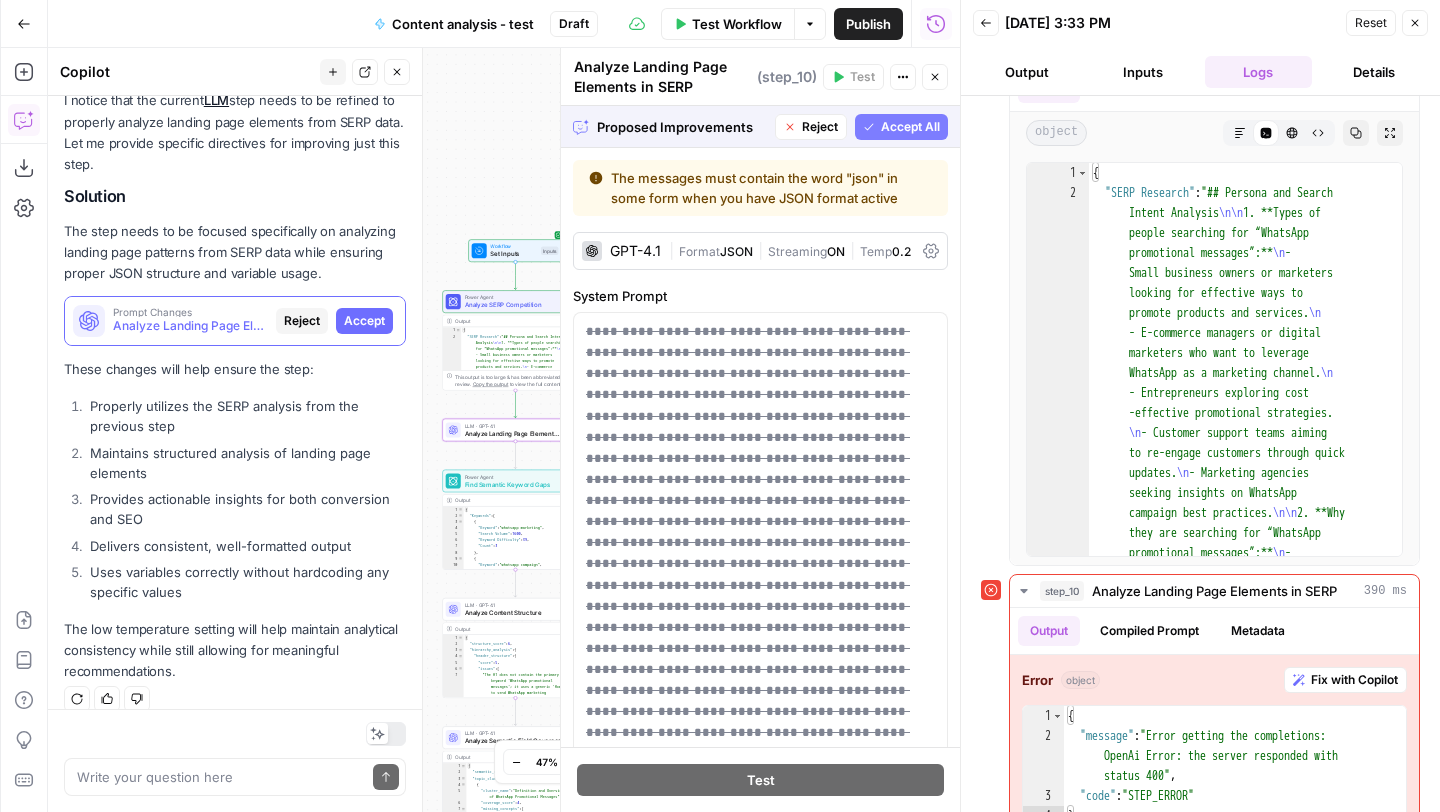 click on "Accept" at bounding box center [364, 321] 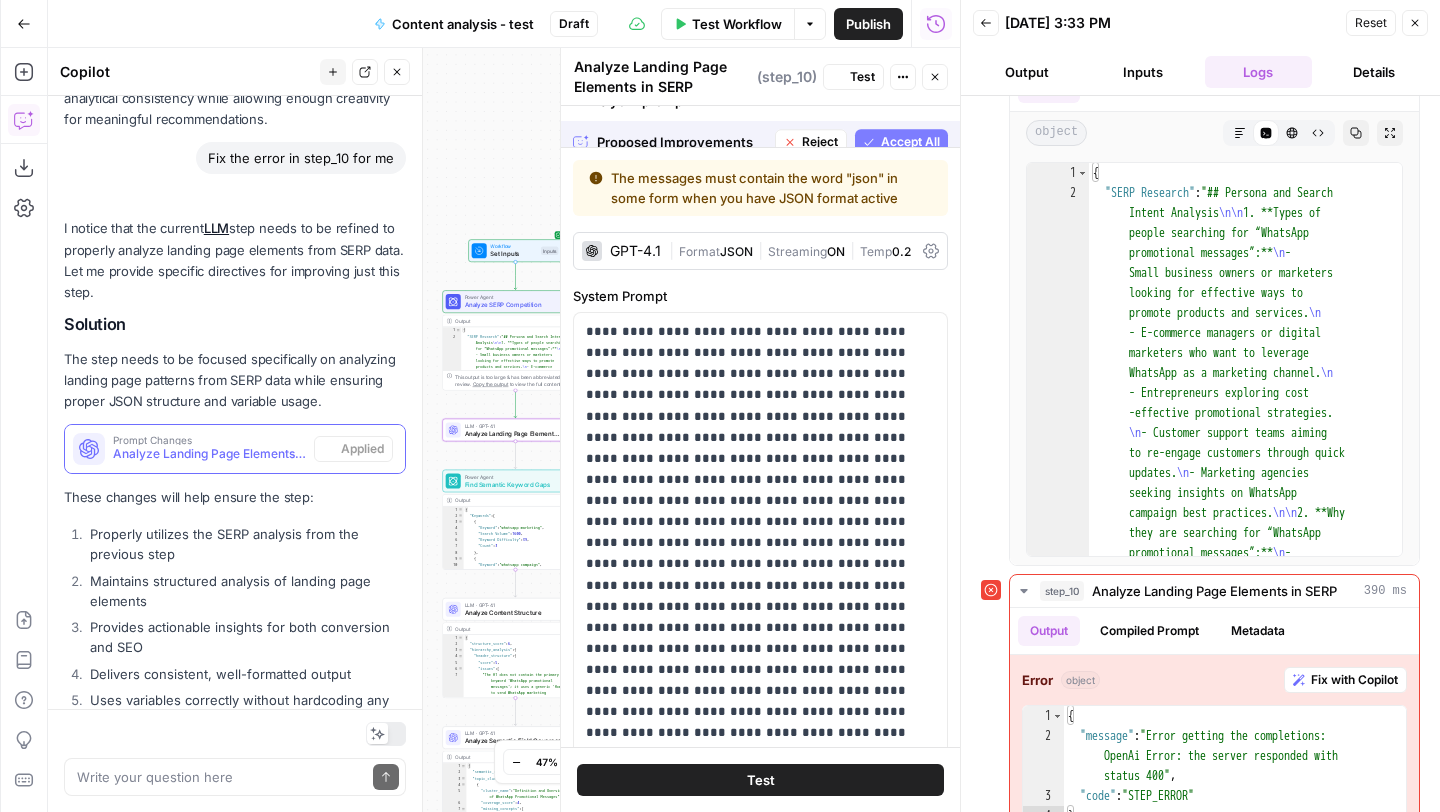 scroll, scrollTop: 2466, scrollLeft: 0, axis: vertical 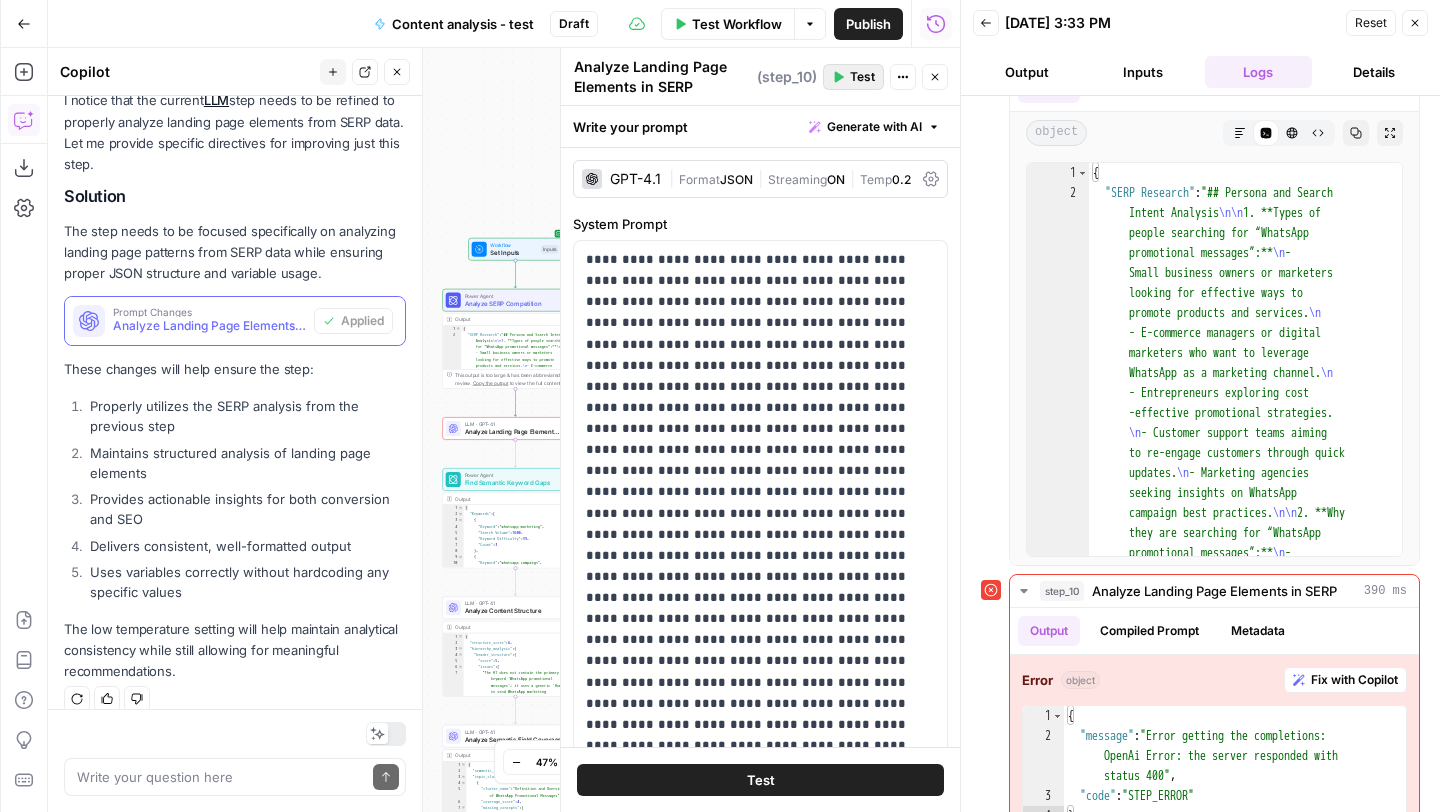 click on "Test" at bounding box center (862, 77) 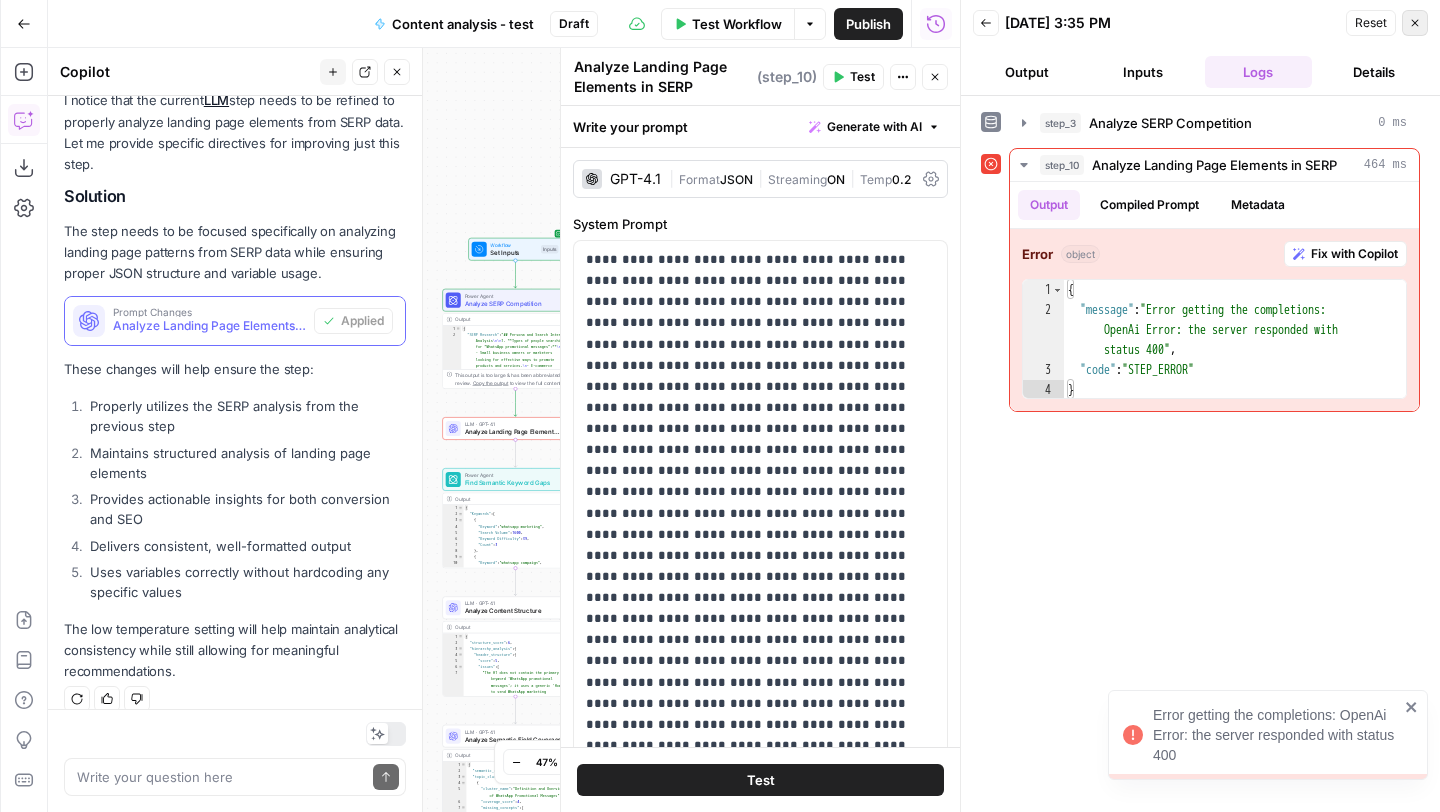 click 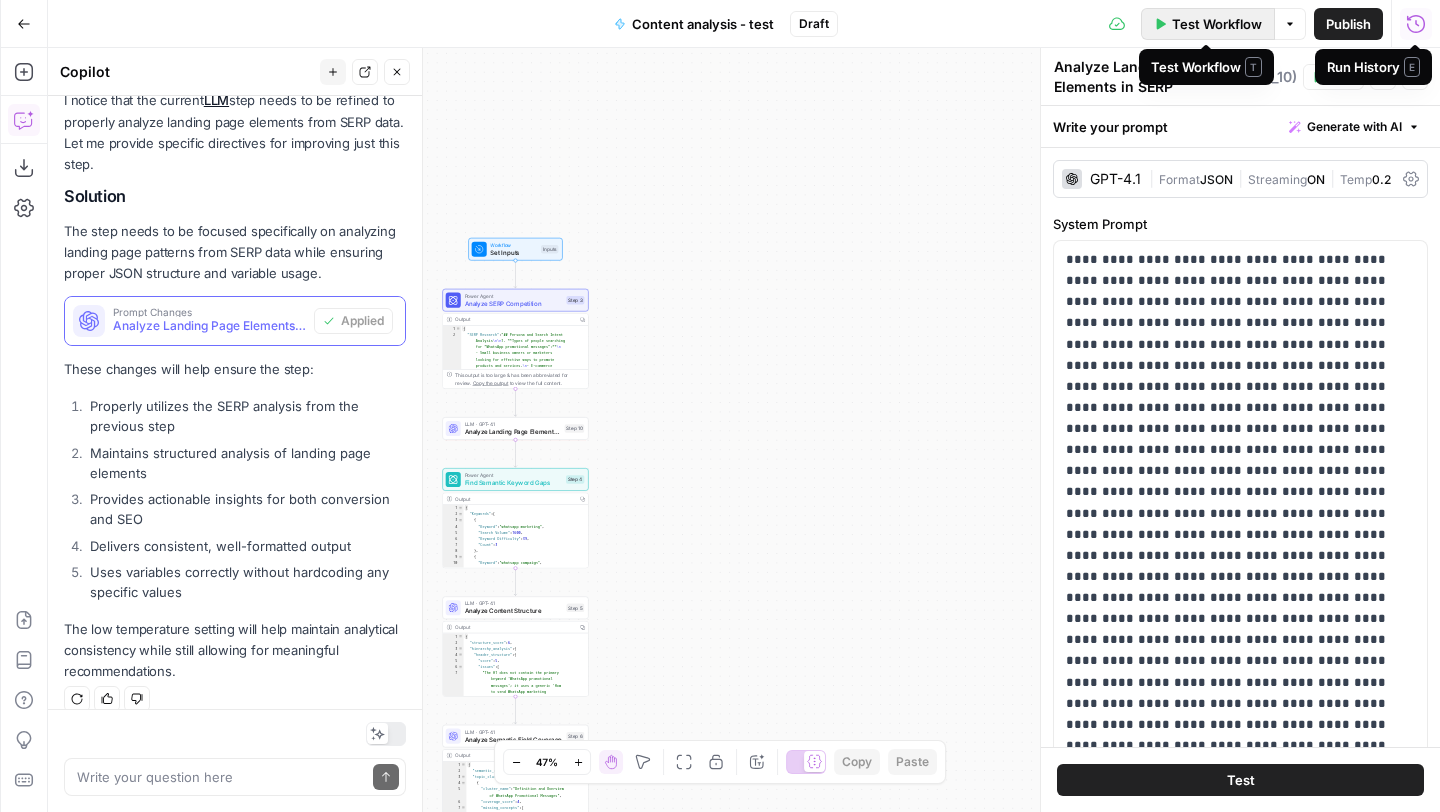 click on "Test Workflow" at bounding box center (1208, 24) 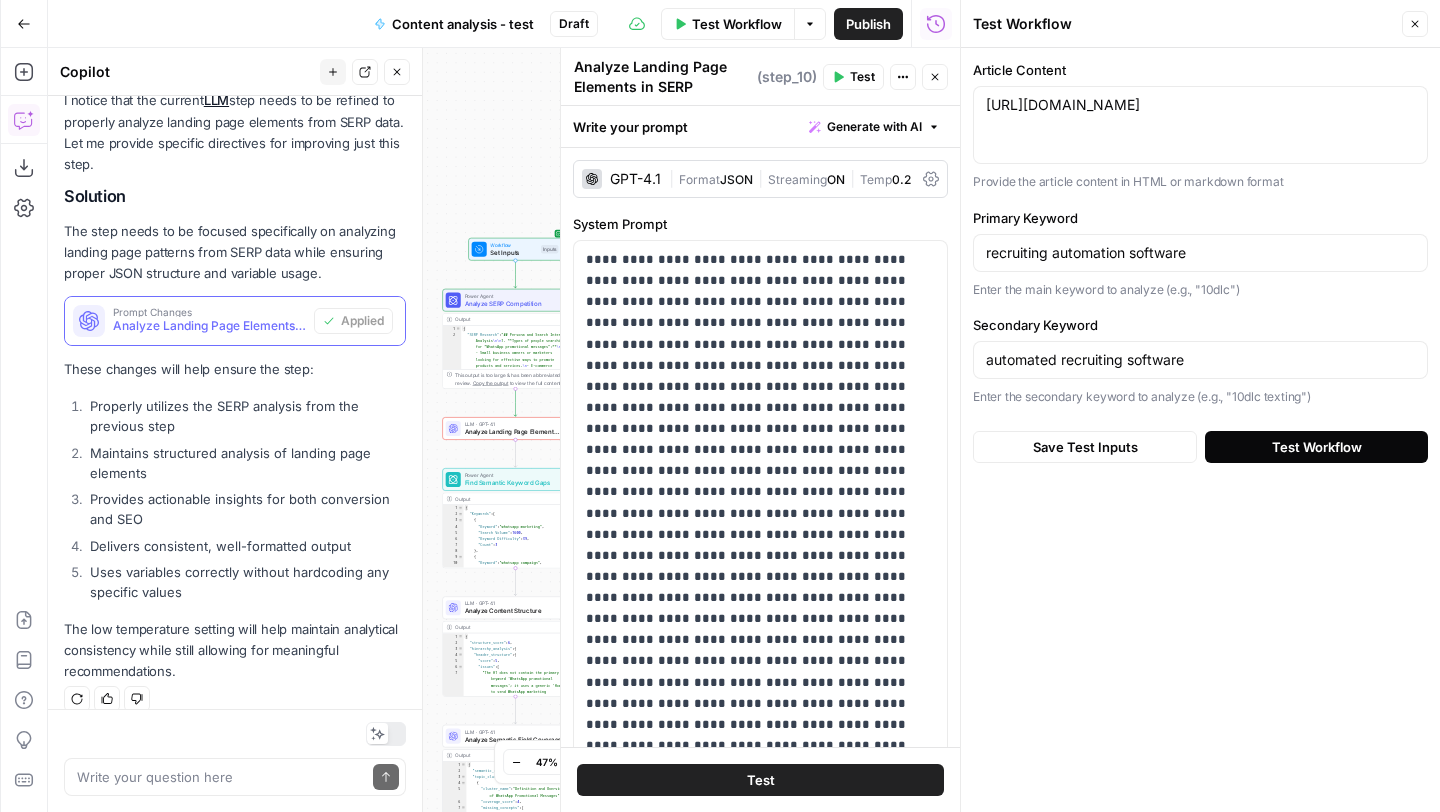click on "Test Workflow" at bounding box center [1317, 447] 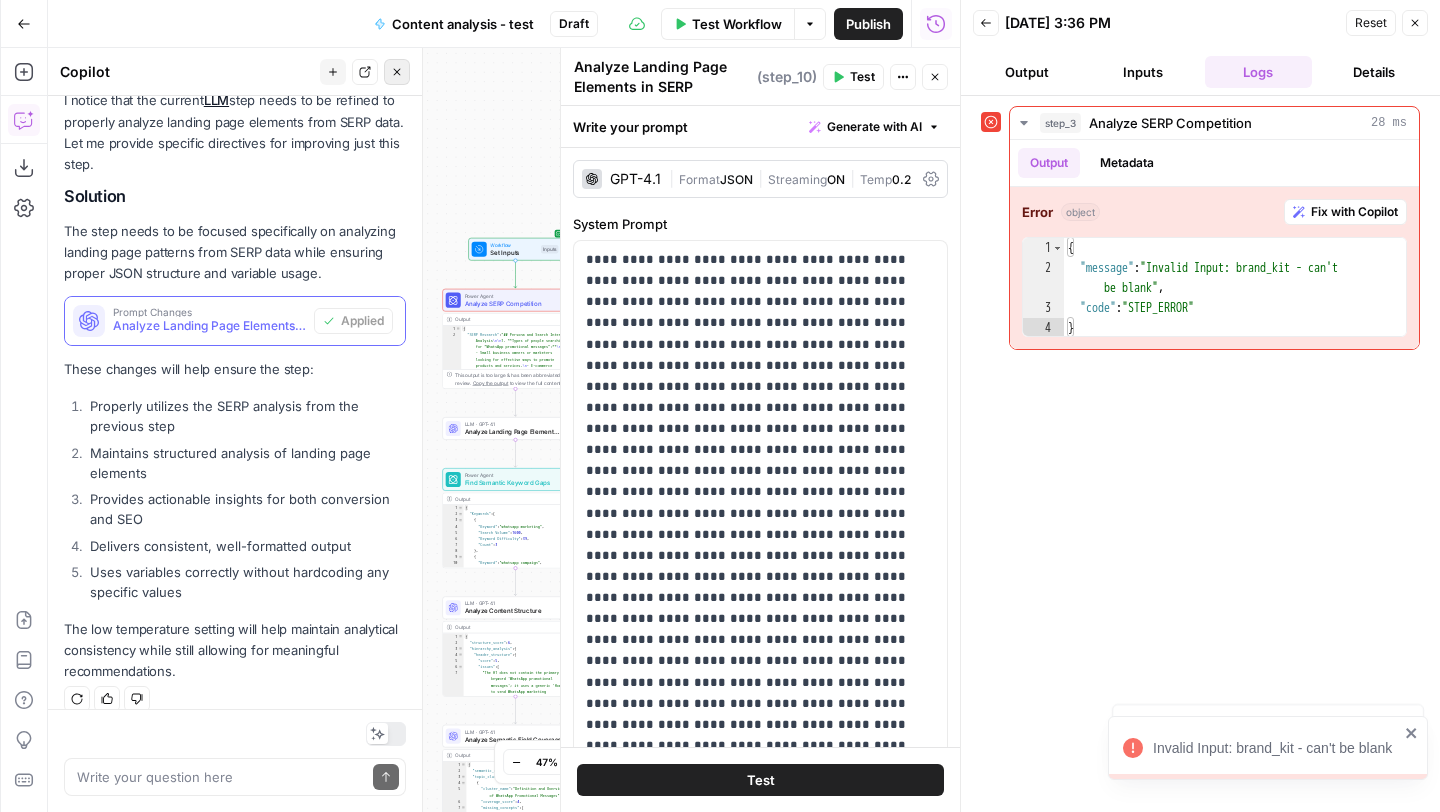 click on "Close" at bounding box center [397, 72] 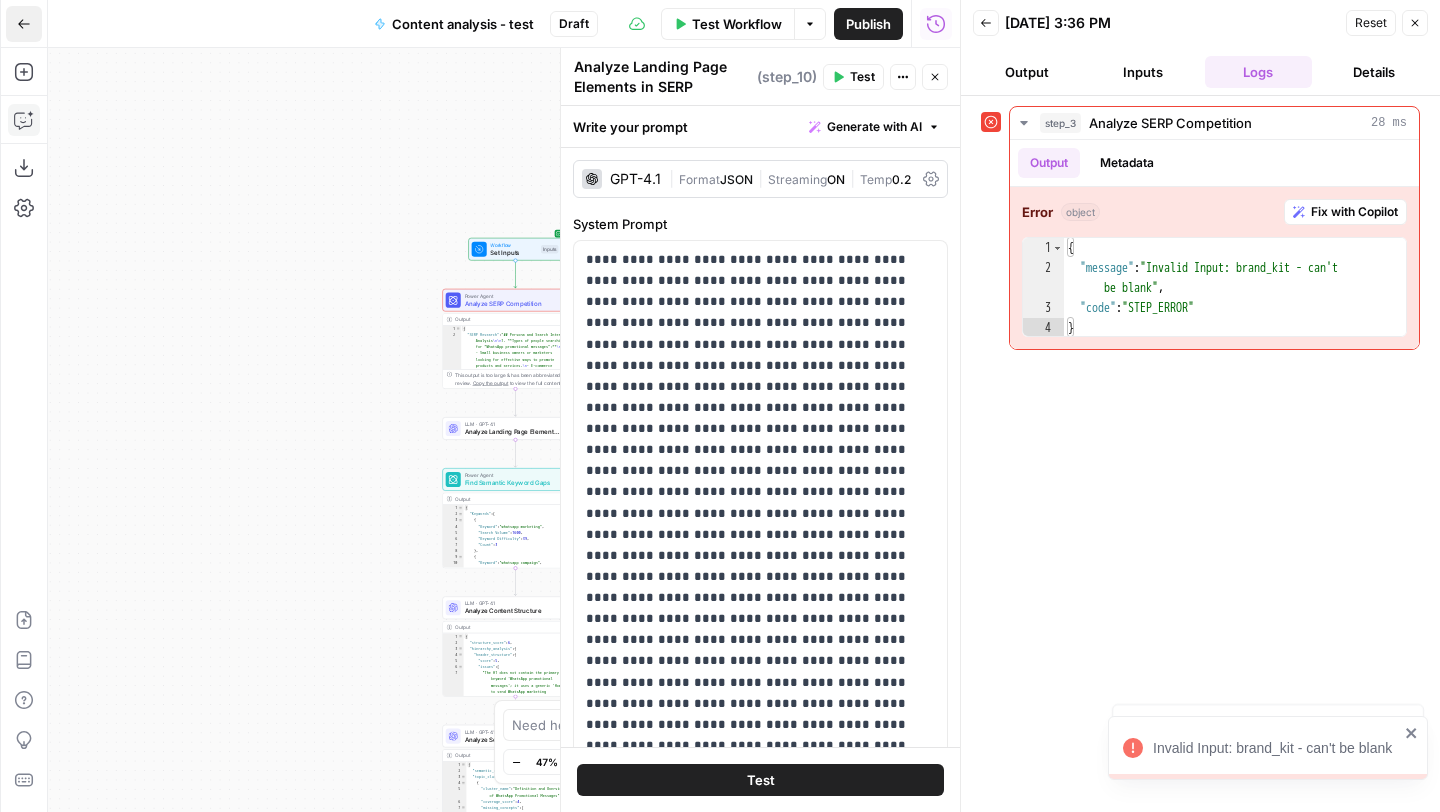 click 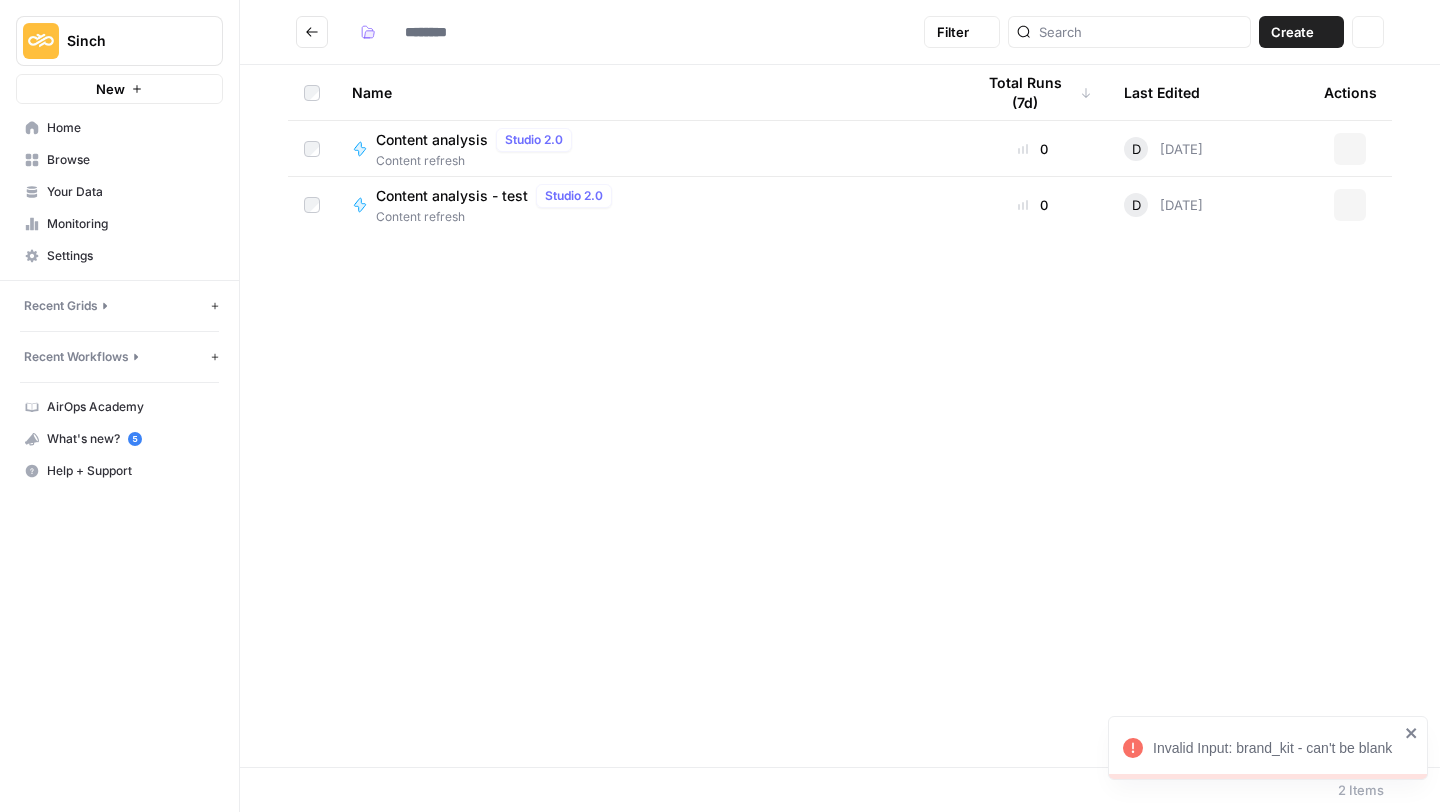 type on "**********" 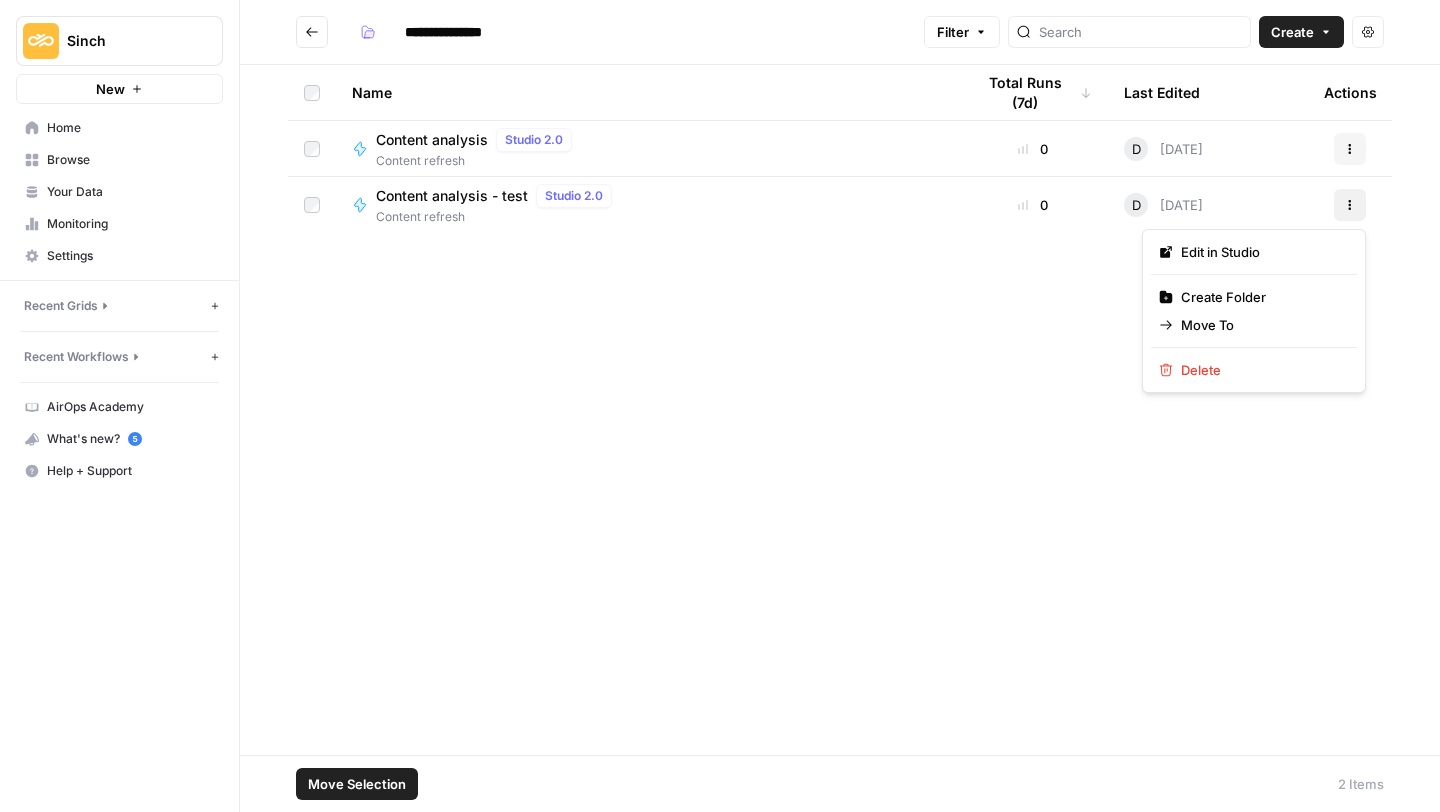 click on "Actions" at bounding box center [1350, 205] 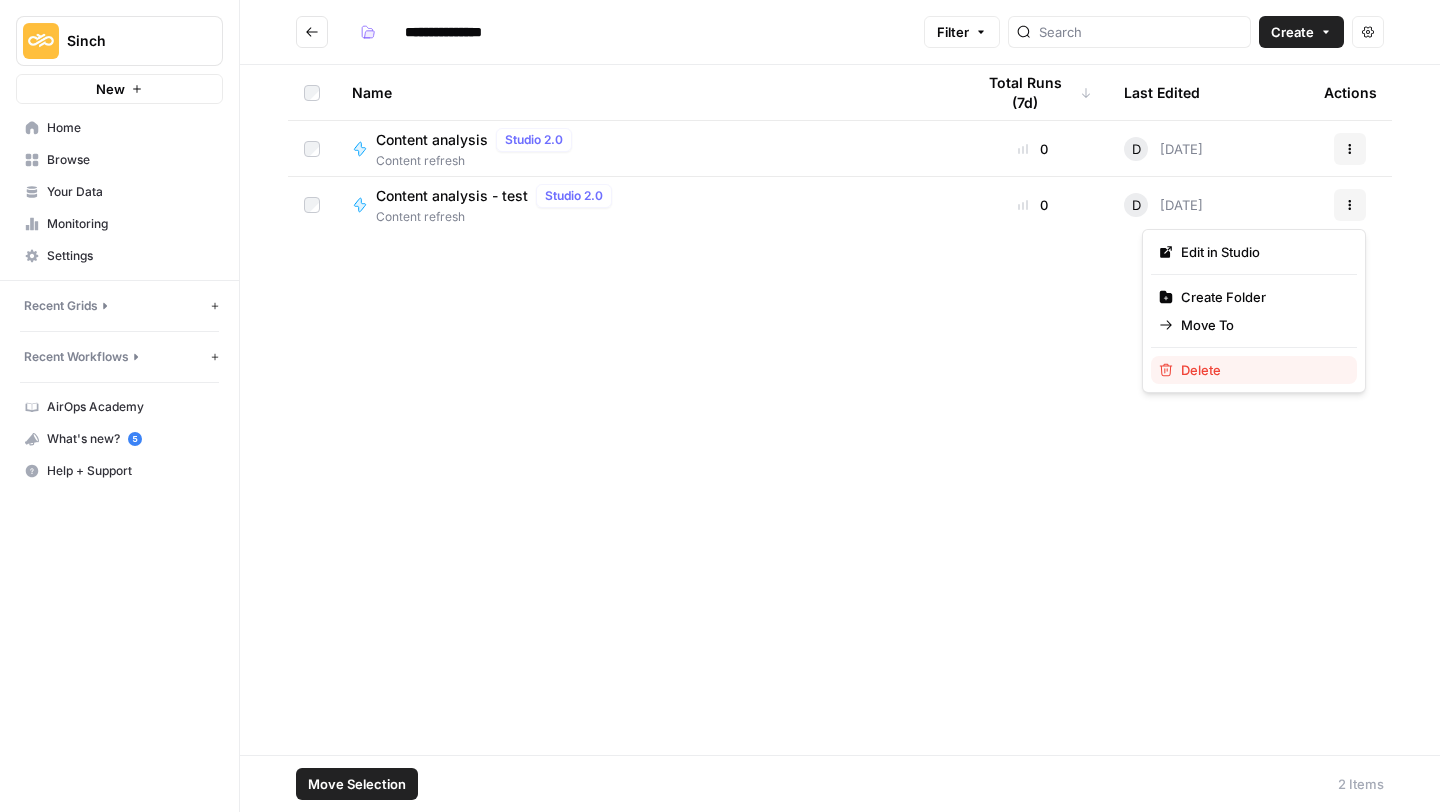 click on "Delete" at bounding box center (1201, 370) 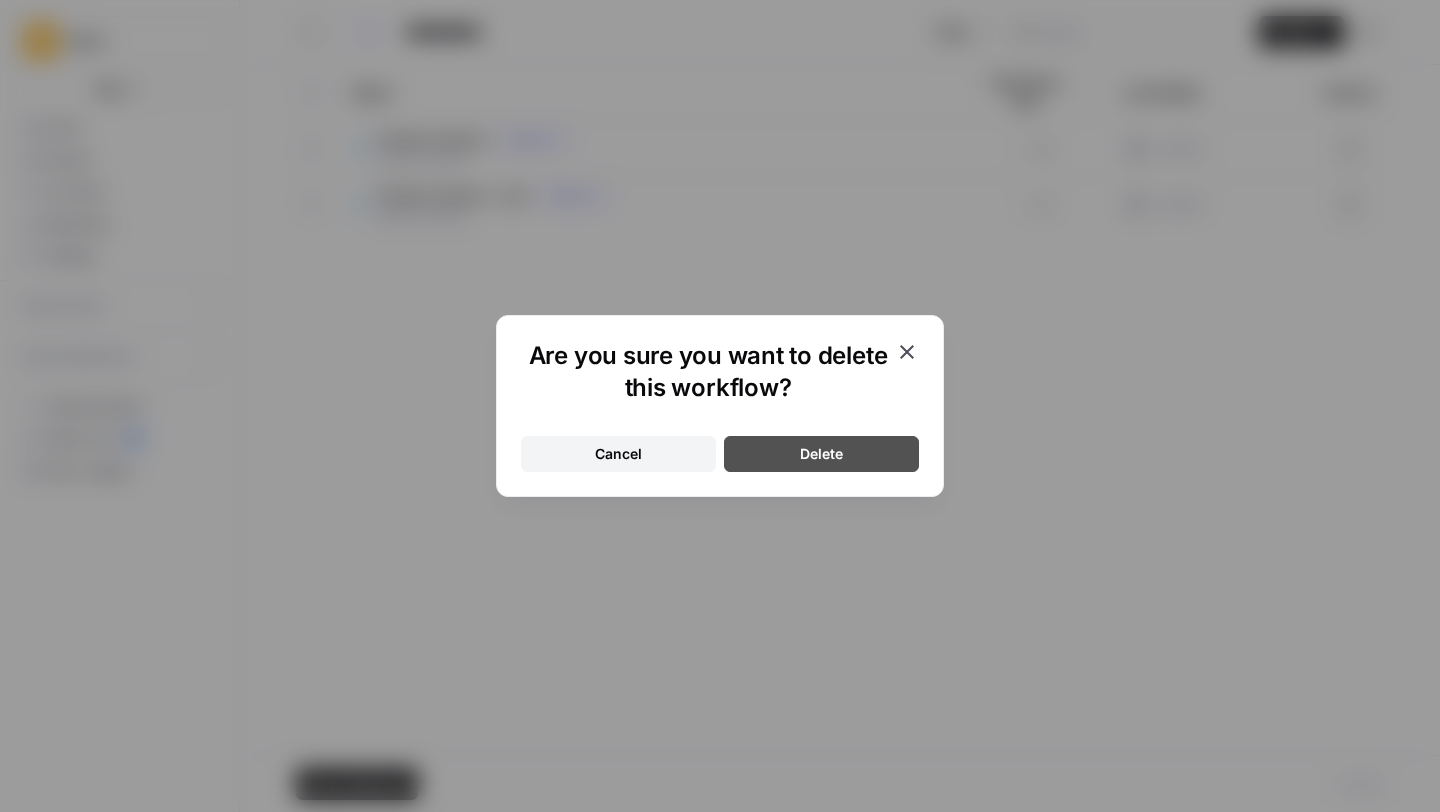 click on "Delete" at bounding box center [821, 454] 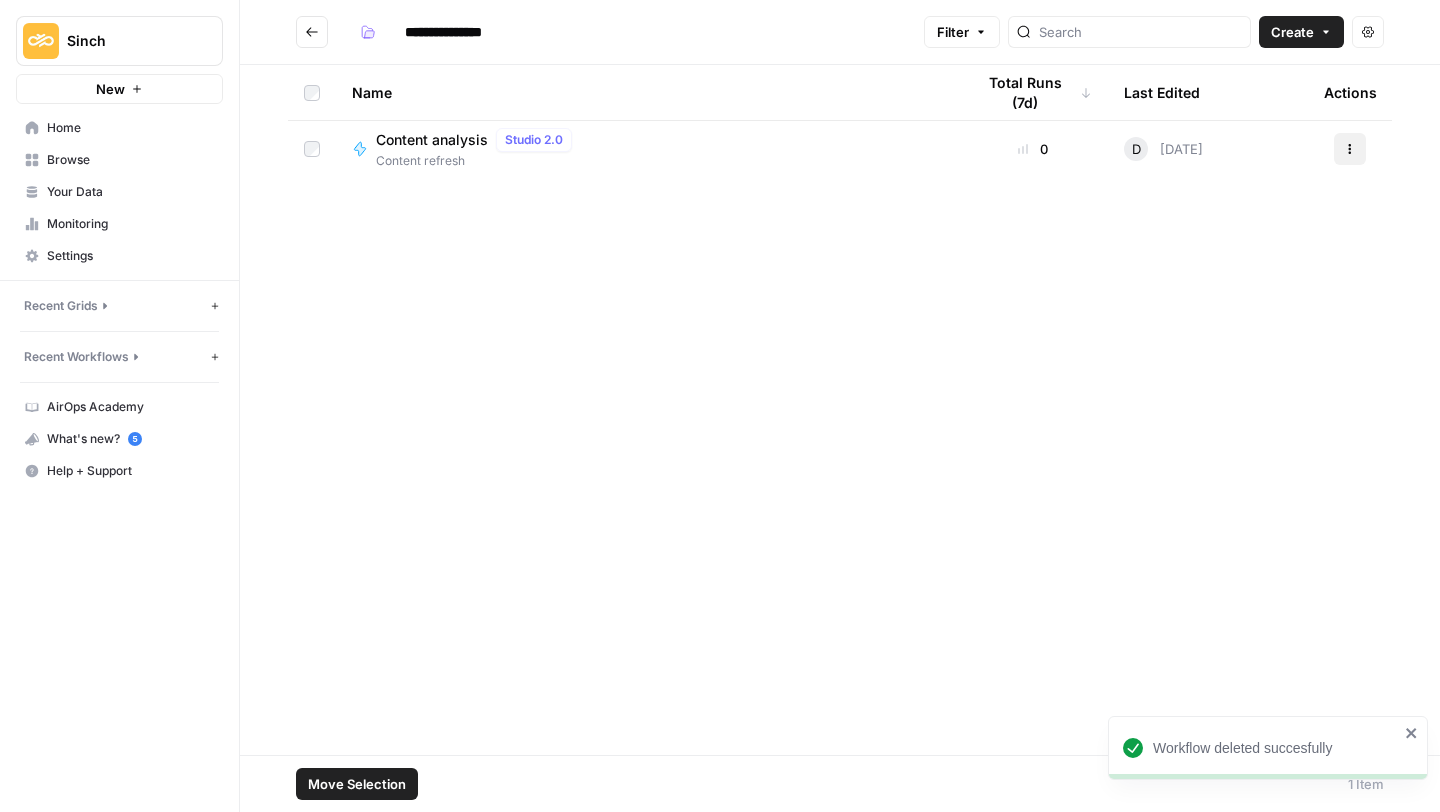 click on "Actions" at bounding box center (1350, 149) 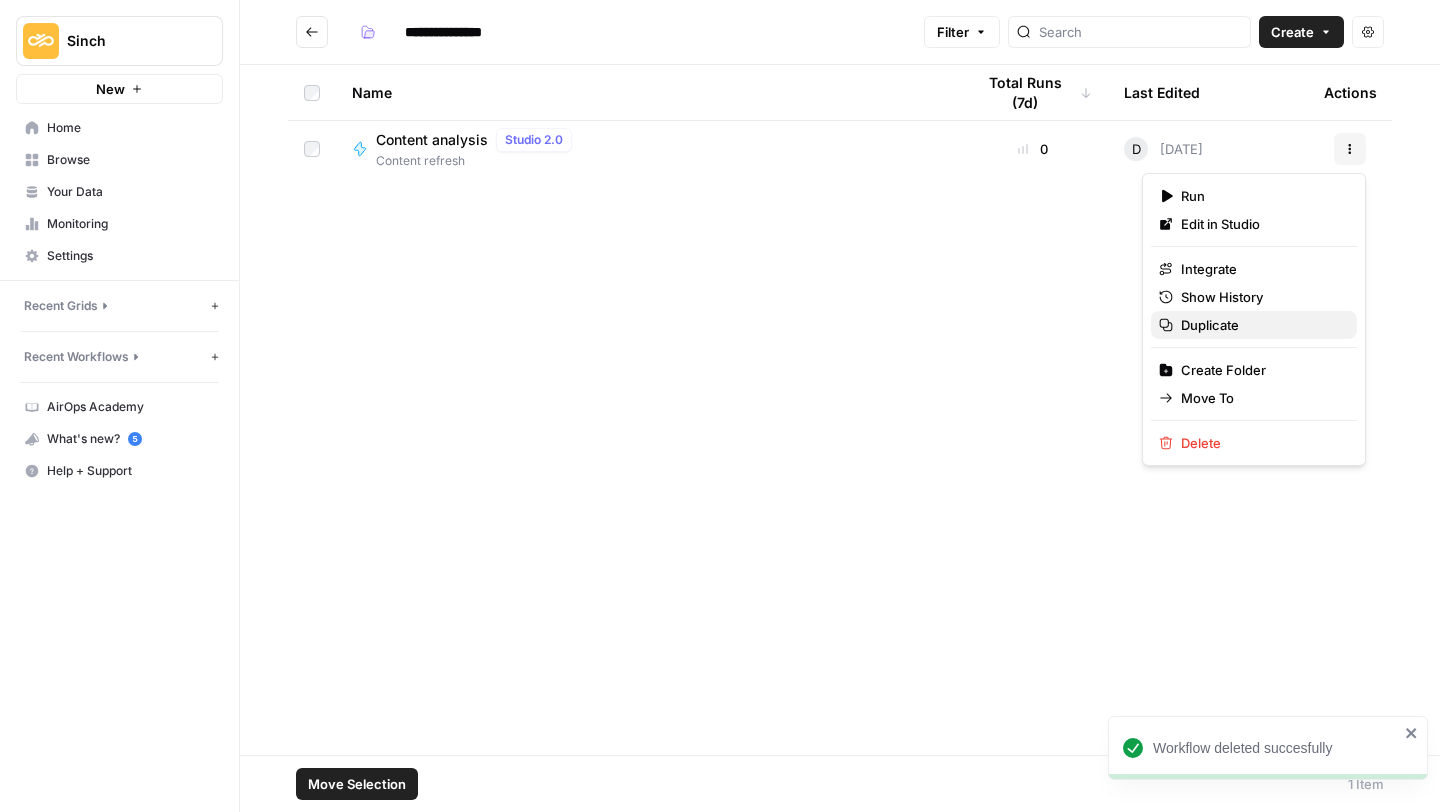 click on "Duplicate" at bounding box center (1210, 325) 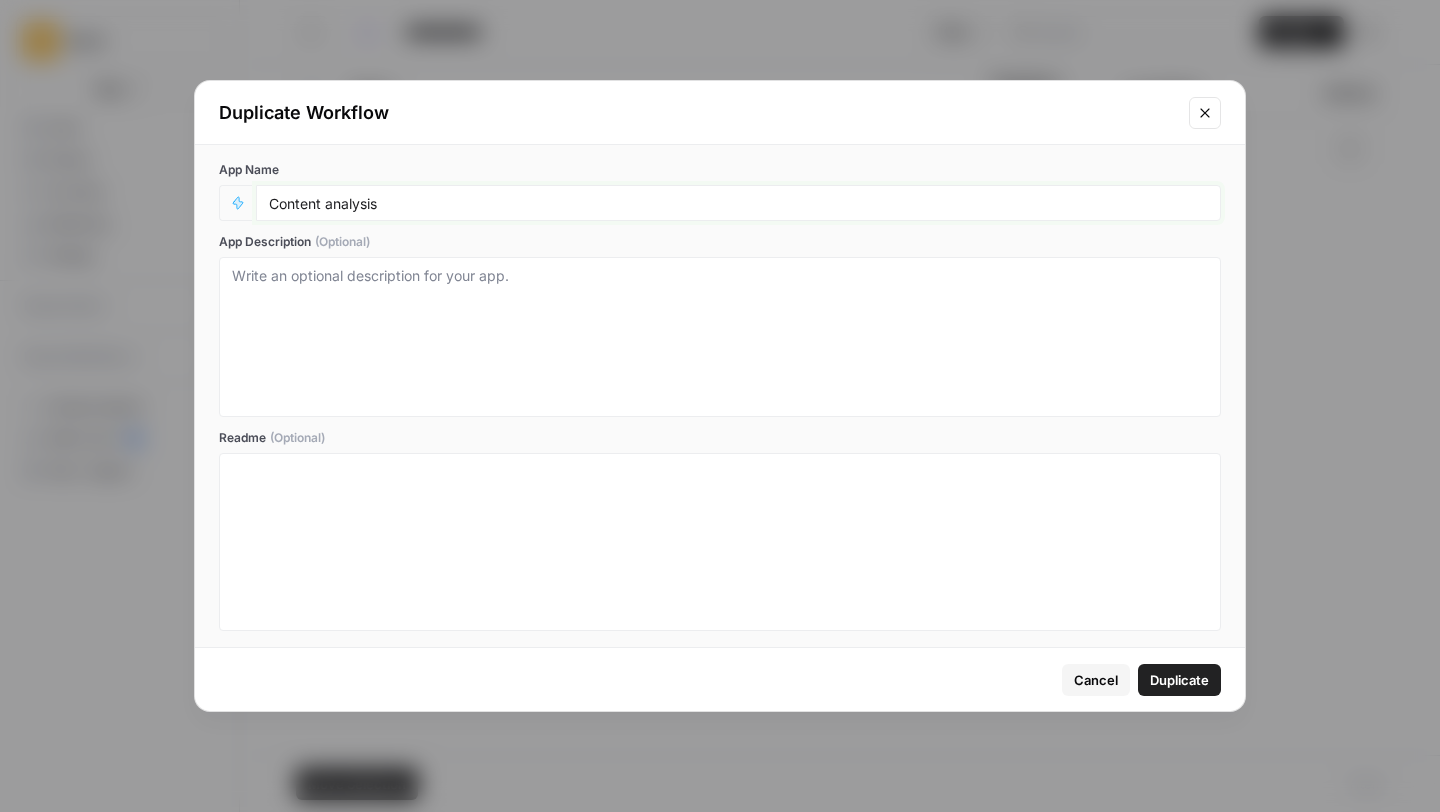 click on "Content analysis" at bounding box center [738, 203] 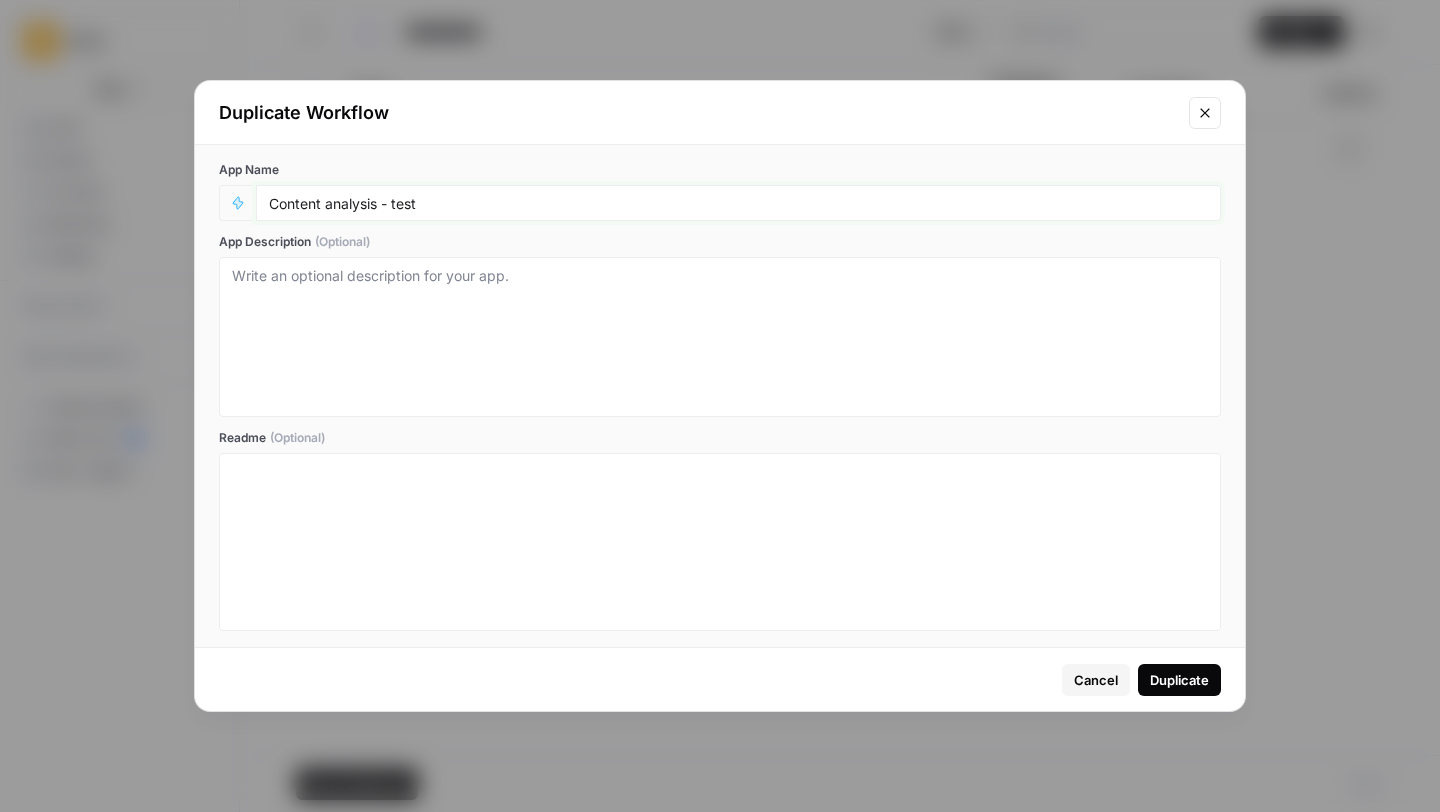 type on "Content analysis - test" 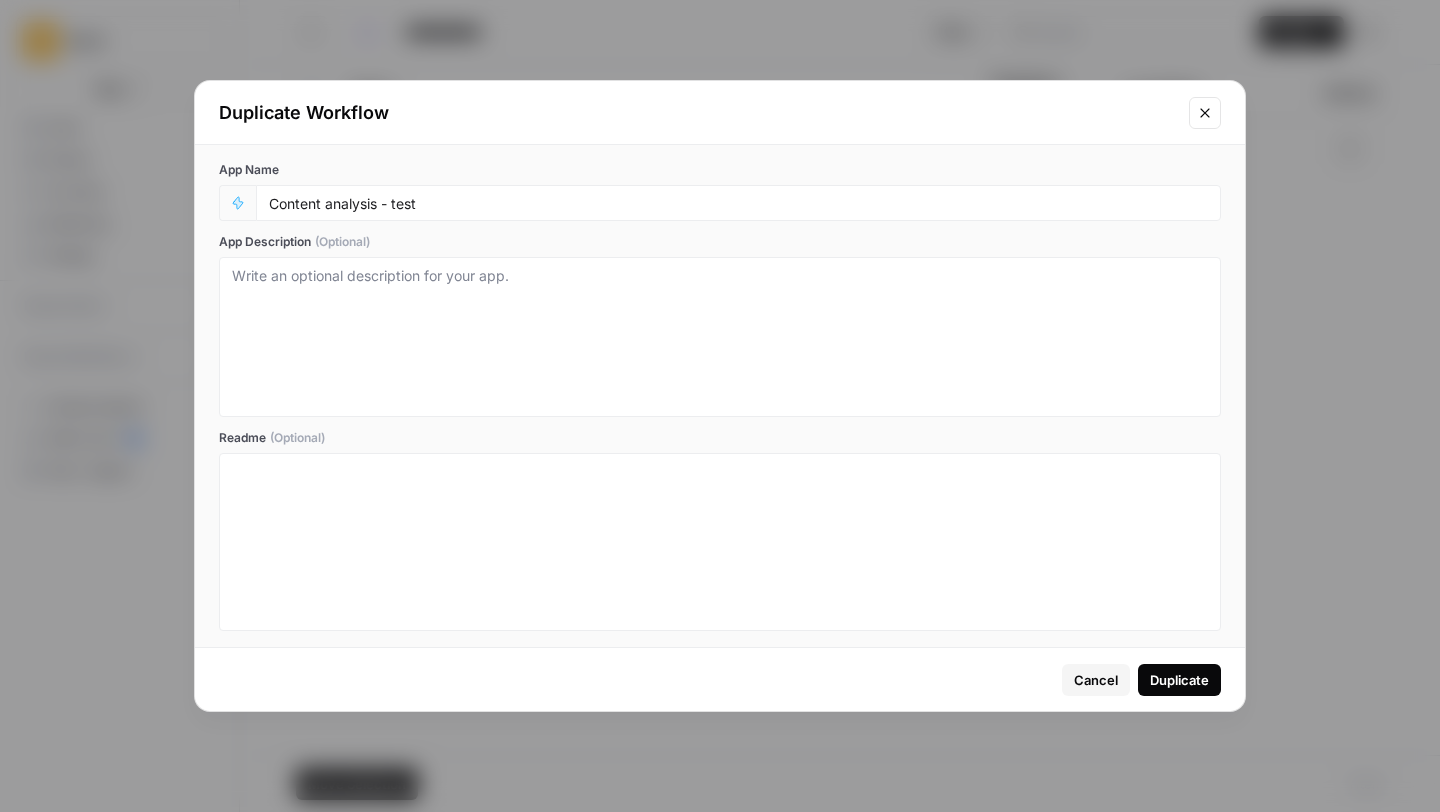 click on "Duplicate" at bounding box center (1179, 680) 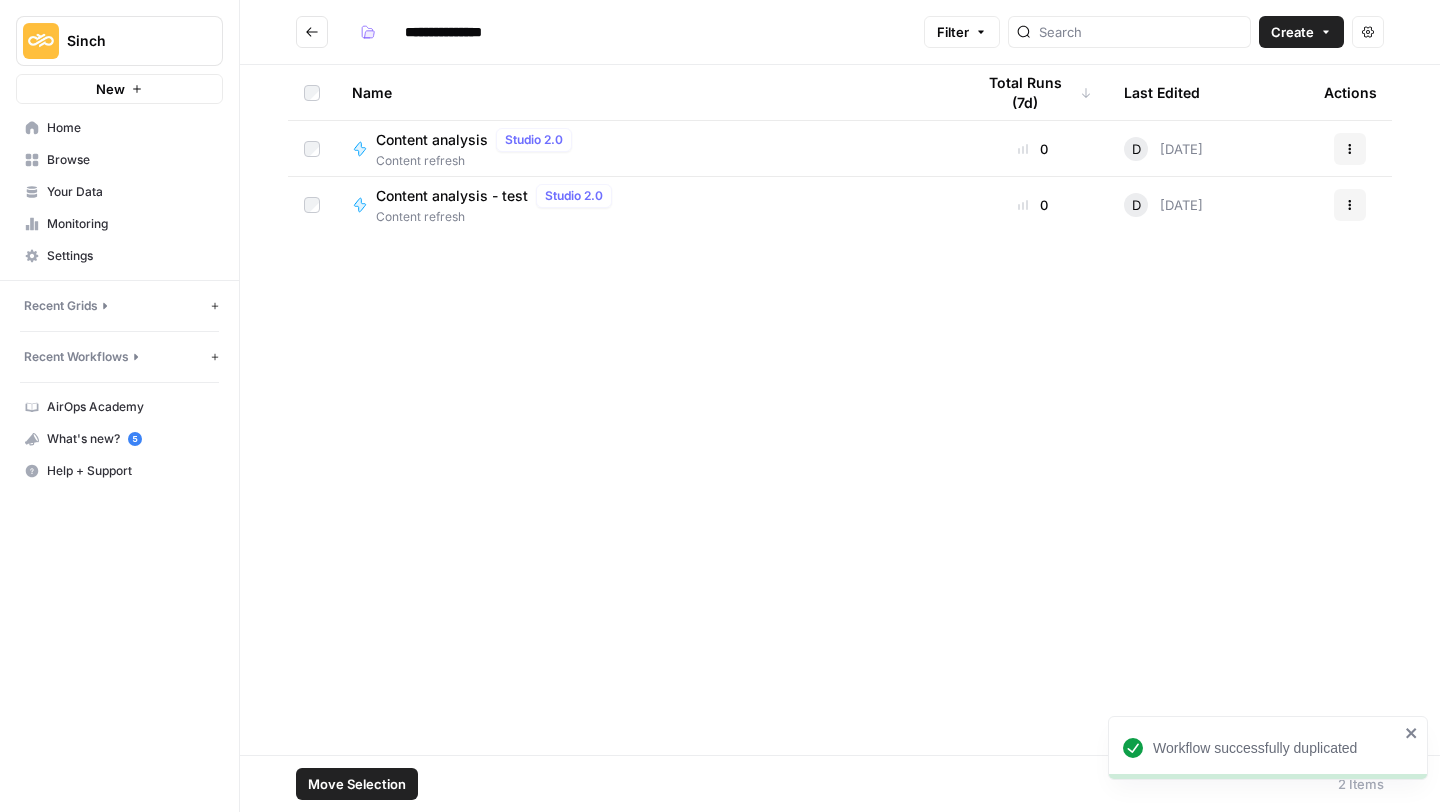 click on "Content analysis - test" at bounding box center [452, 196] 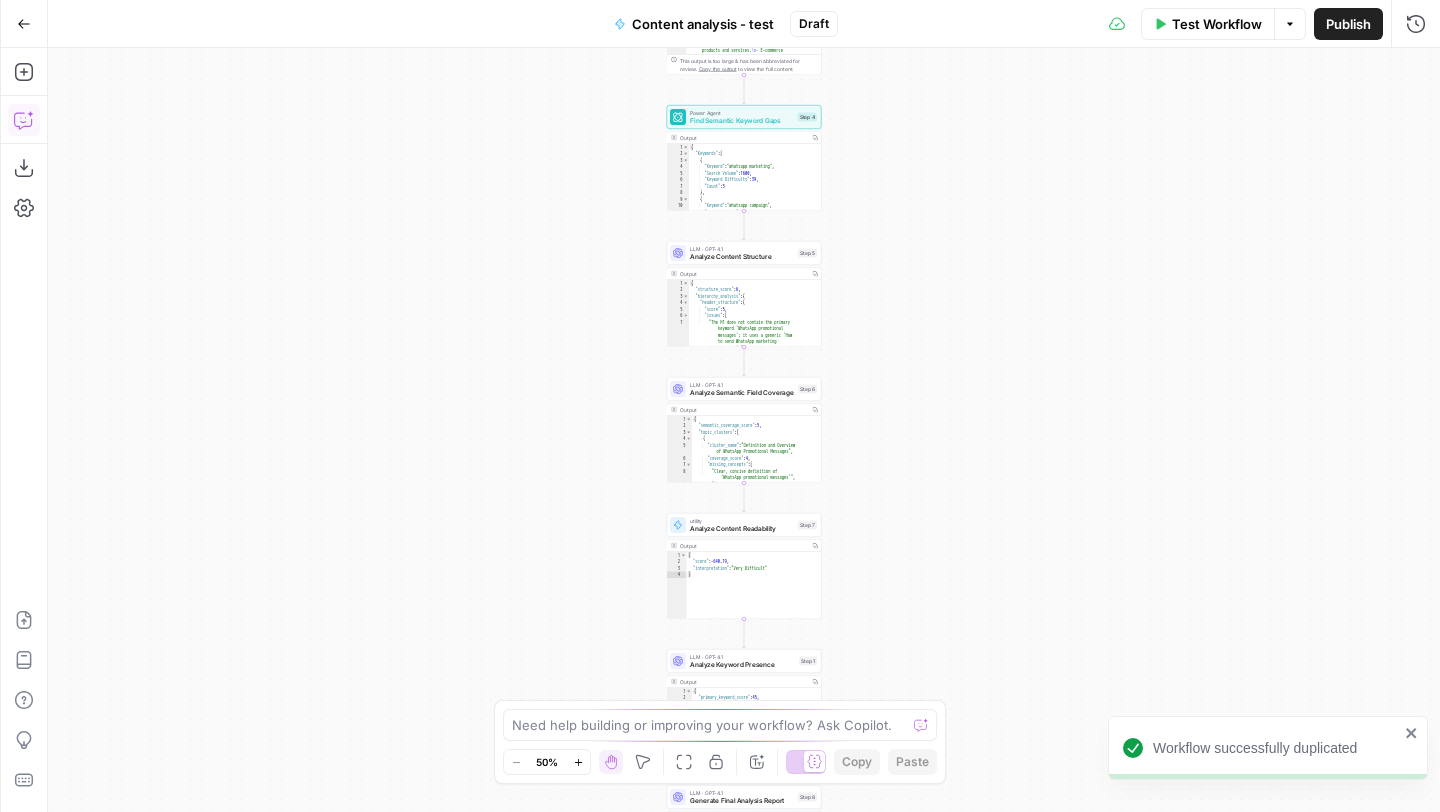 click 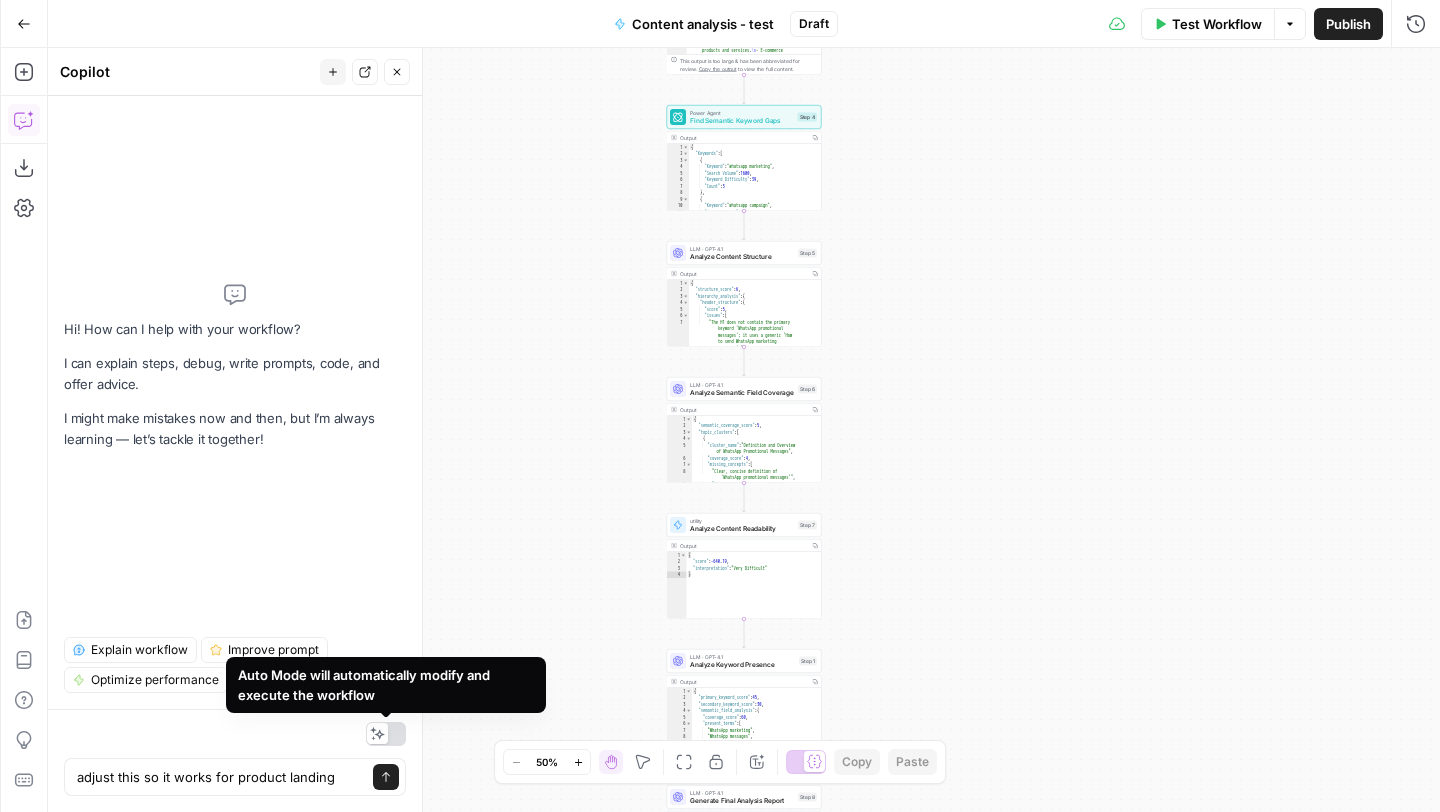 type on "adjust this so it works for product landing pages" 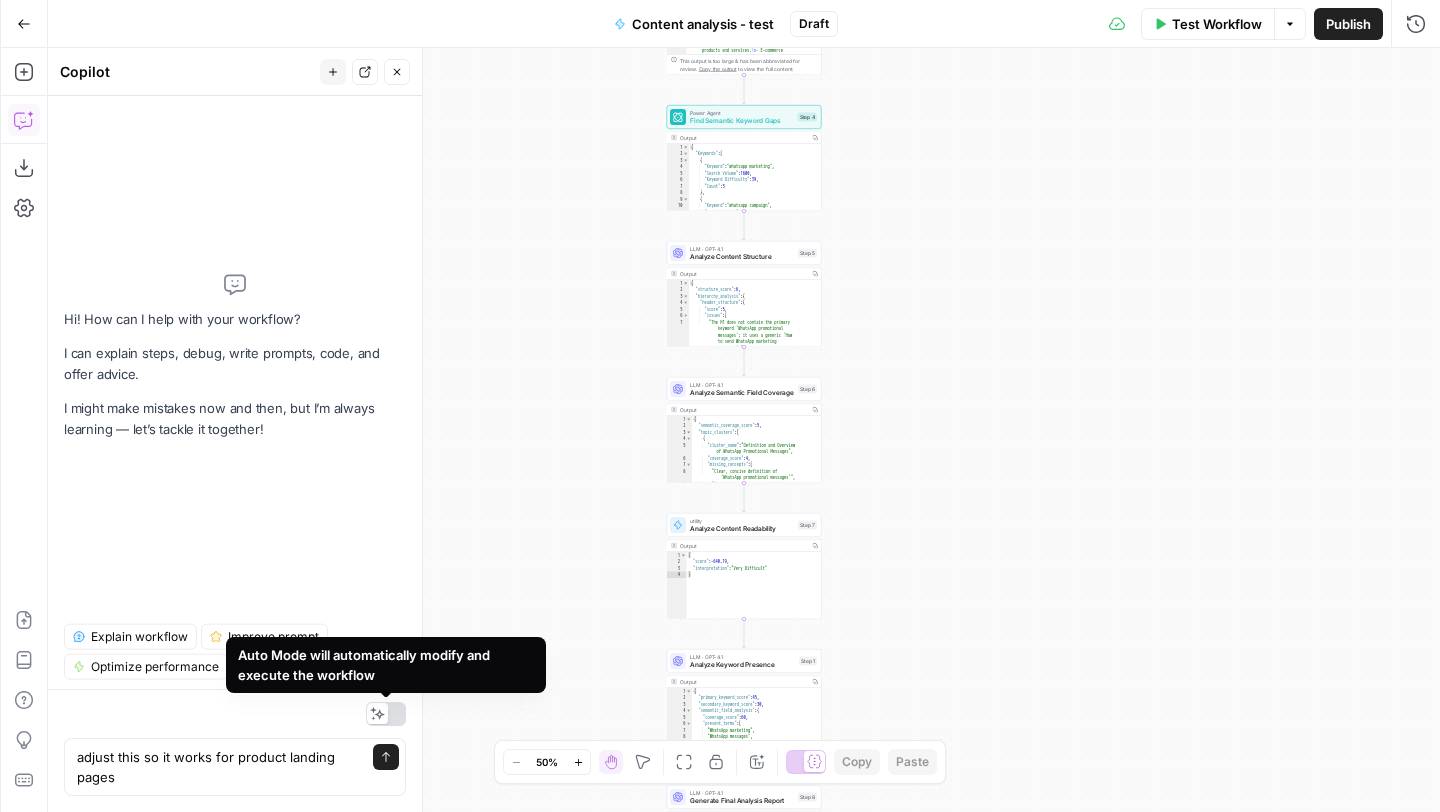type 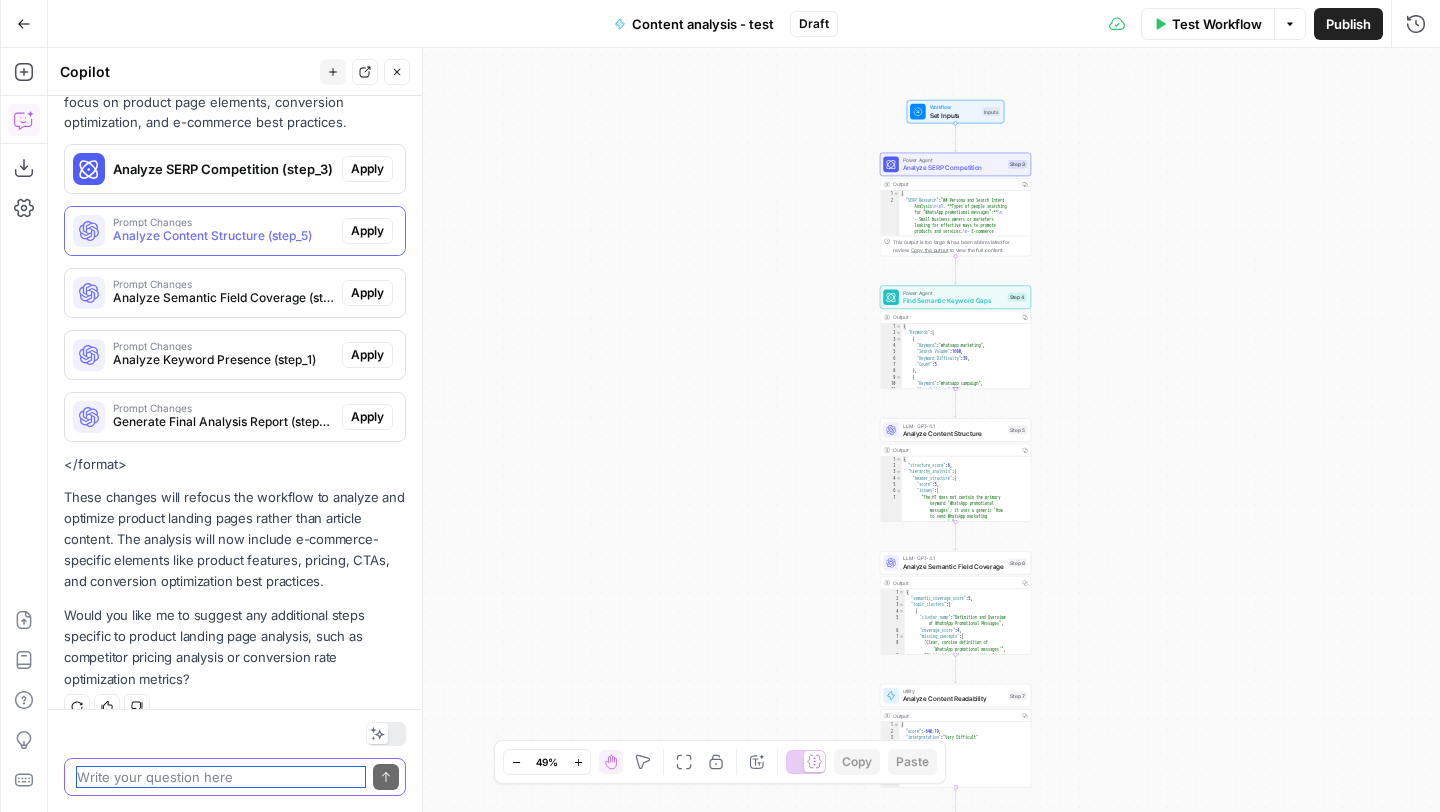 scroll, scrollTop: 231, scrollLeft: 0, axis: vertical 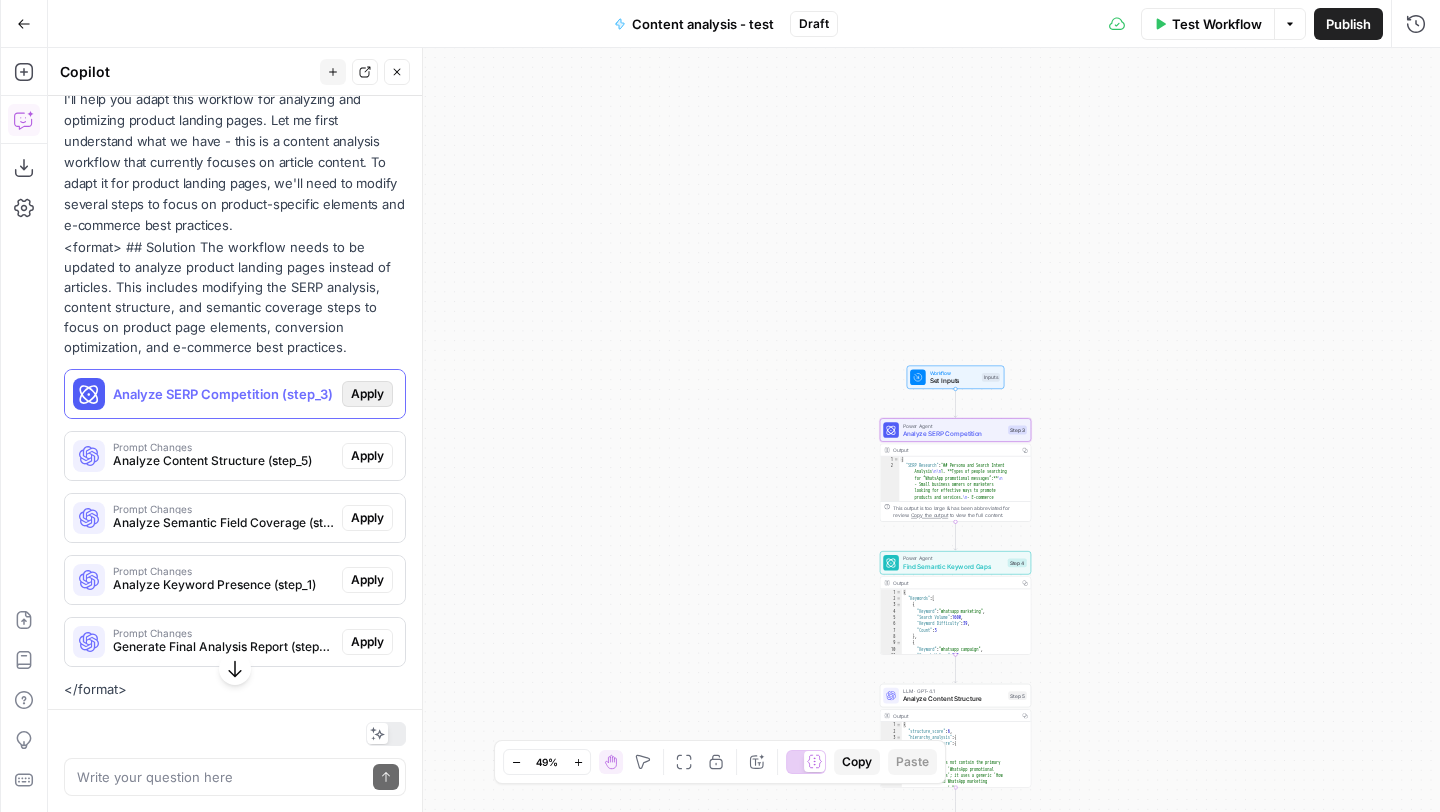 click on "Apply" at bounding box center (367, 394) 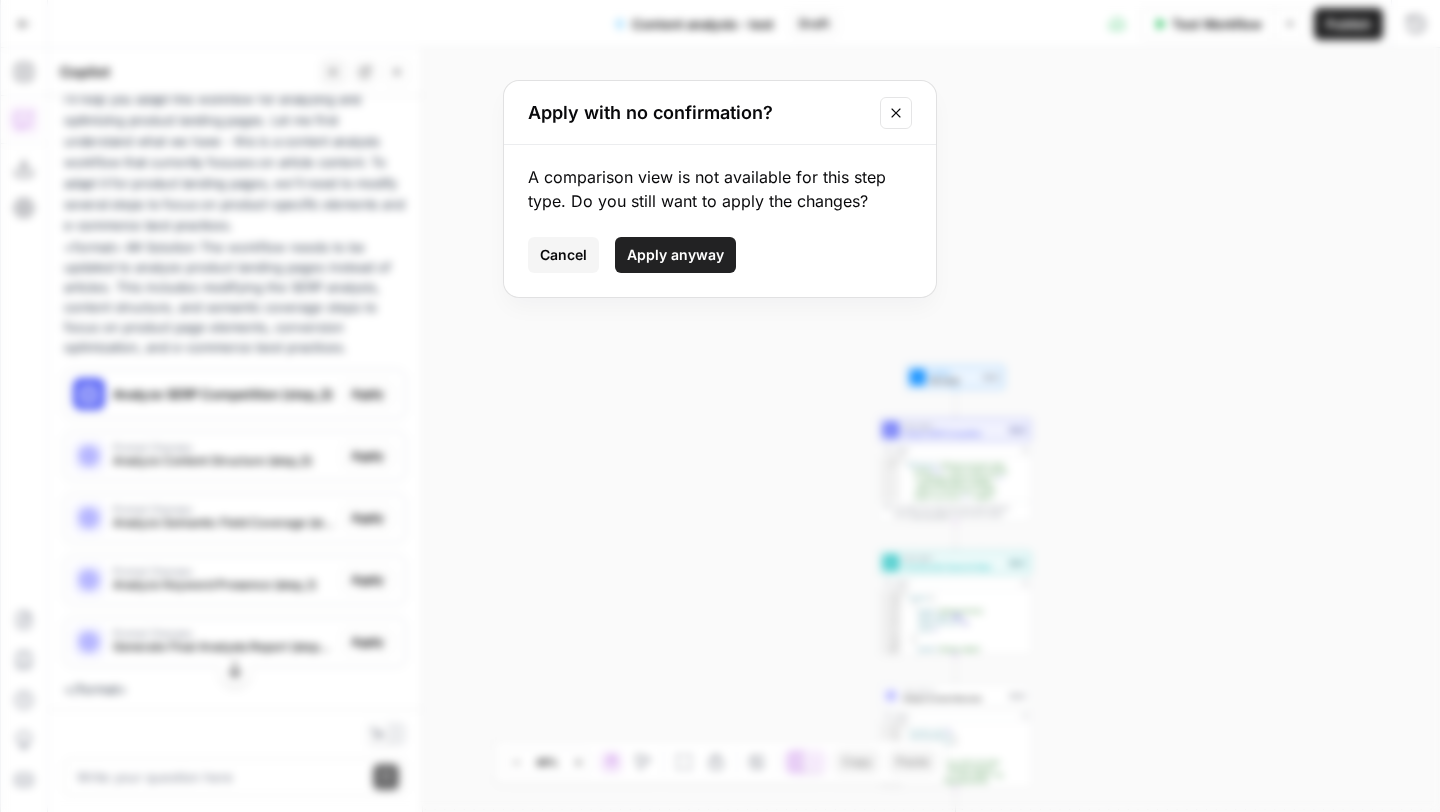 click on "A comparison view is not available for this step type. Do you still want to apply the changes? Cancel Apply anyway" at bounding box center [720, 221] 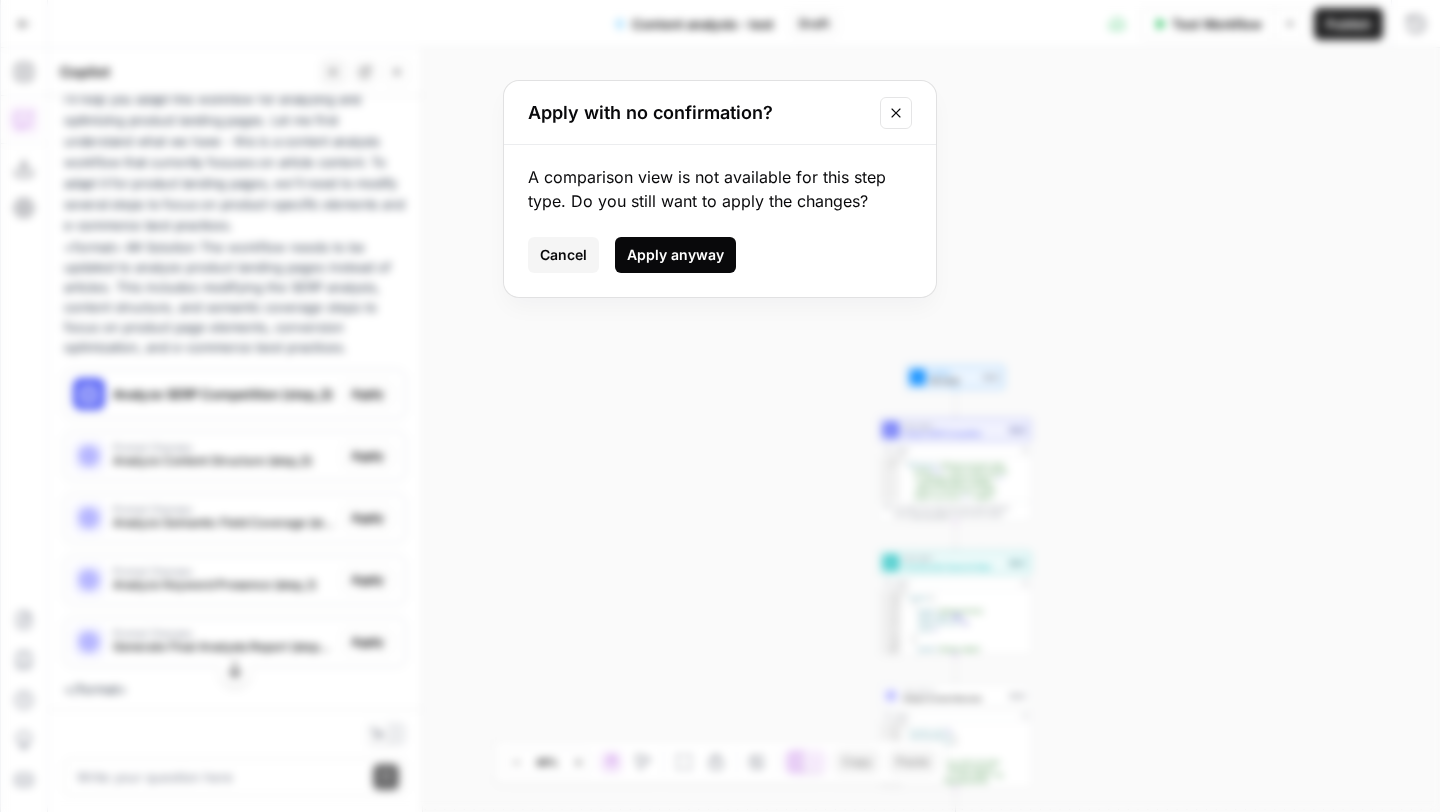 click on "Apply anyway" at bounding box center [675, 255] 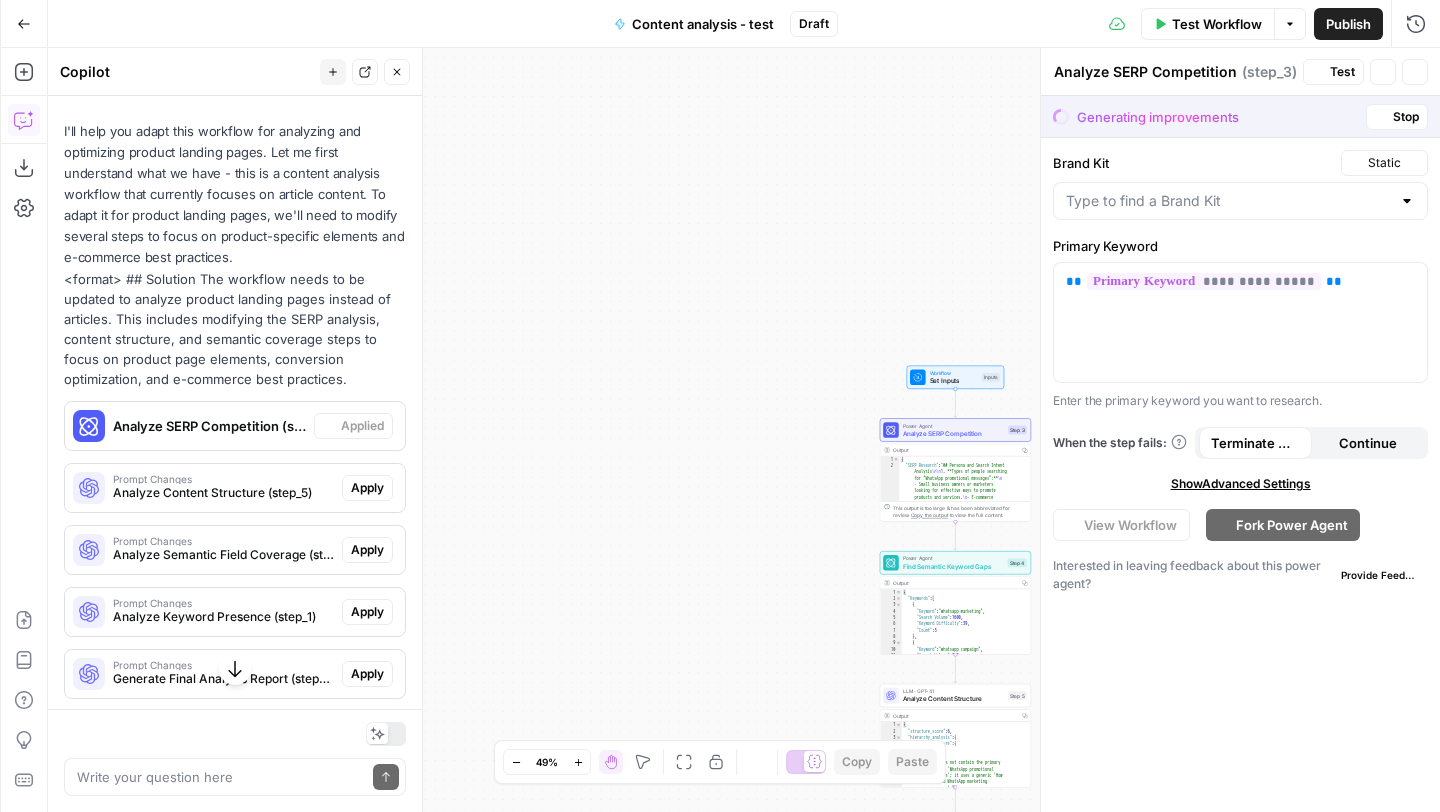 scroll, scrollTop: 263, scrollLeft: 0, axis: vertical 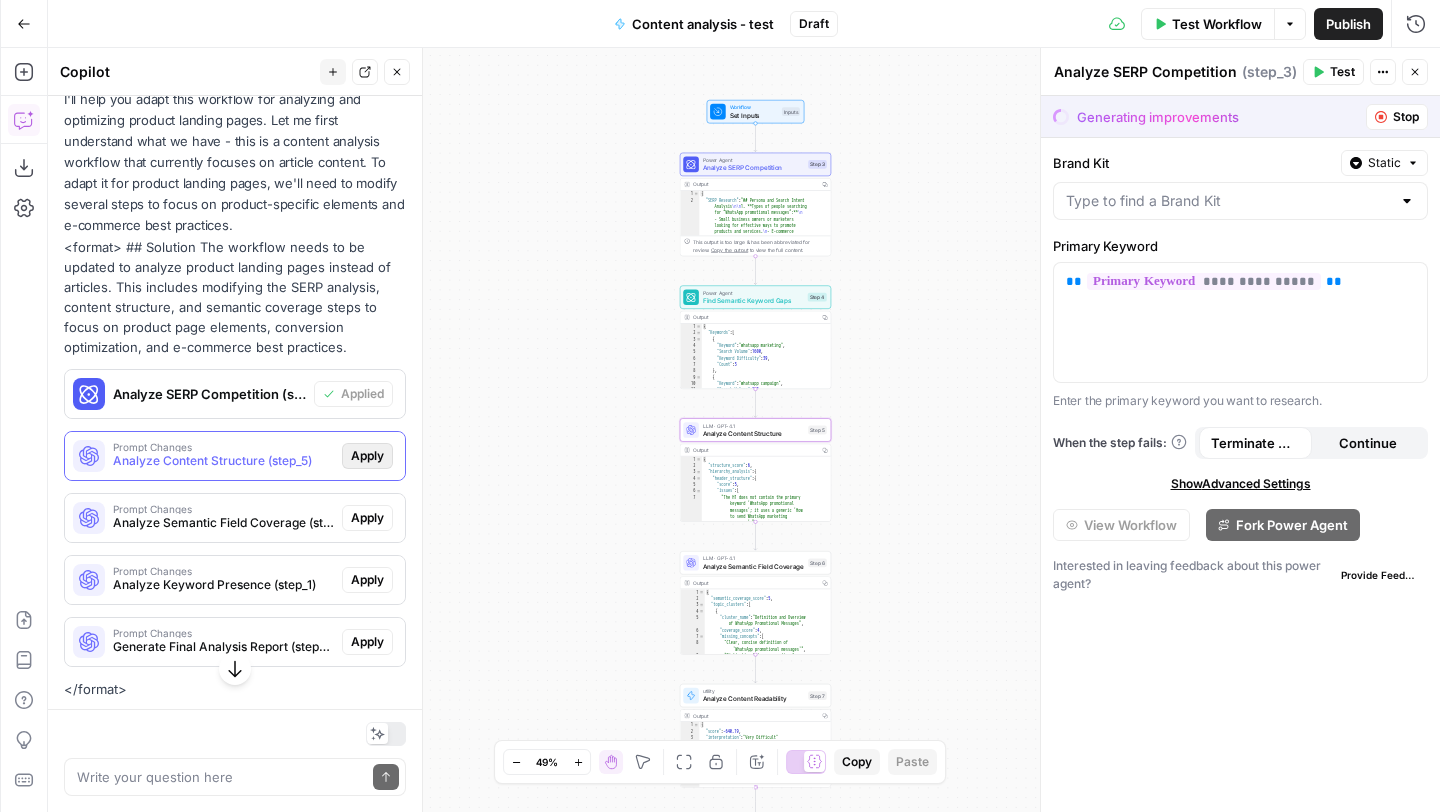 click on "Apply" at bounding box center (367, 456) 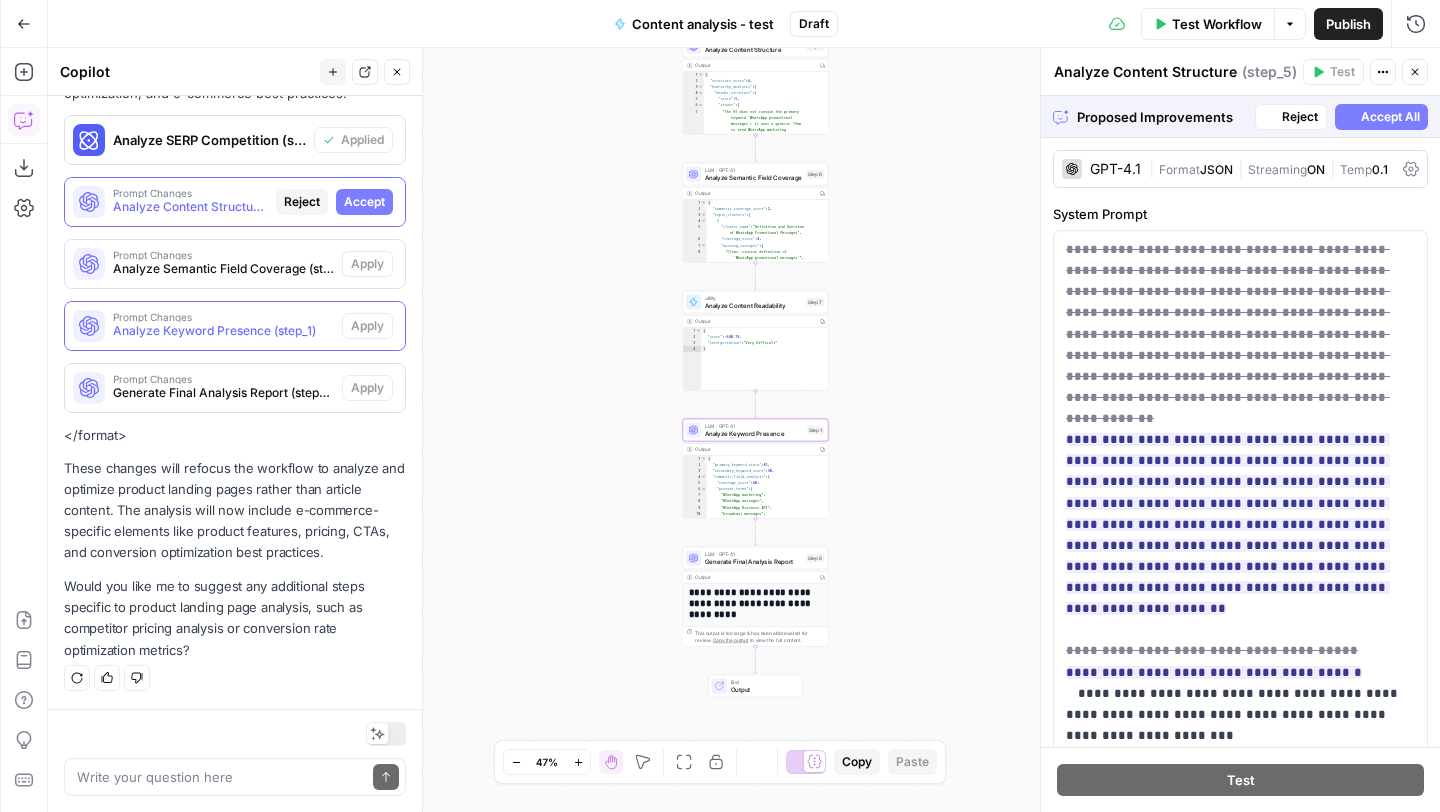 scroll, scrollTop: 484, scrollLeft: 0, axis: vertical 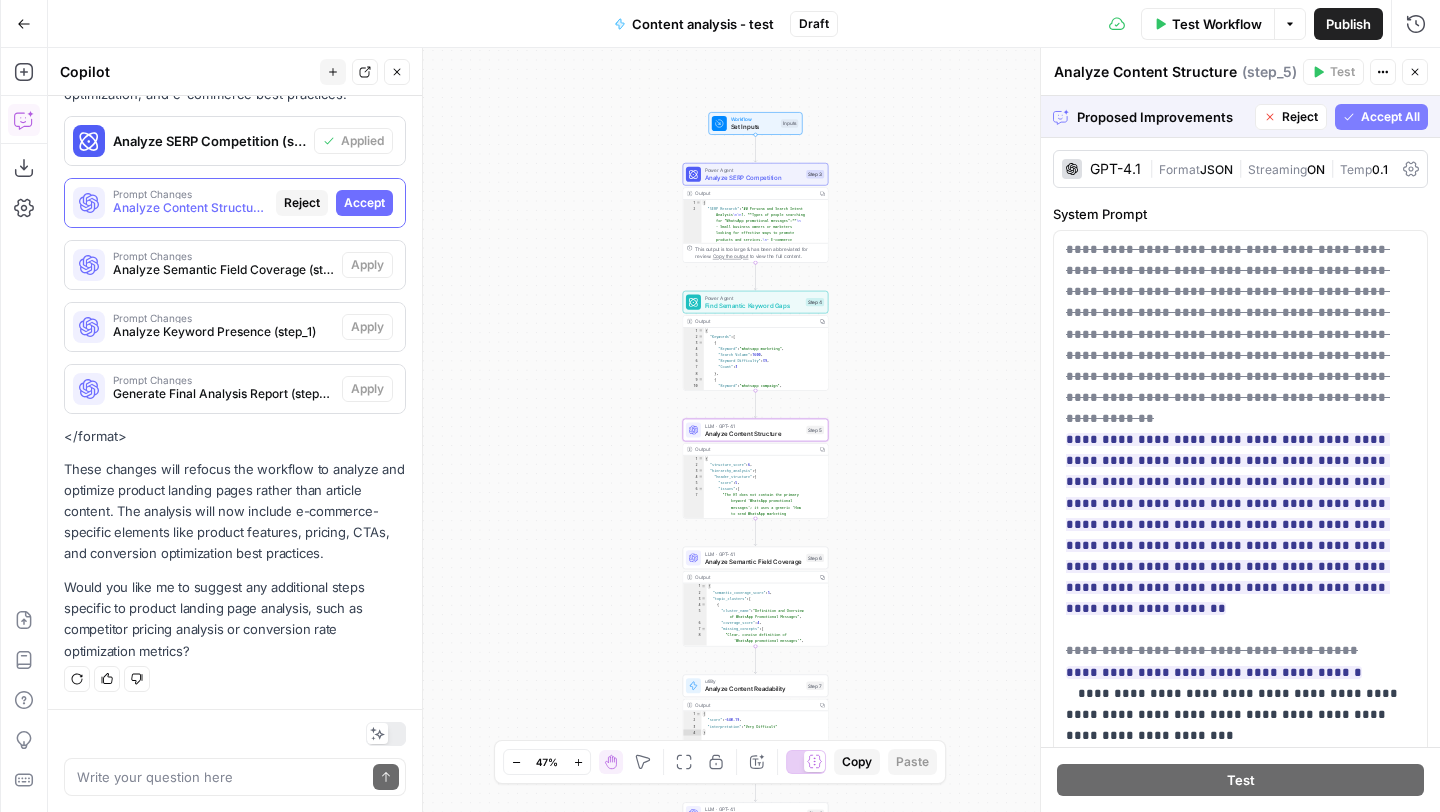 click on "Accept" at bounding box center [364, 203] 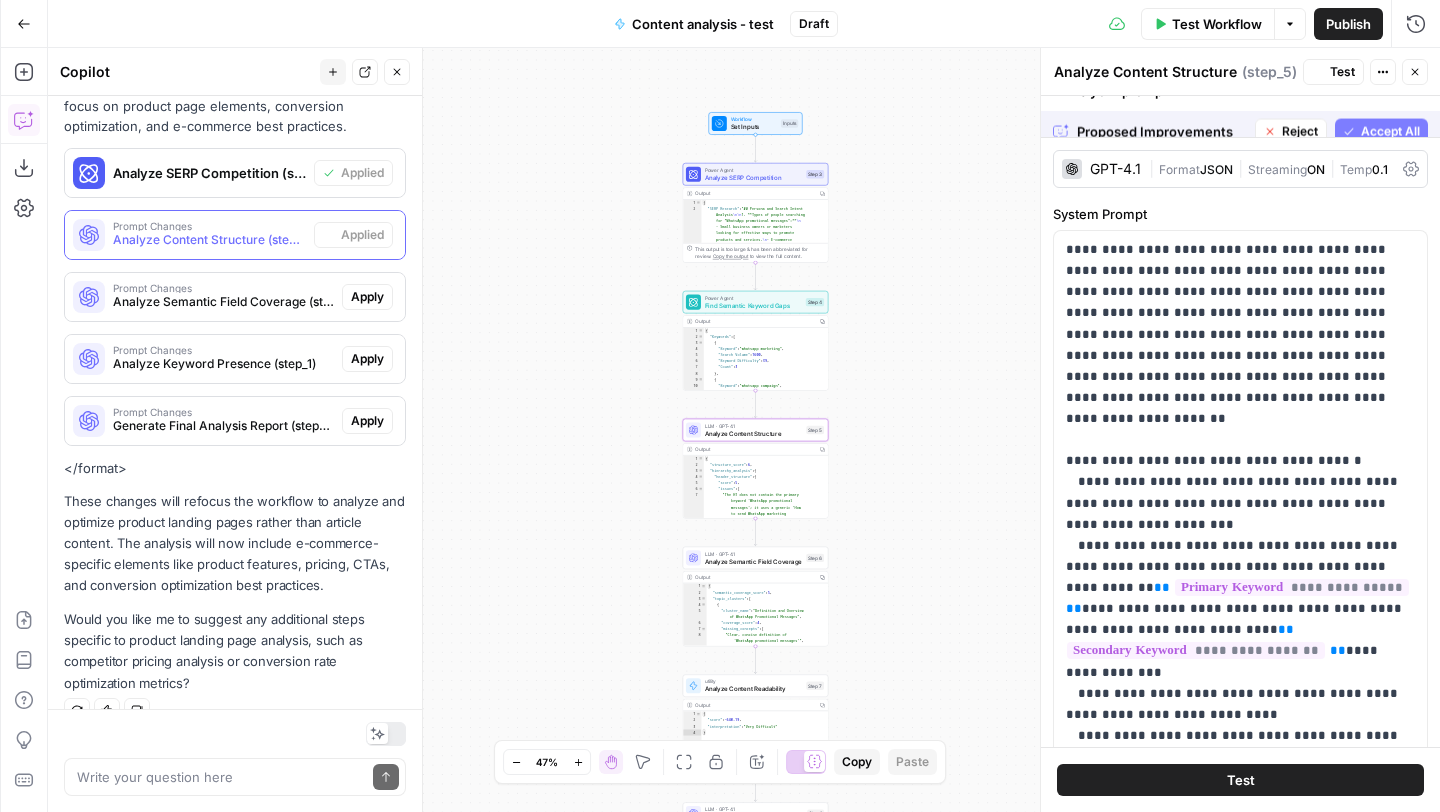 scroll, scrollTop: 516, scrollLeft: 0, axis: vertical 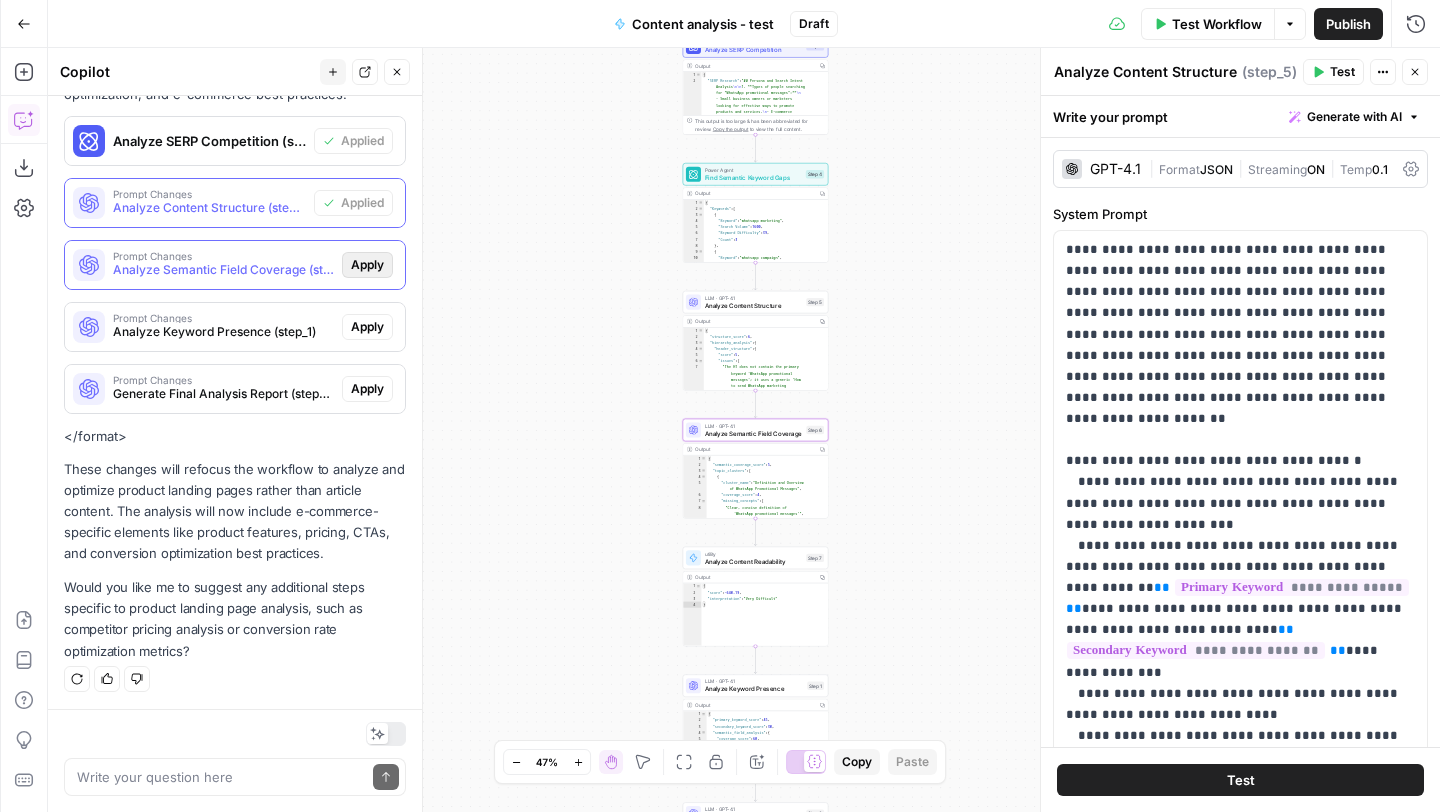 click on "Apply" at bounding box center (367, 265) 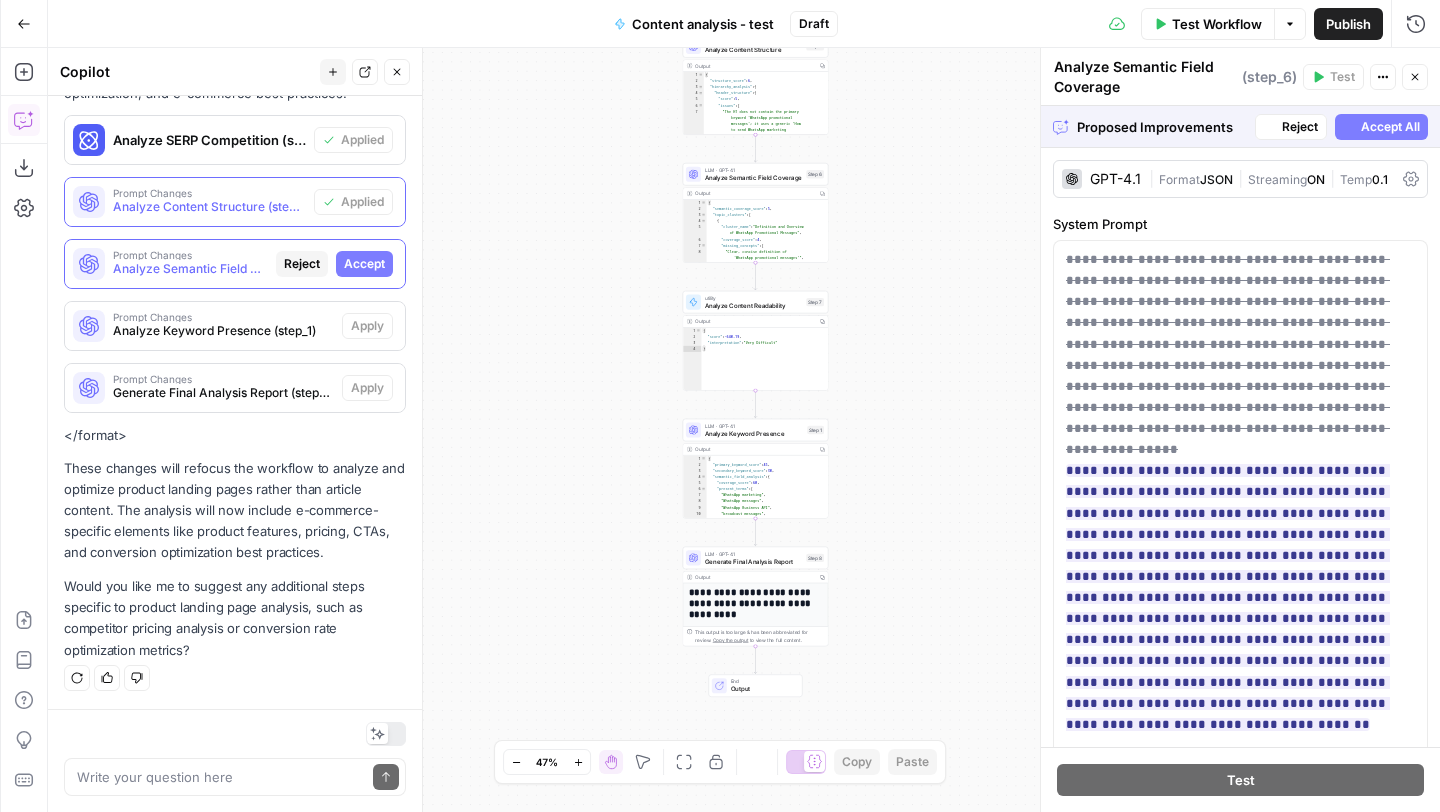 scroll, scrollTop: 484, scrollLeft: 0, axis: vertical 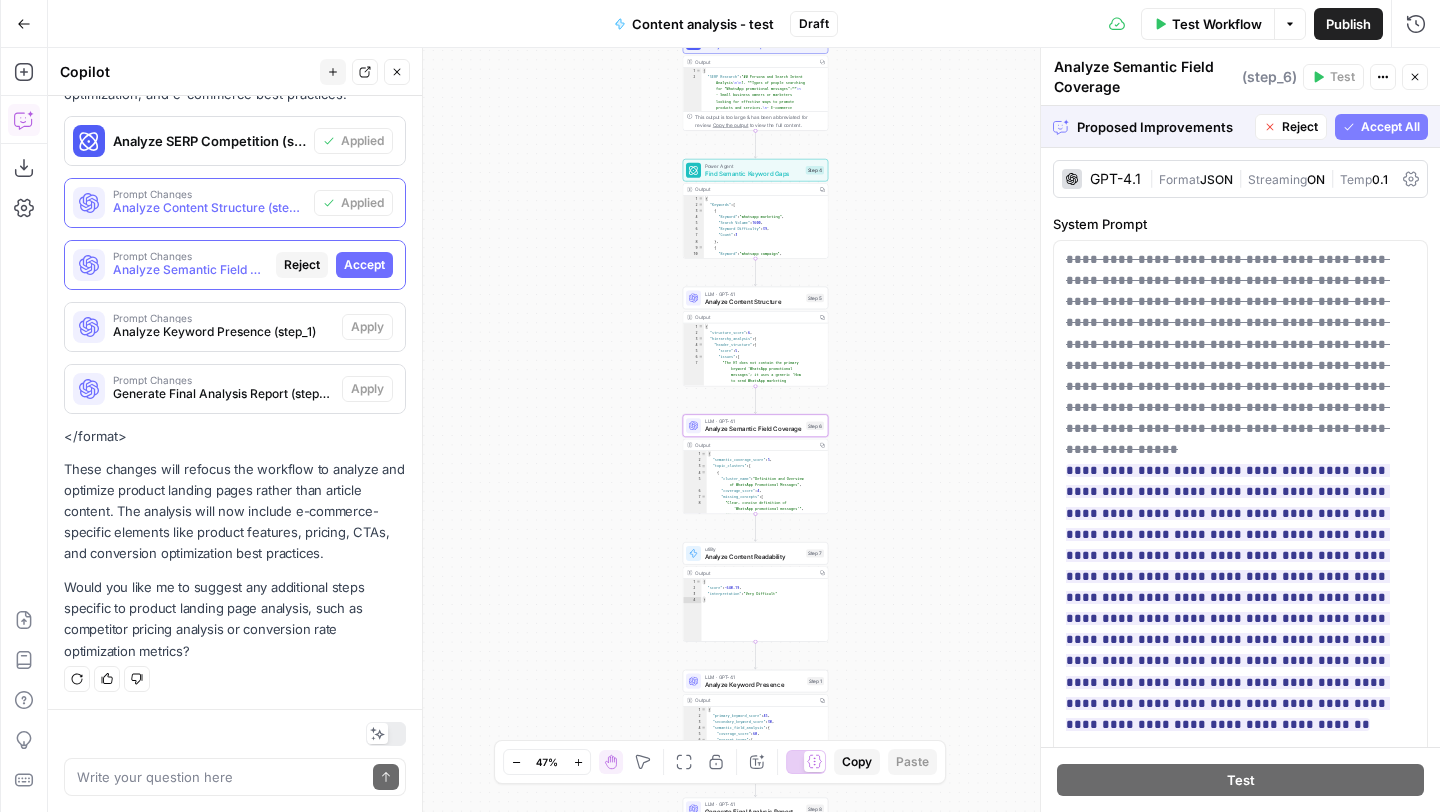 click on "Accept" at bounding box center (364, 265) 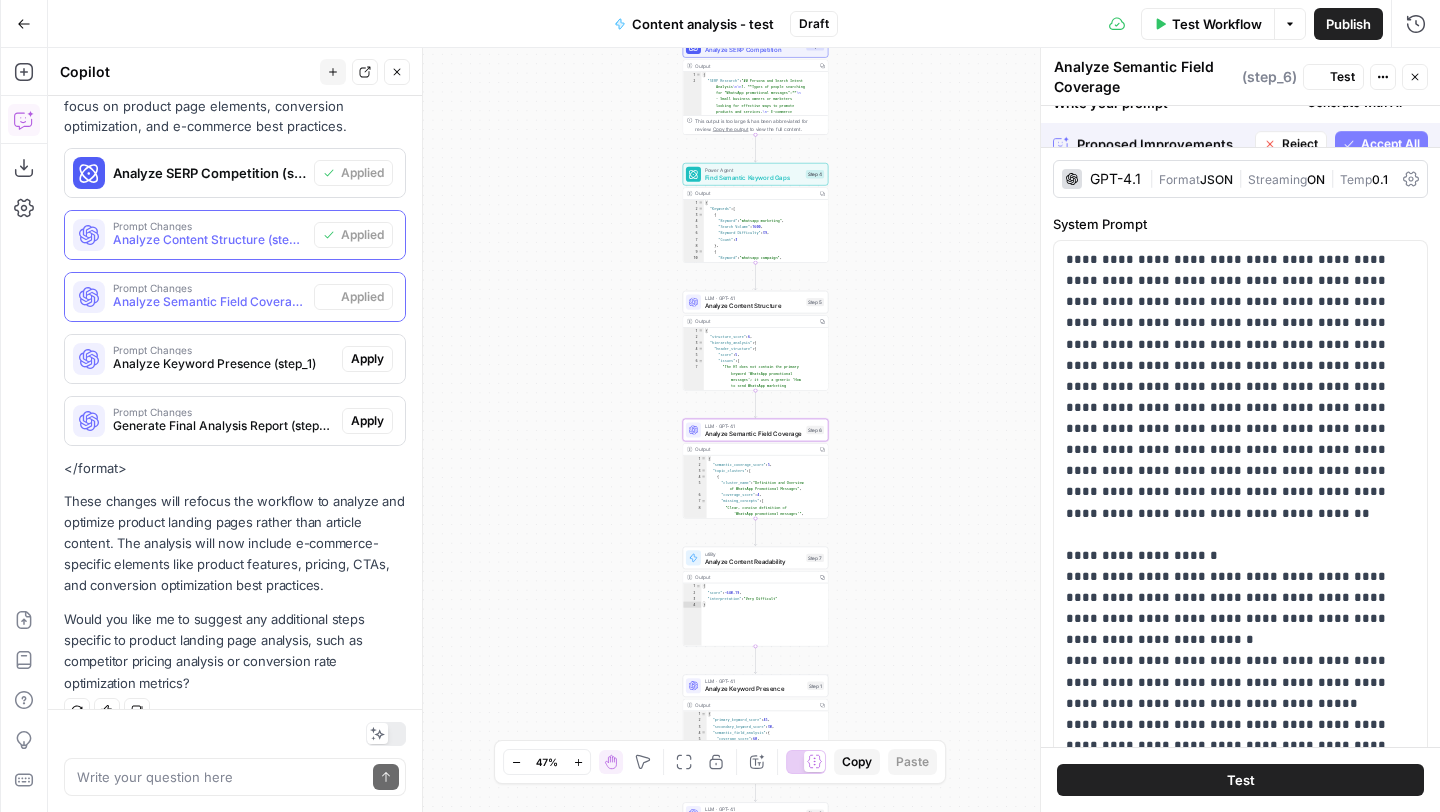 scroll, scrollTop: 516, scrollLeft: 0, axis: vertical 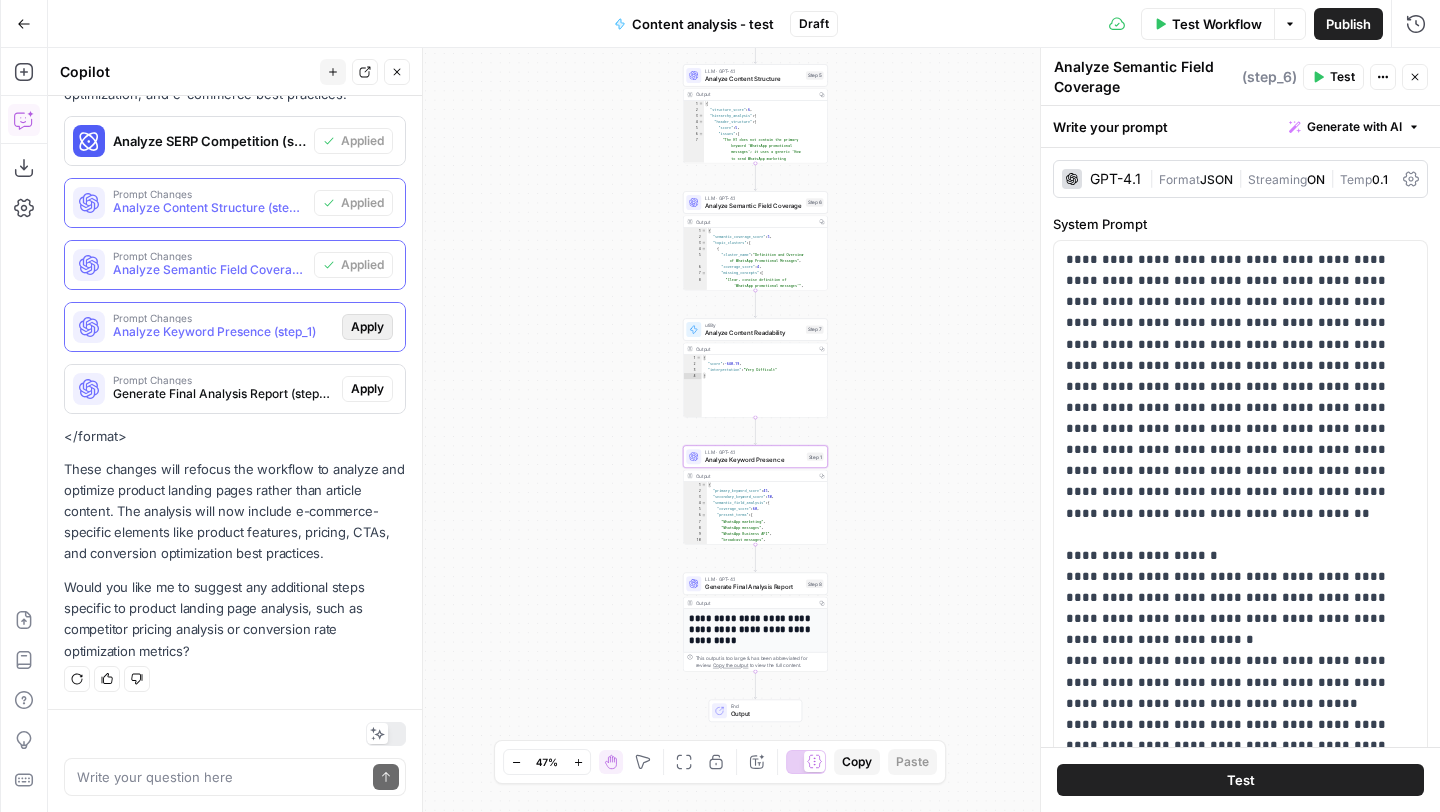 click on "Apply" at bounding box center (367, 327) 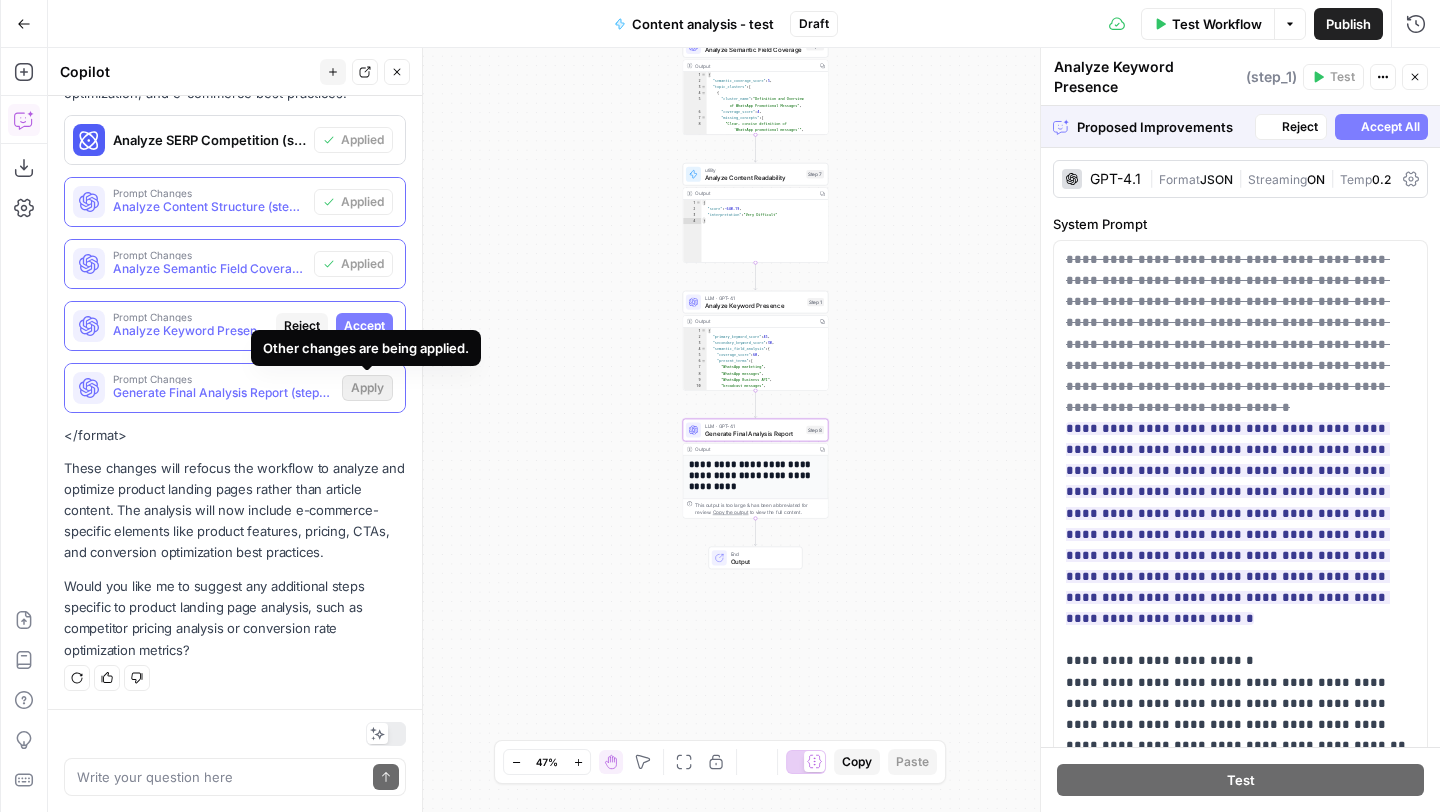 scroll, scrollTop: 484, scrollLeft: 0, axis: vertical 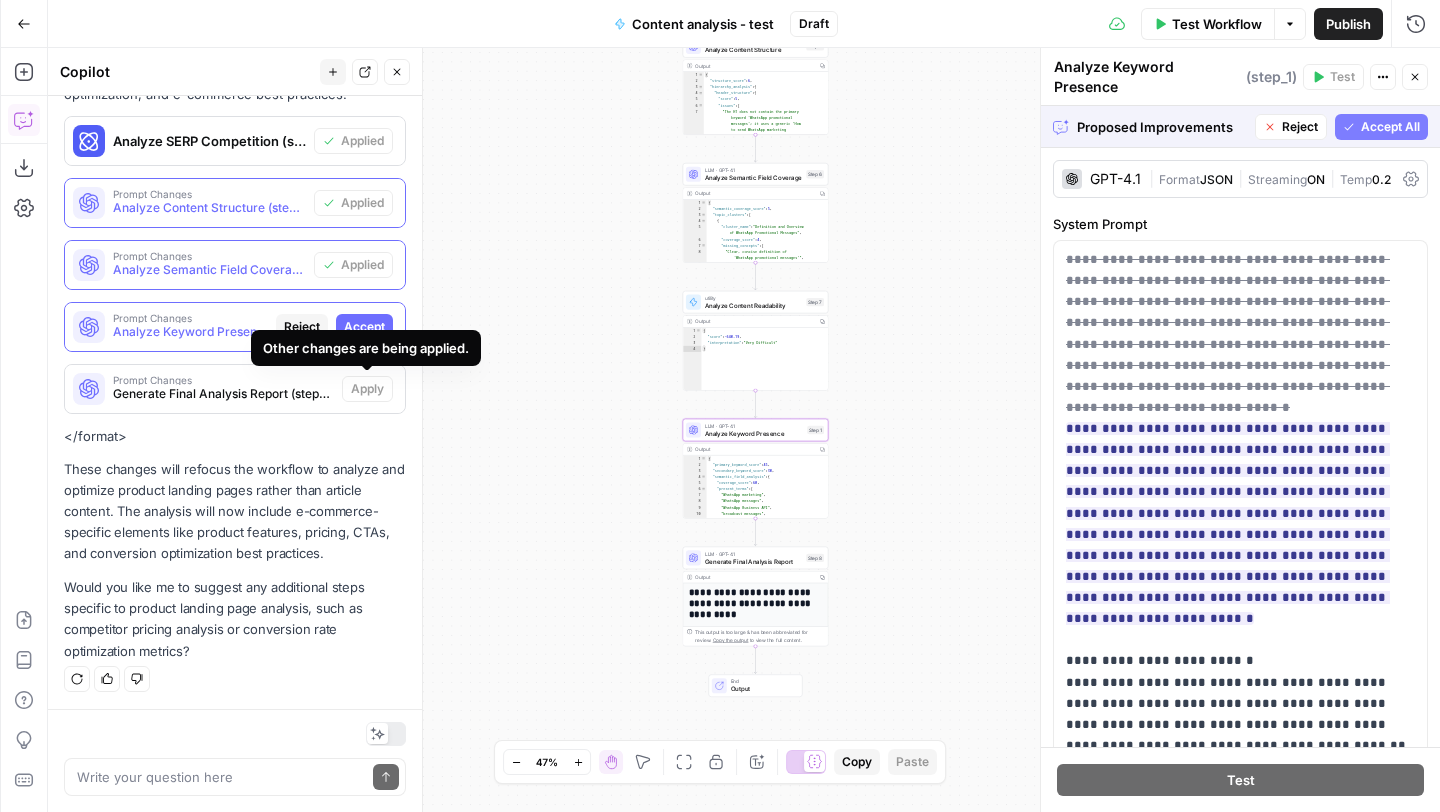click on "Accept" at bounding box center (364, 327) 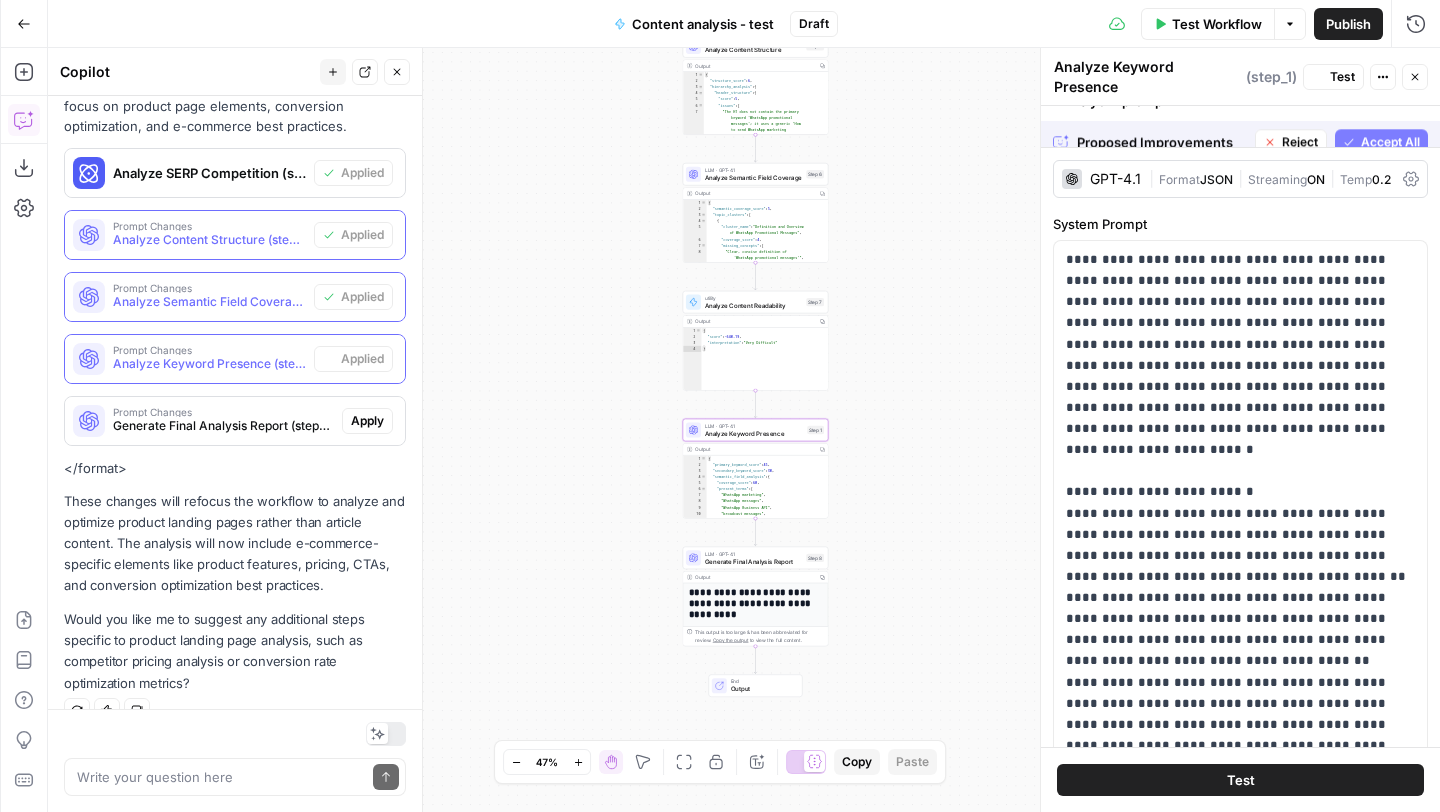 scroll, scrollTop: 516, scrollLeft: 0, axis: vertical 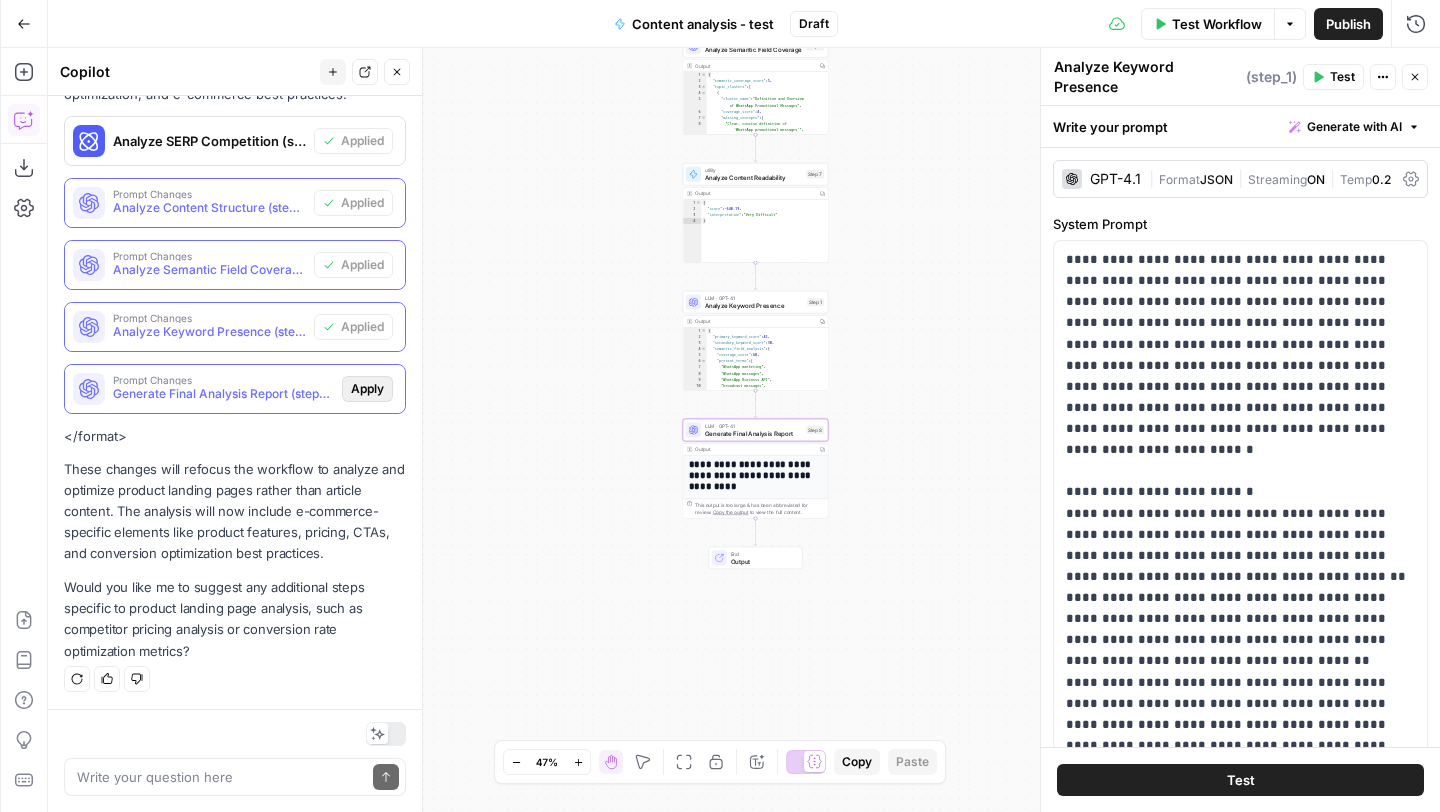 click on "Apply" at bounding box center (367, 389) 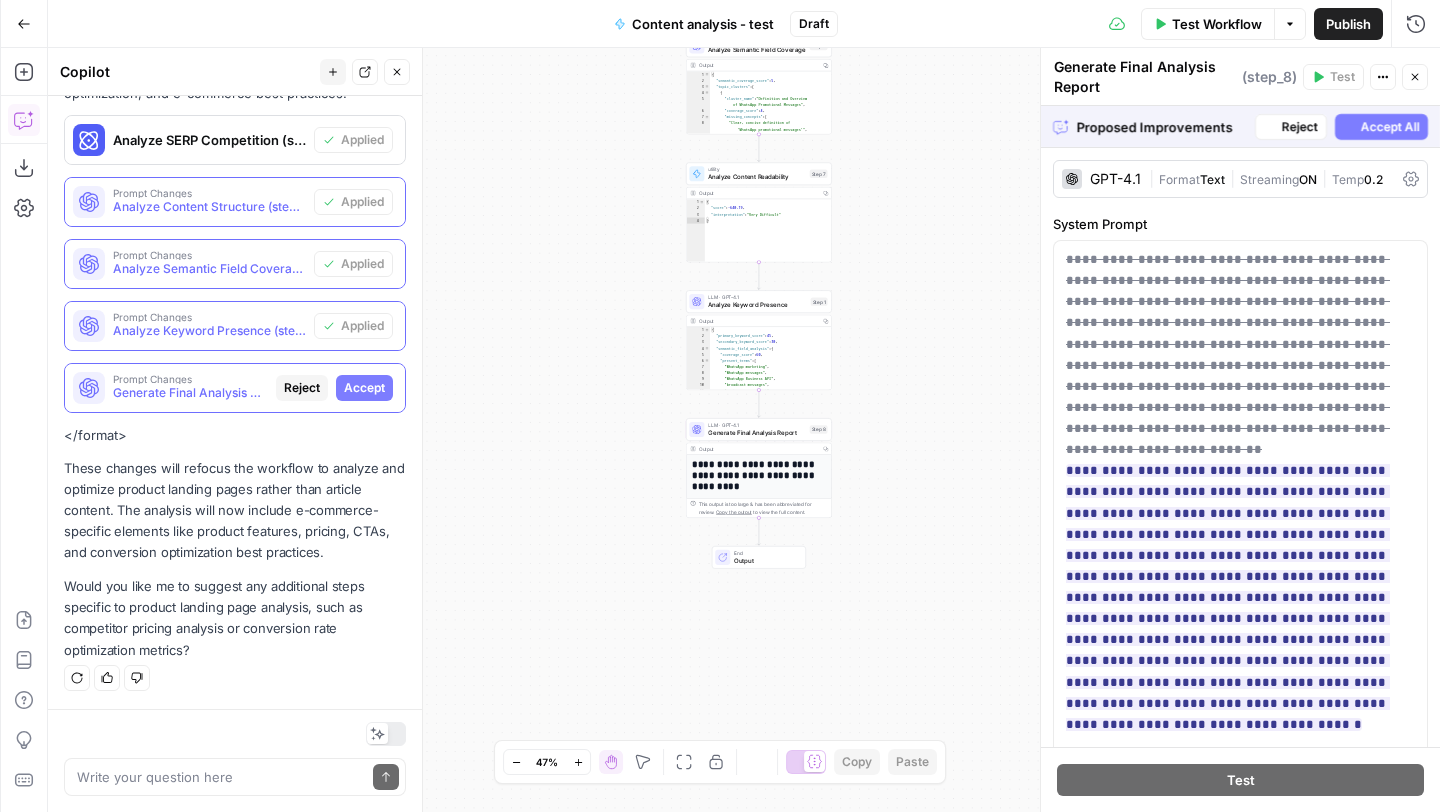 scroll, scrollTop: 484, scrollLeft: 0, axis: vertical 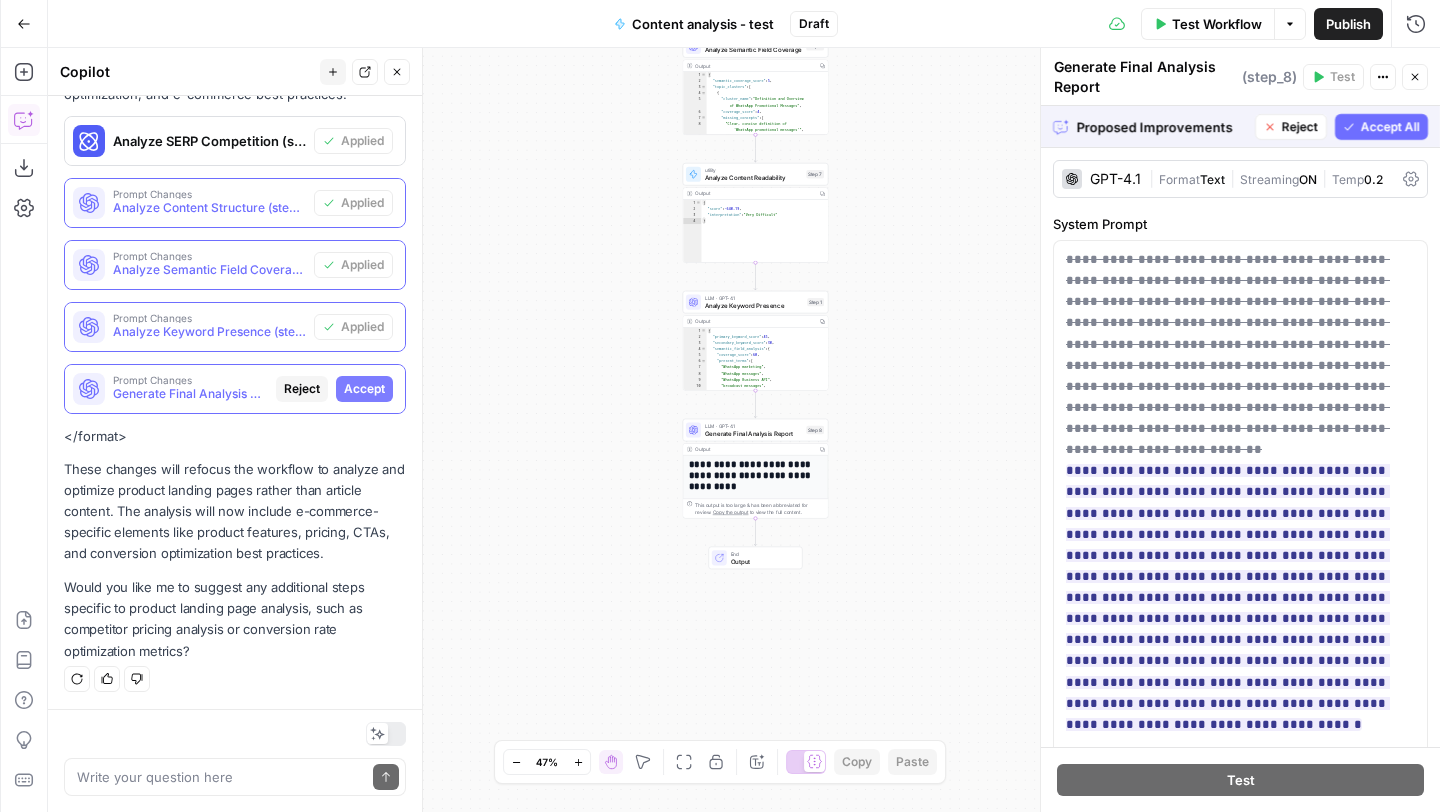 click on "Accept All" at bounding box center [1390, 127] 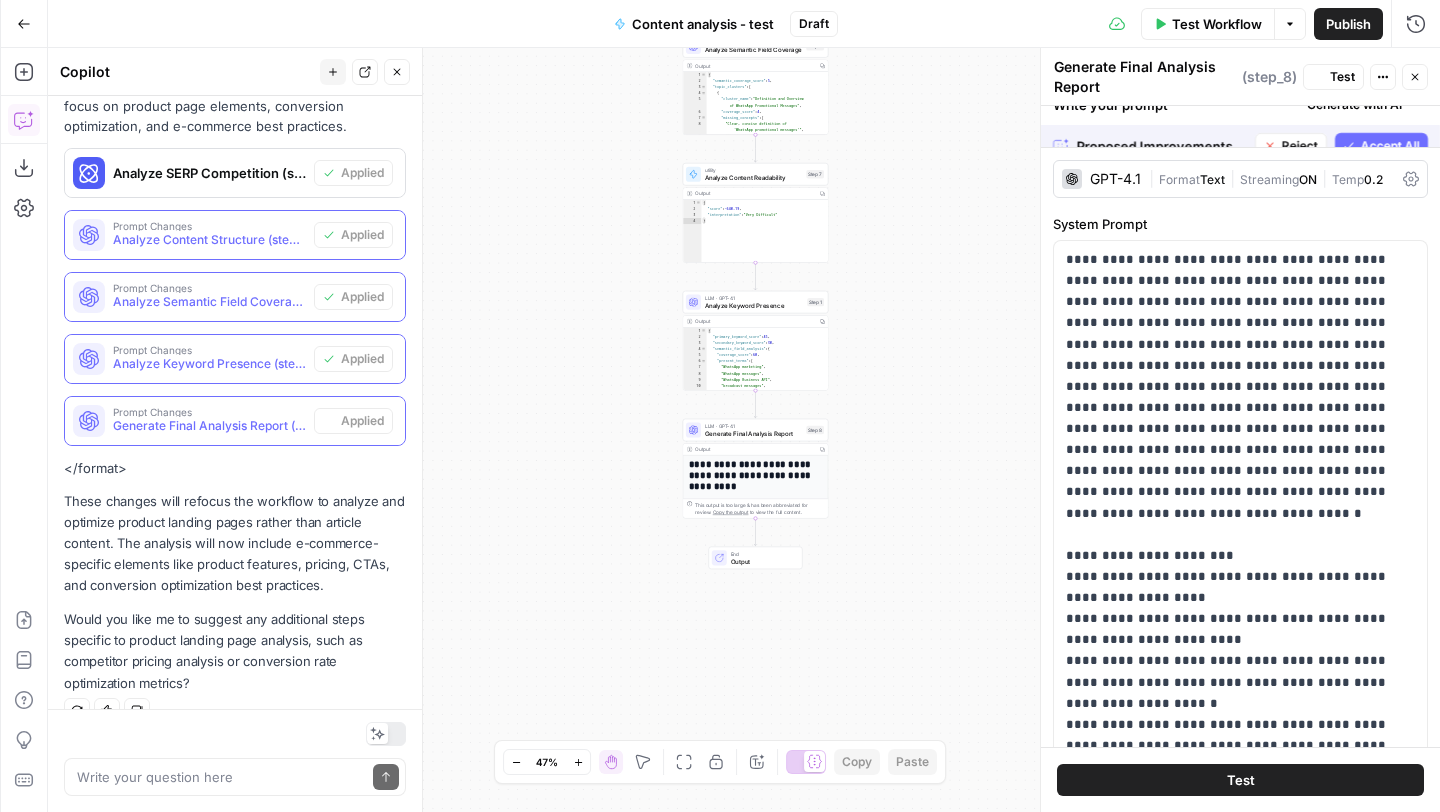 scroll, scrollTop: 516, scrollLeft: 0, axis: vertical 